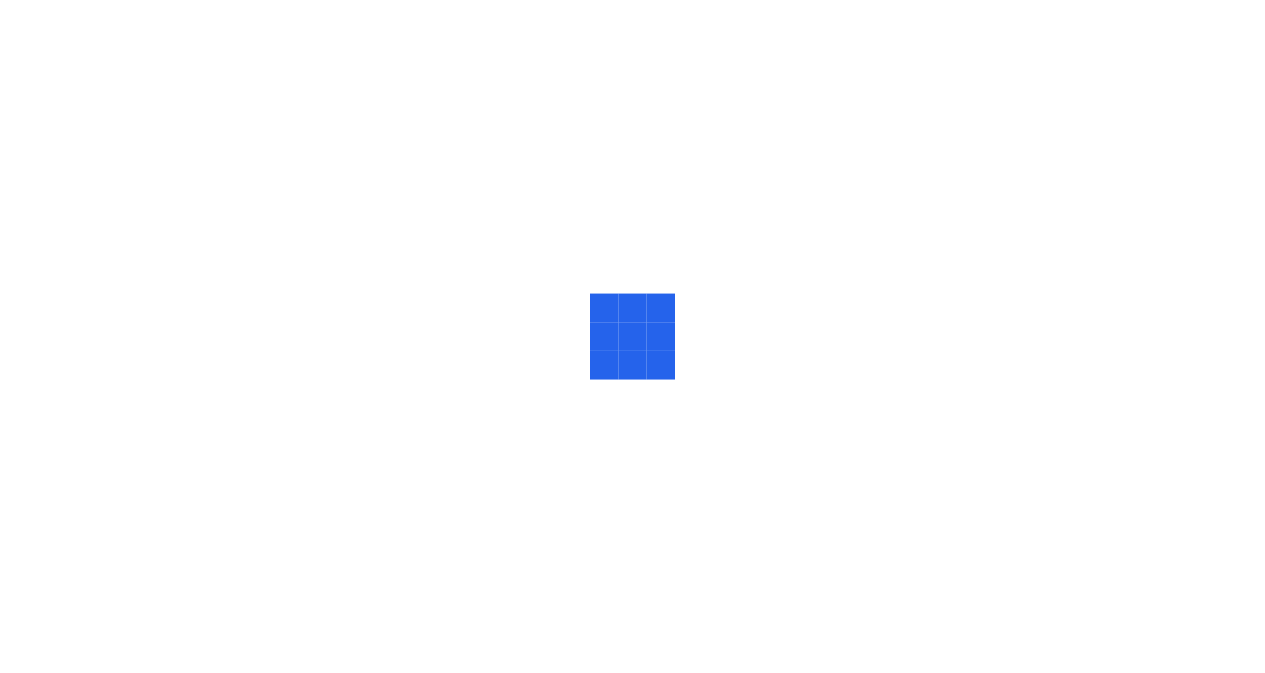 scroll, scrollTop: 0, scrollLeft: 0, axis: both 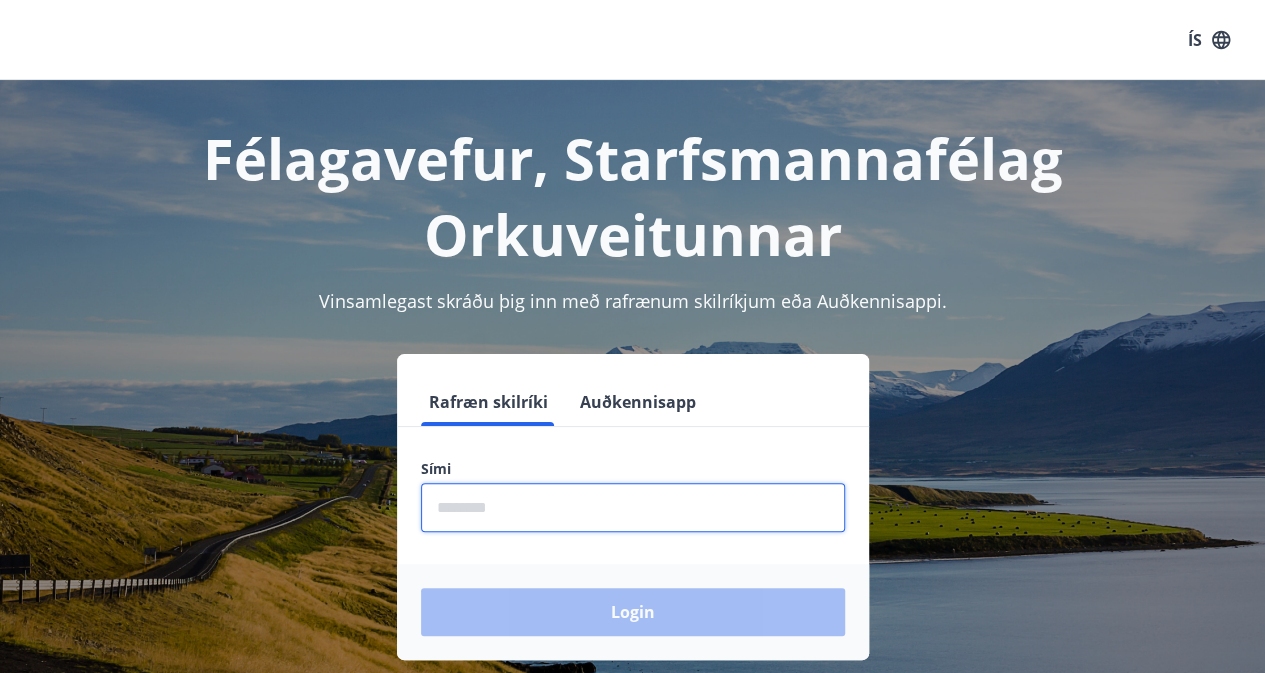 click at bounding box center [633, 507] 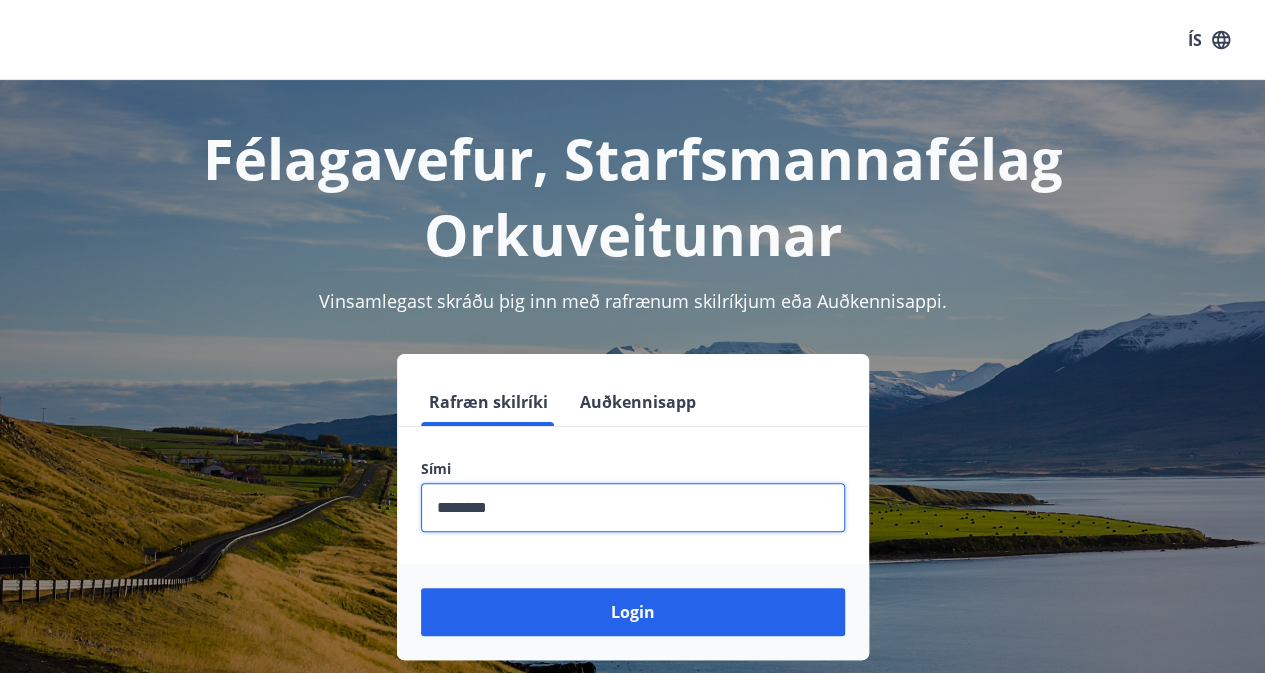 type on "********" 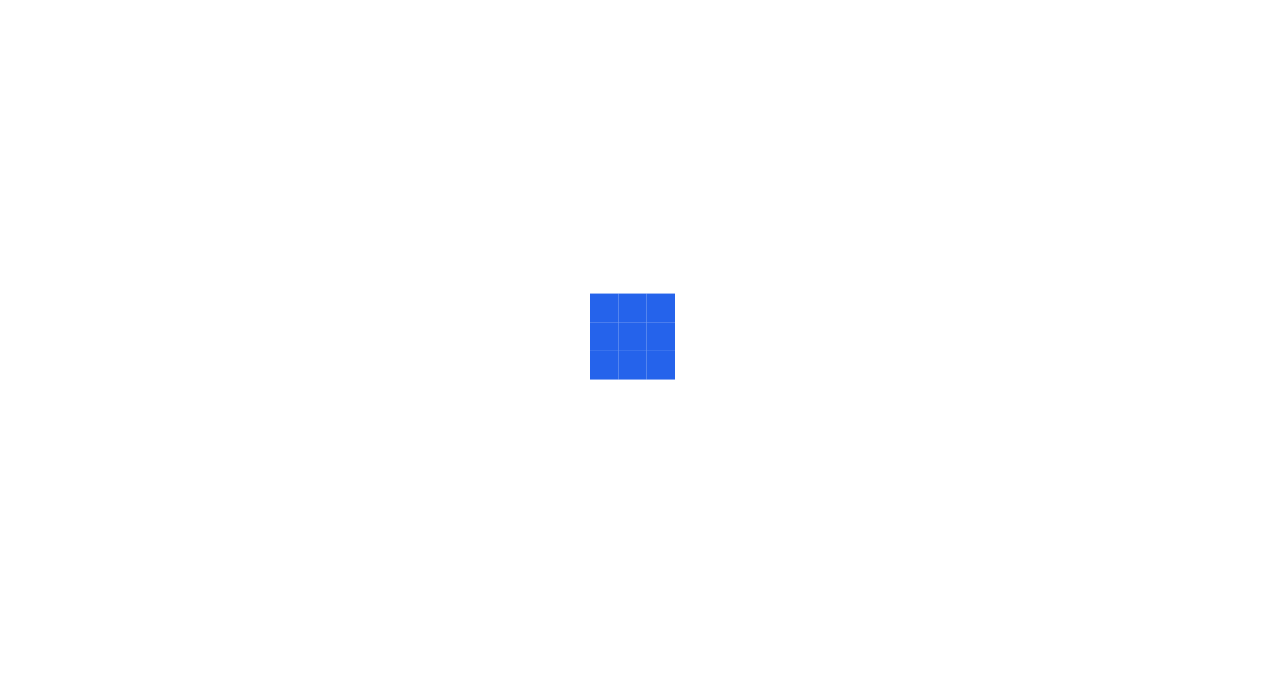 scroll, scrollTop: 0, scrollLeft: 0, axis: both 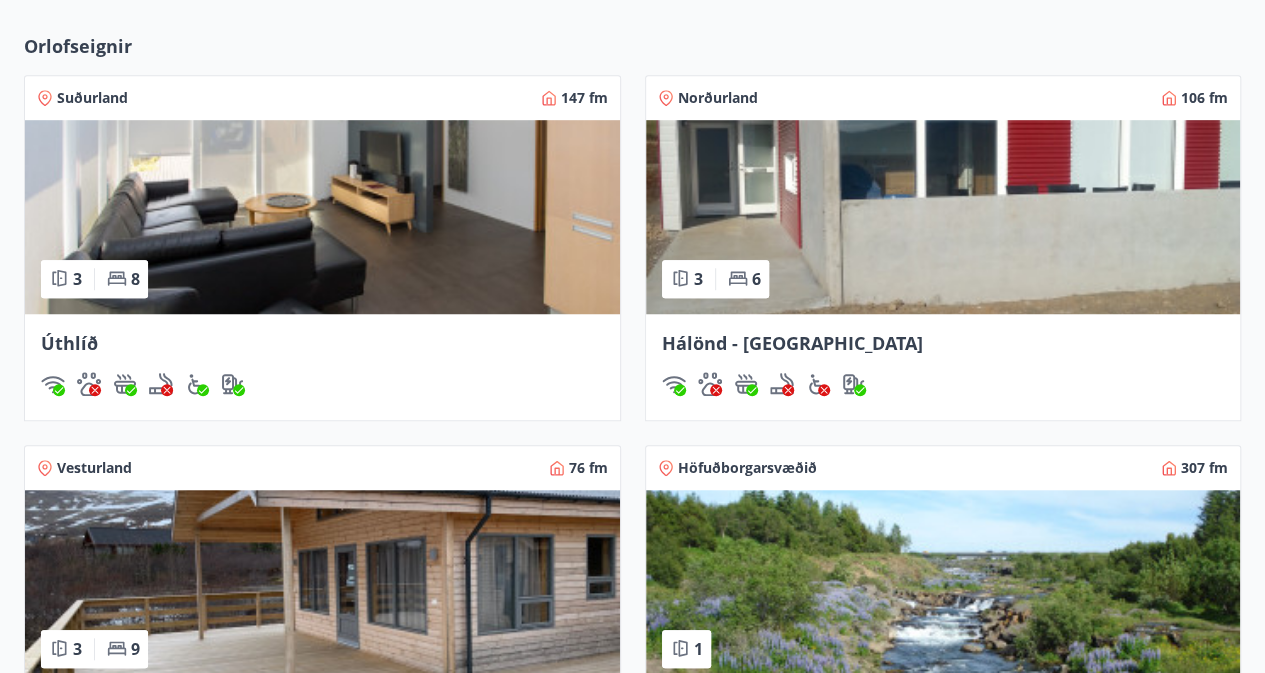click at bounding box center [322, 217] 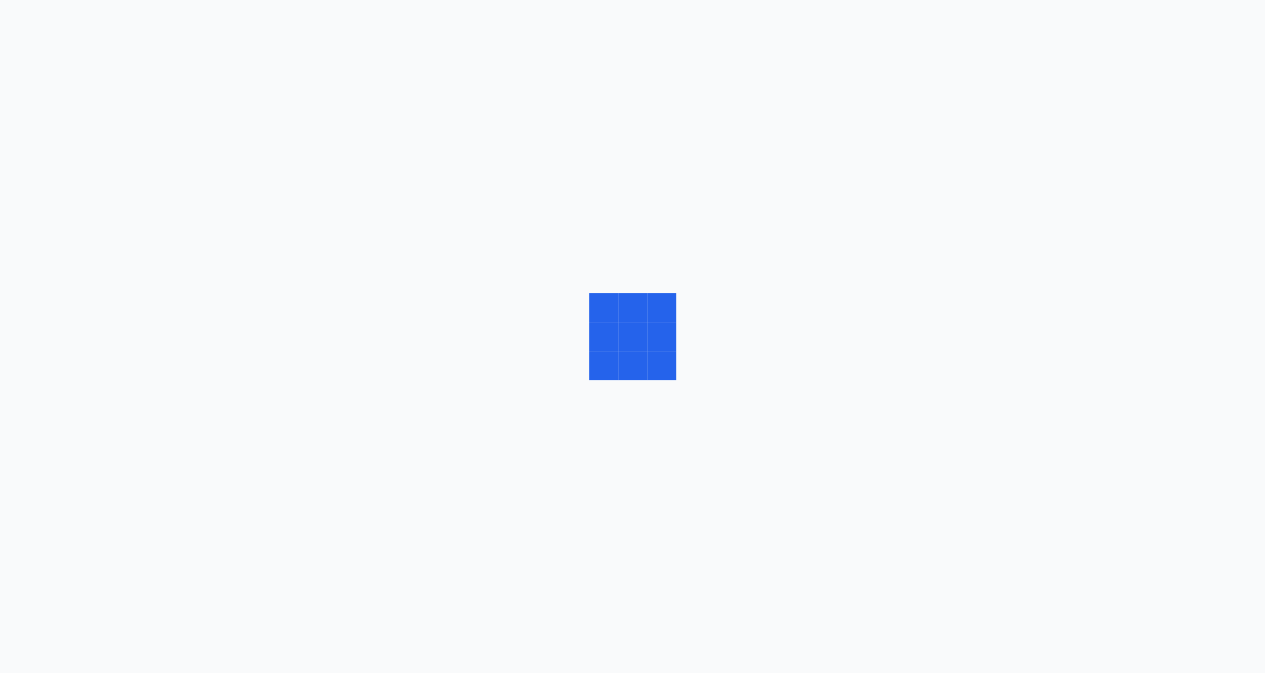 scroll, scrollTop: 0, scrollLeft: 0, axis: both 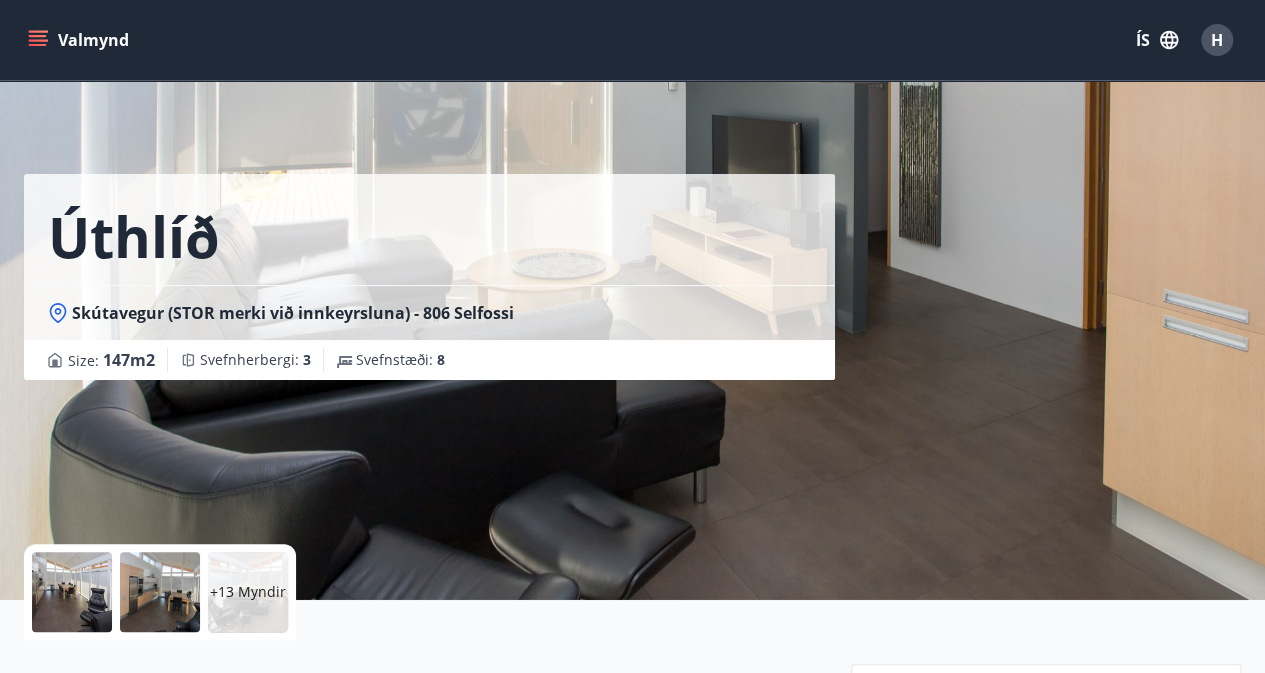 click on "+13 Myndir" at bounding box center (248, 592) 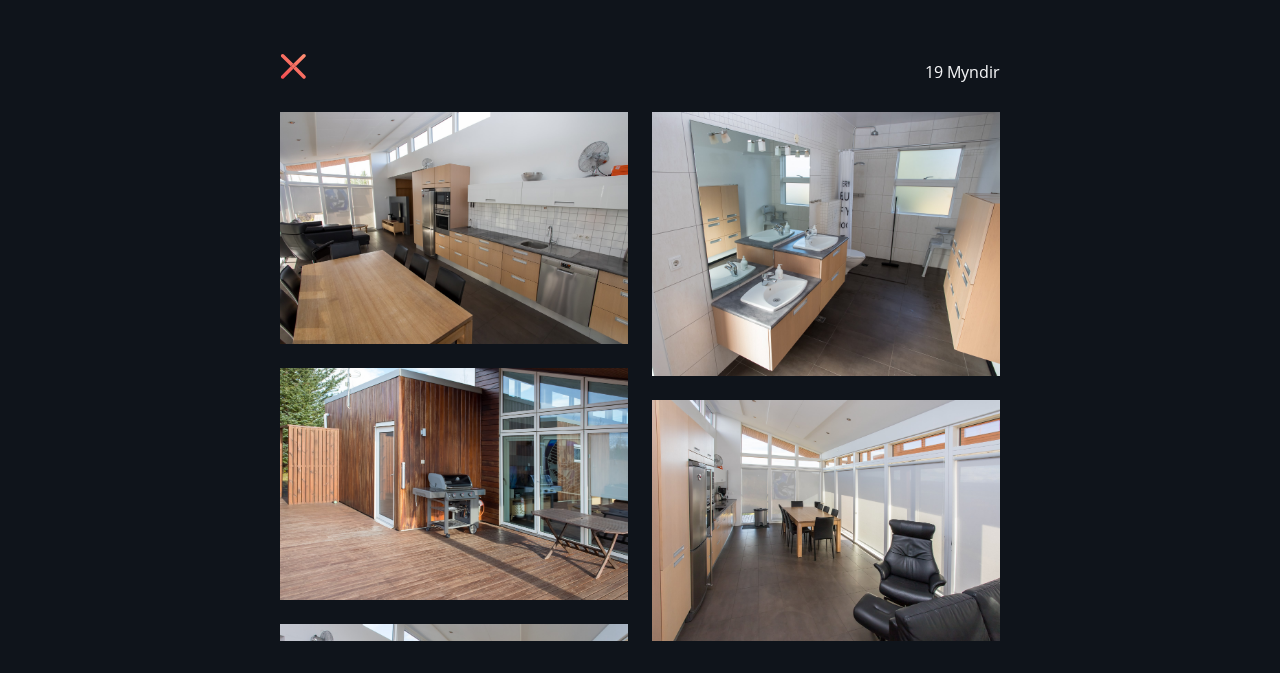 drag, startPoint x: 1276, startPoint y: 80, endPoint x: 1261, endPoint y: 290, distance: 210.53503 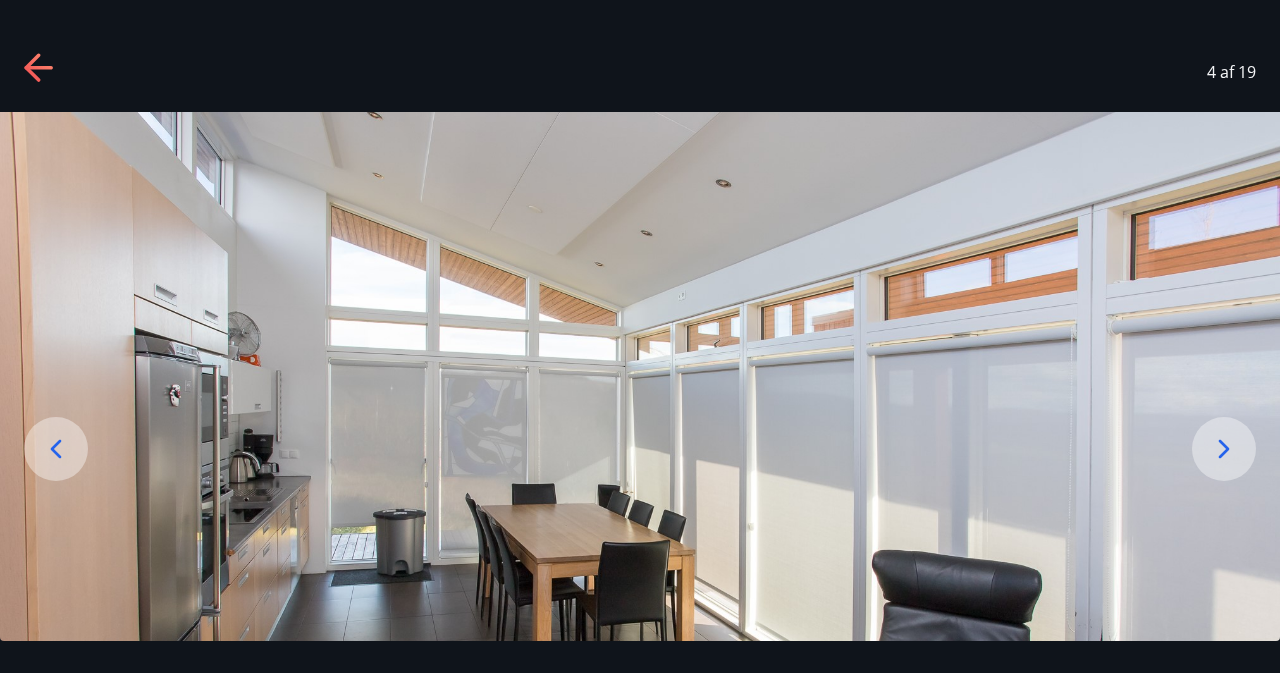 click 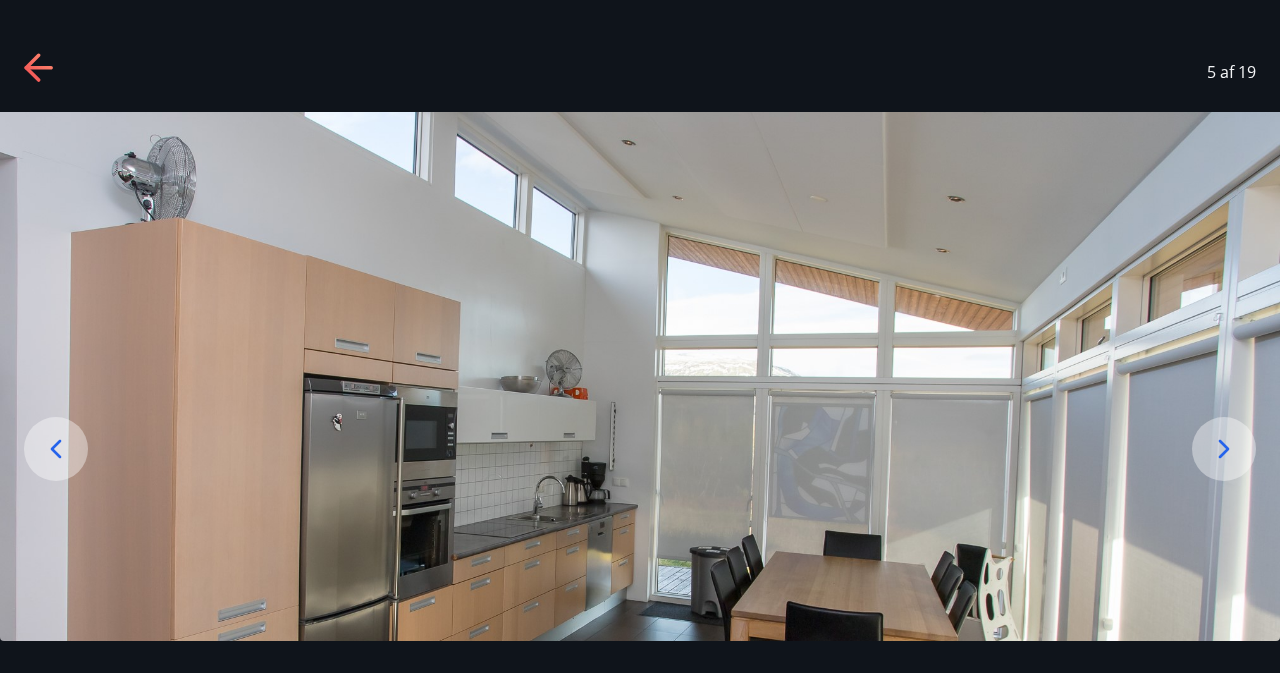 click 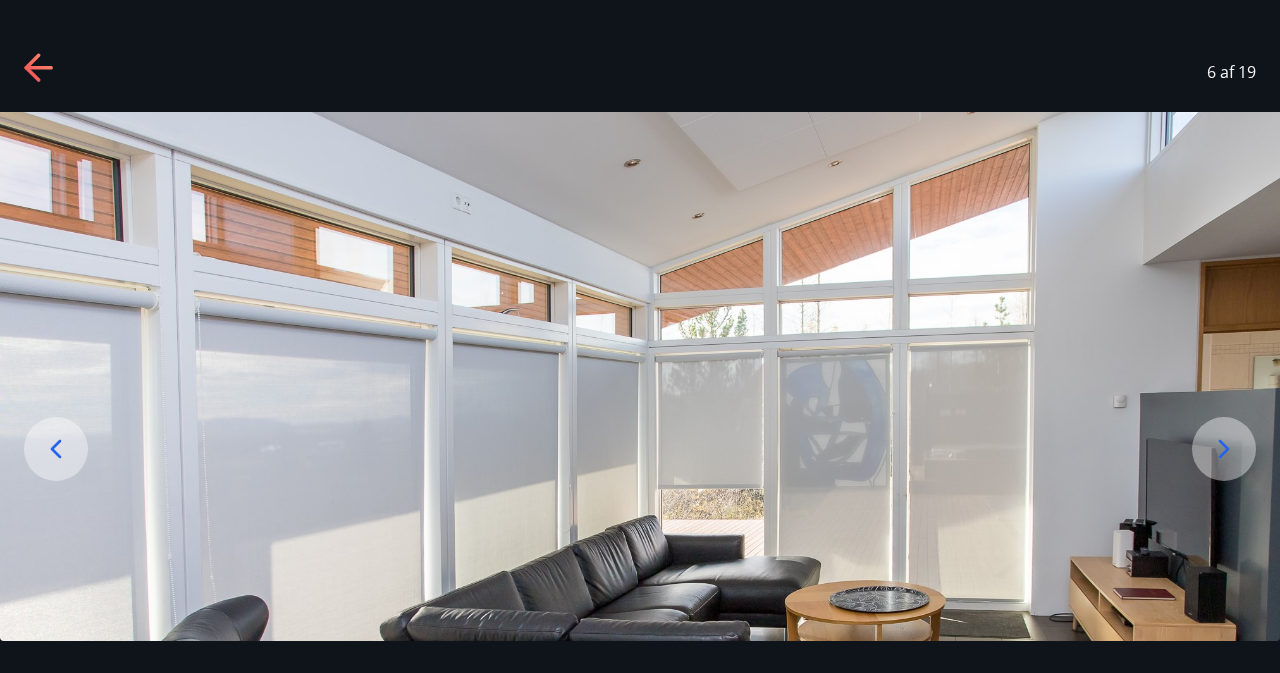 click 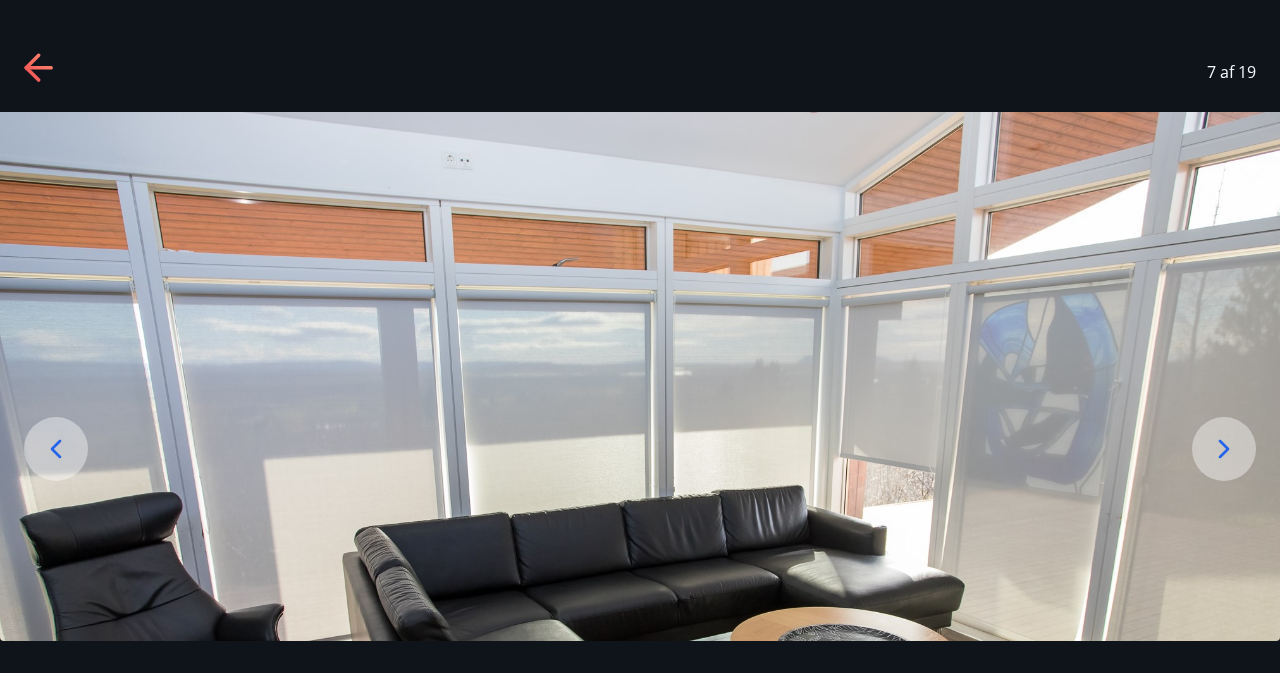 click 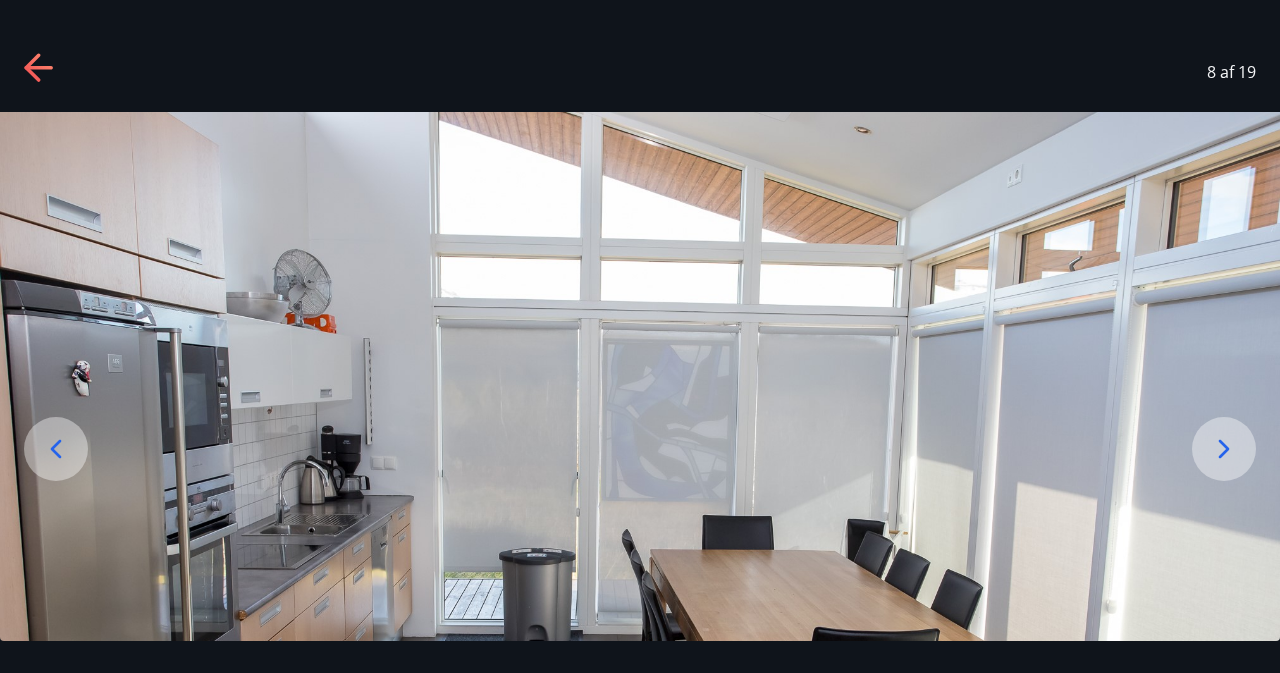 click 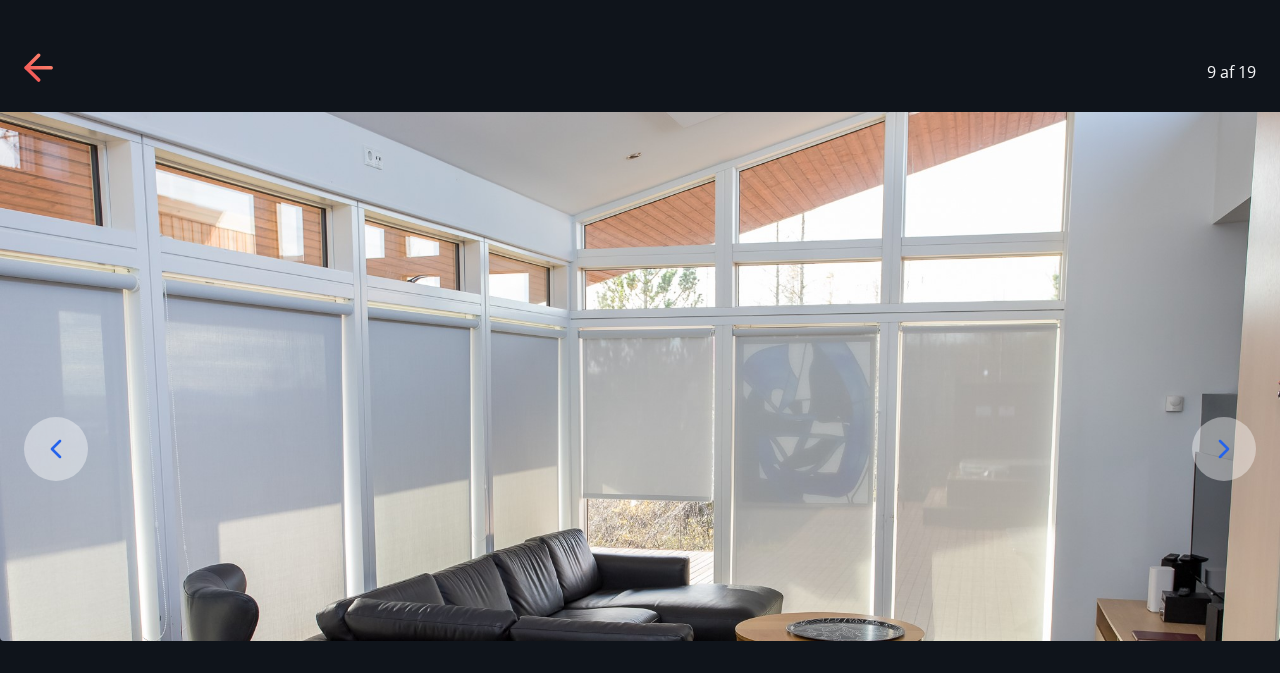 click 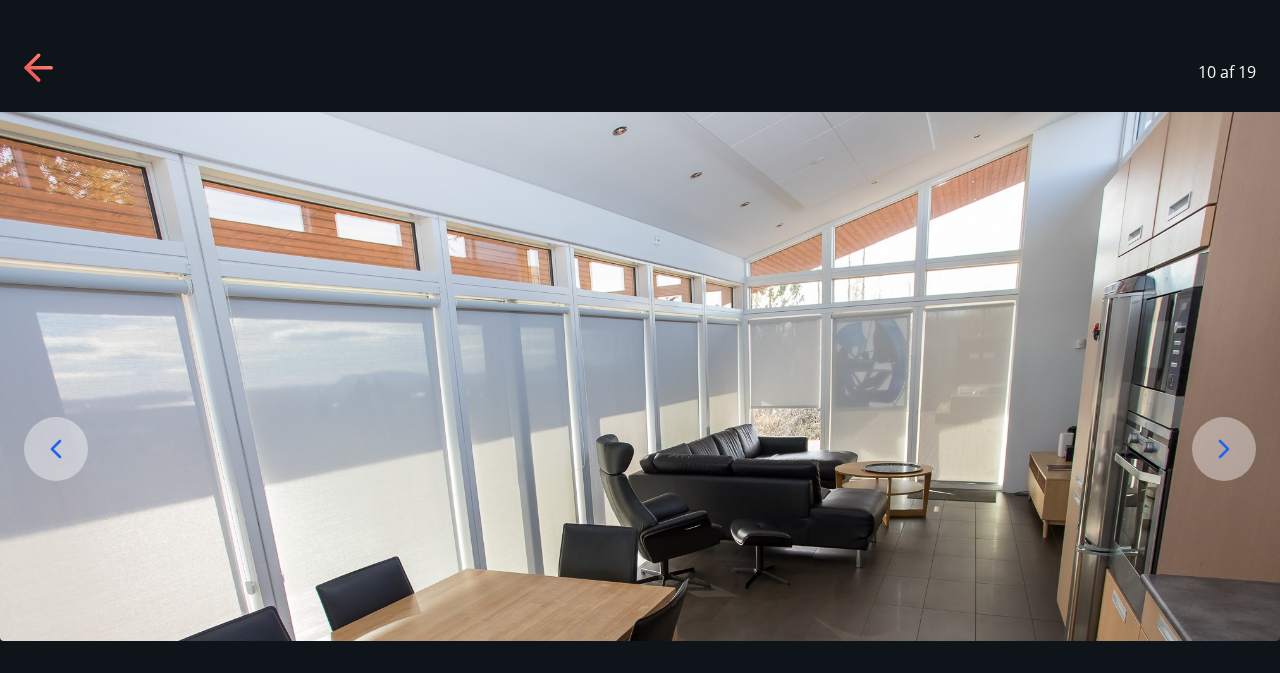 click 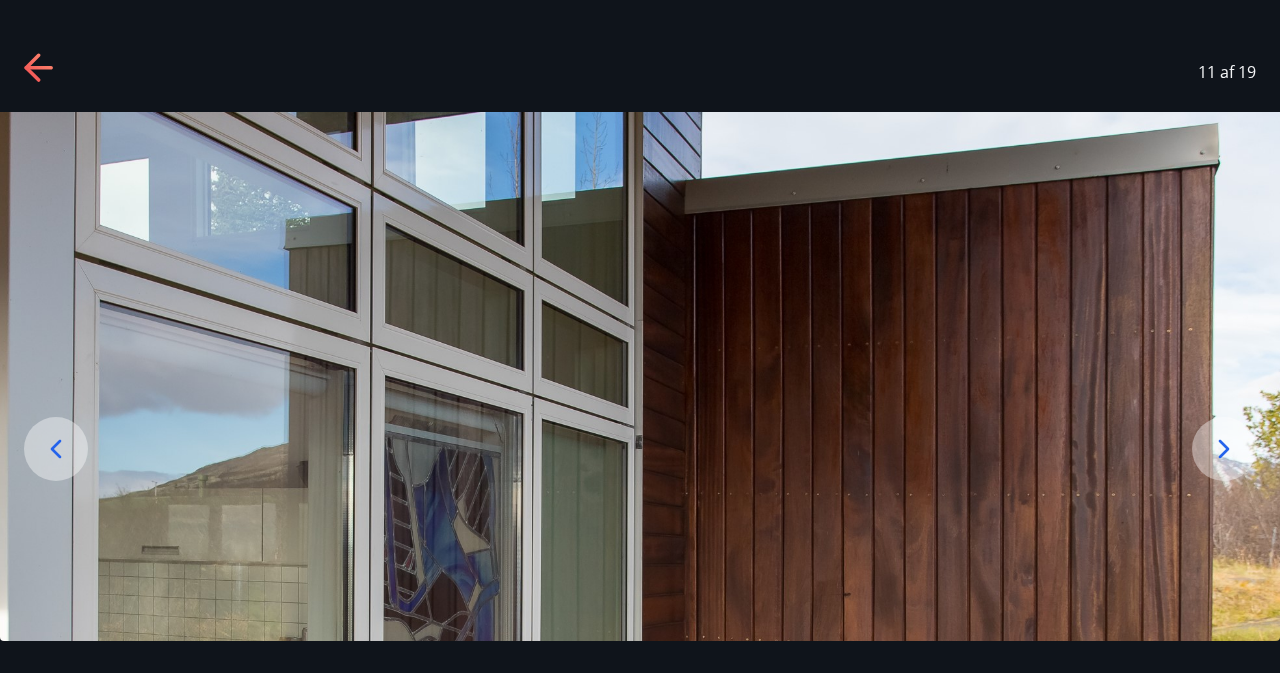 click 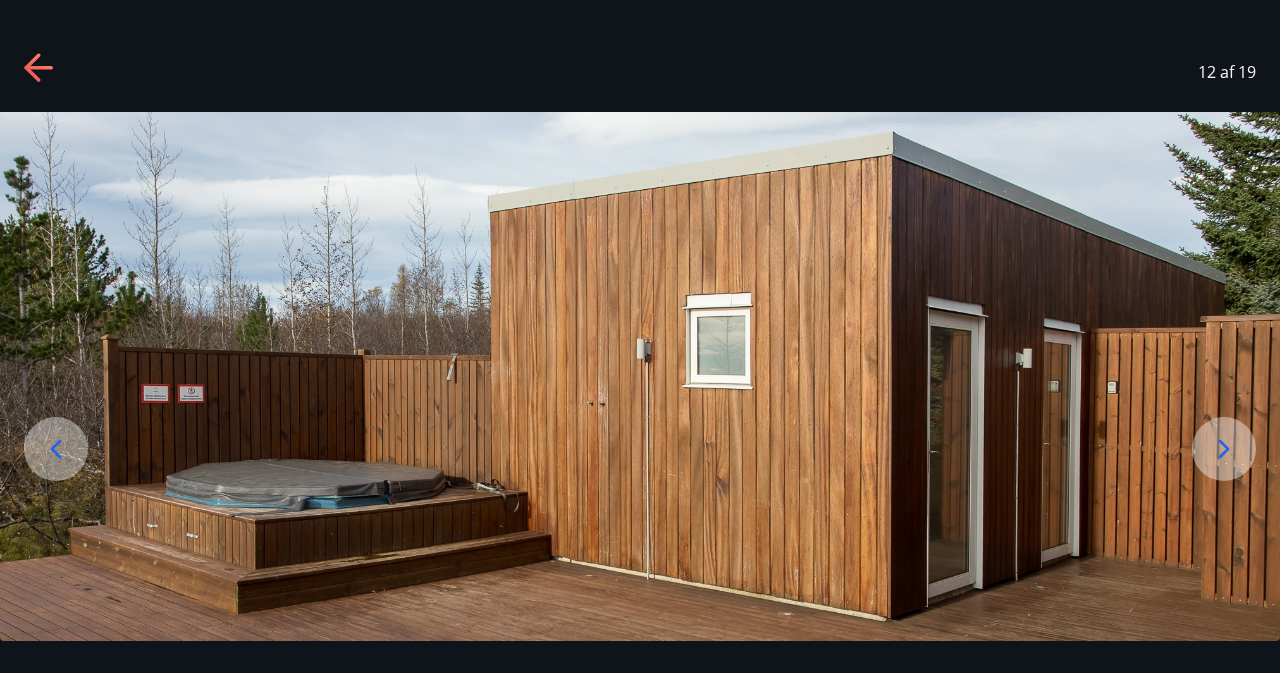 click 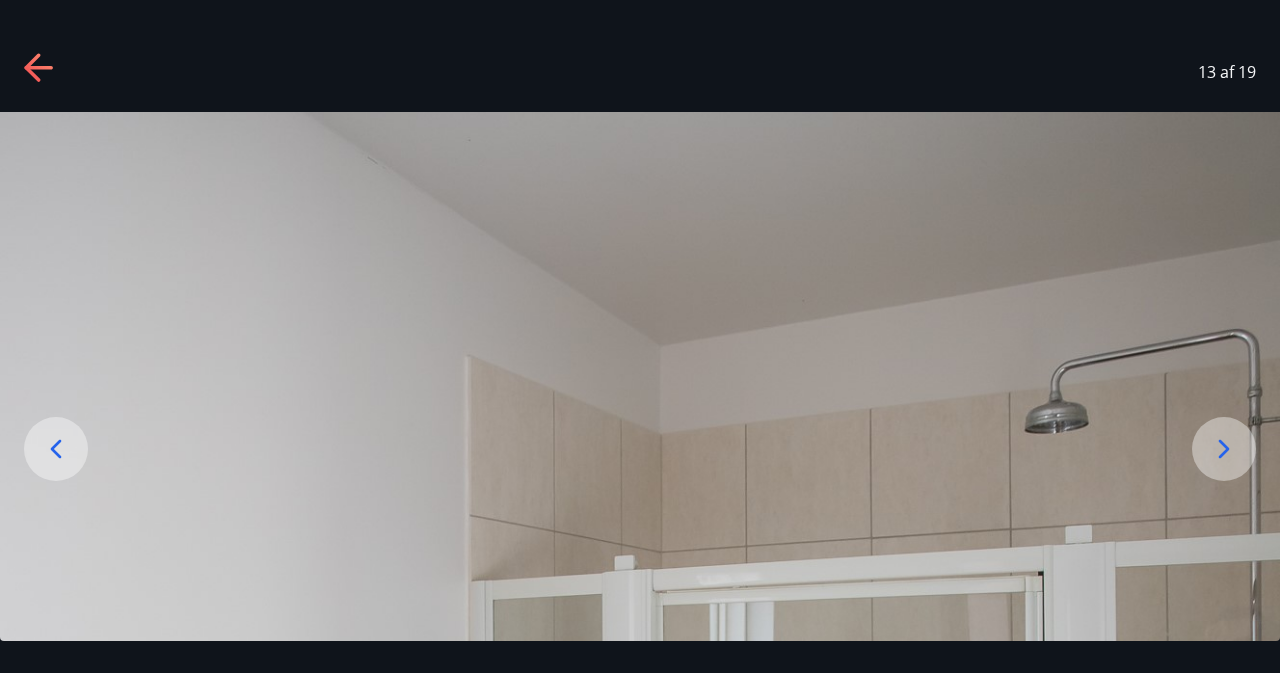 click 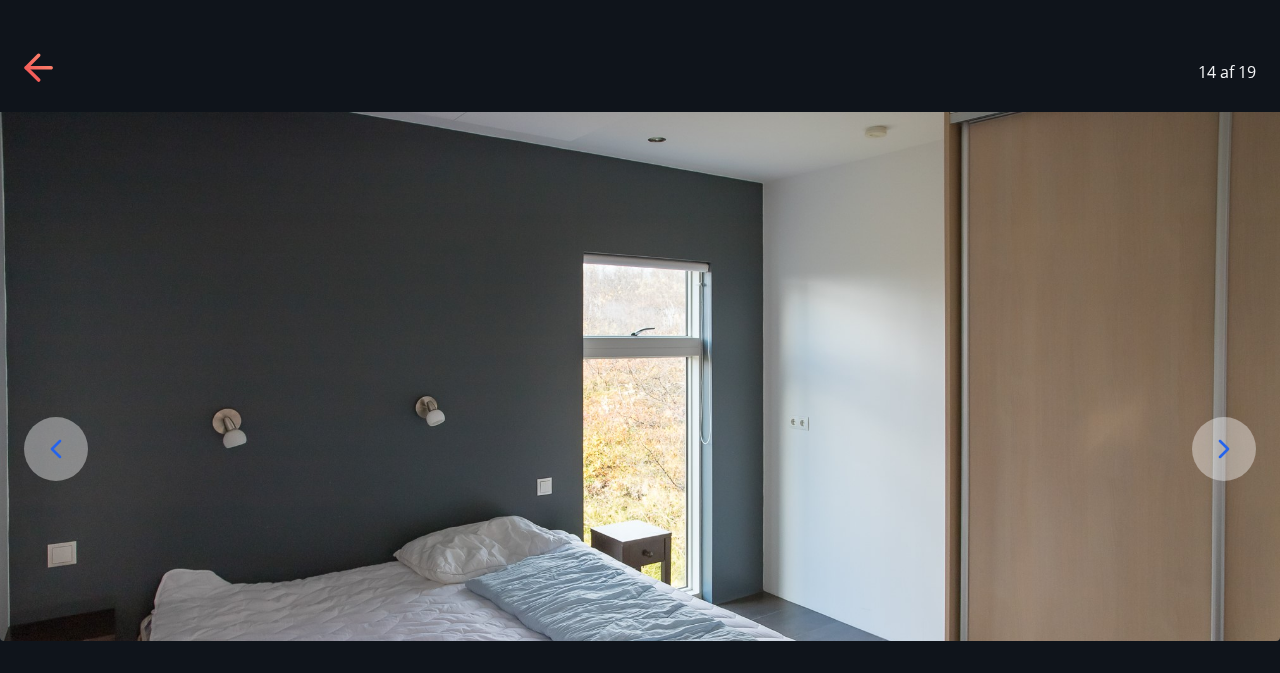 click 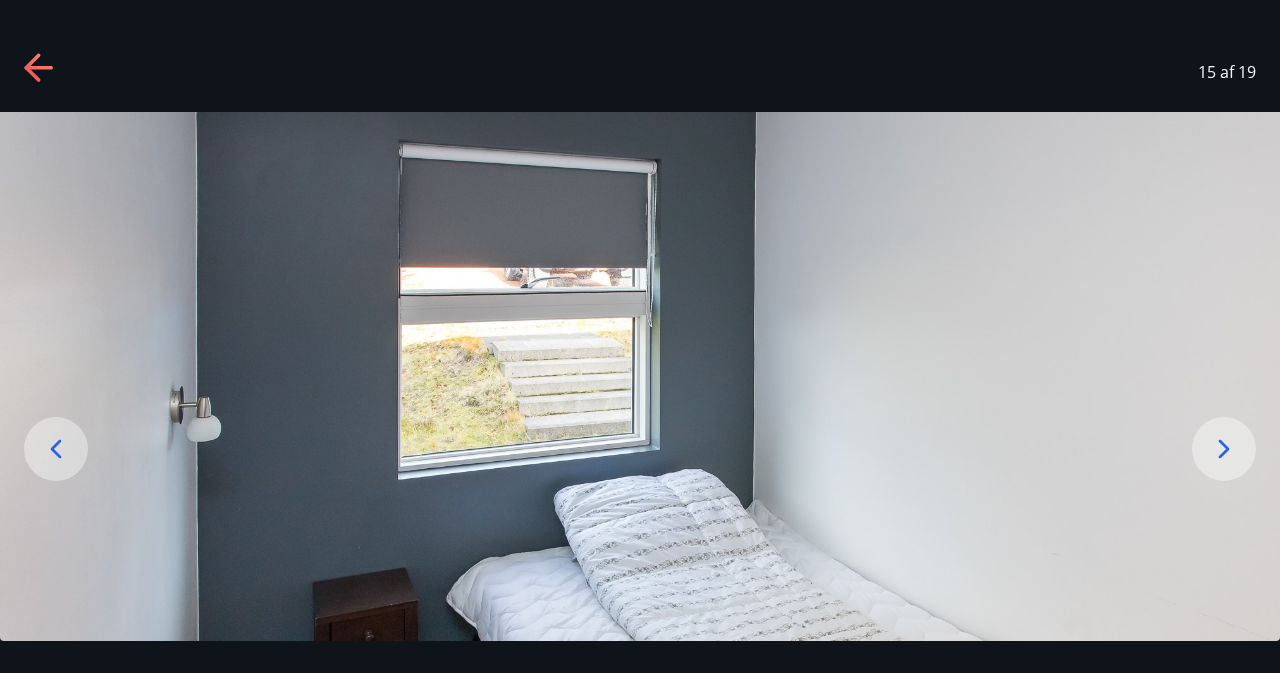click 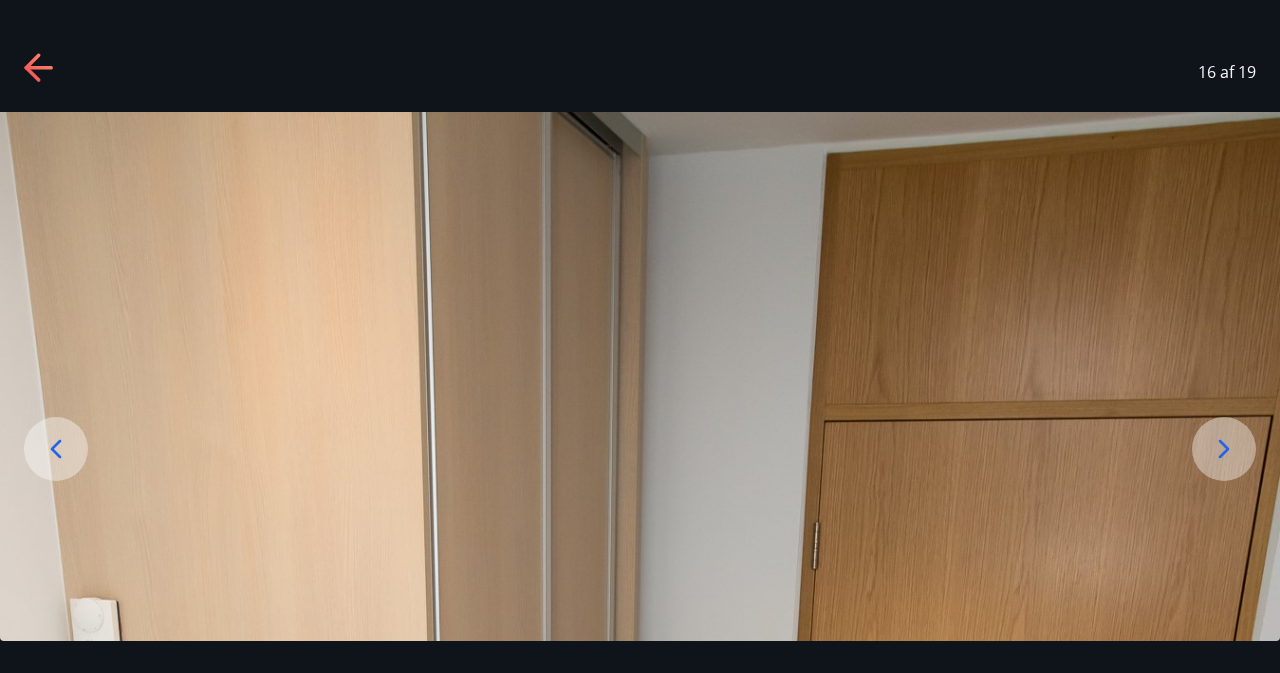click 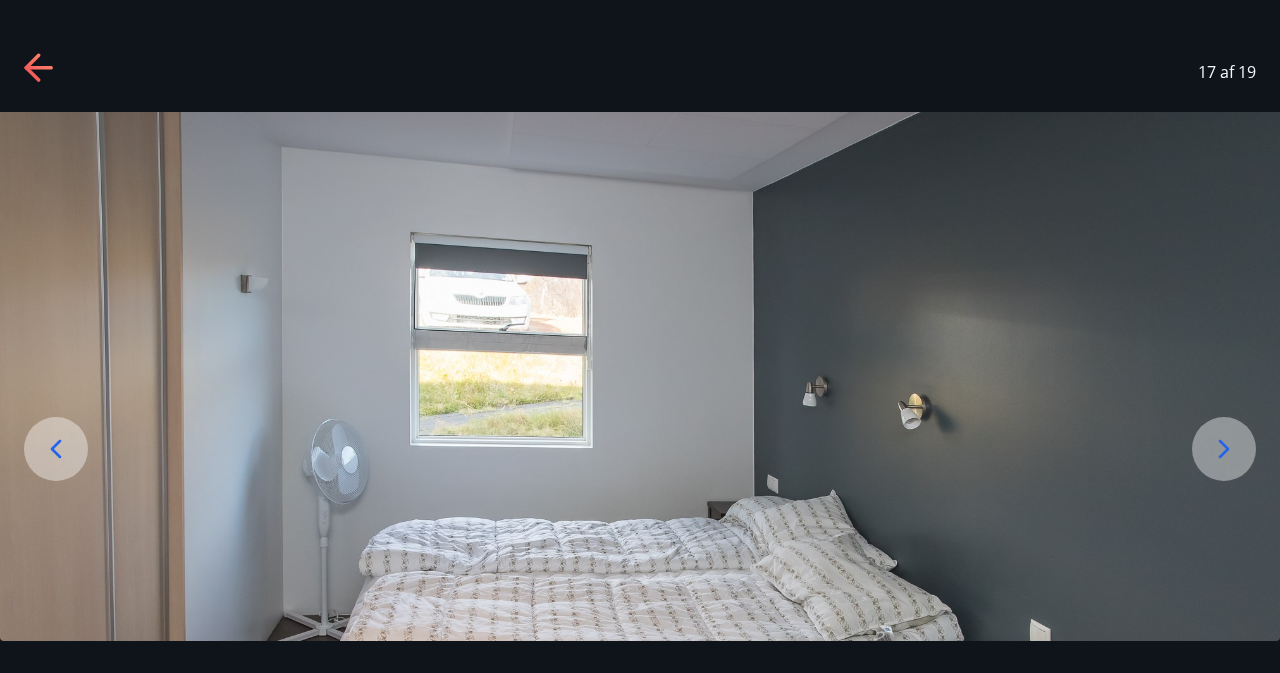 click 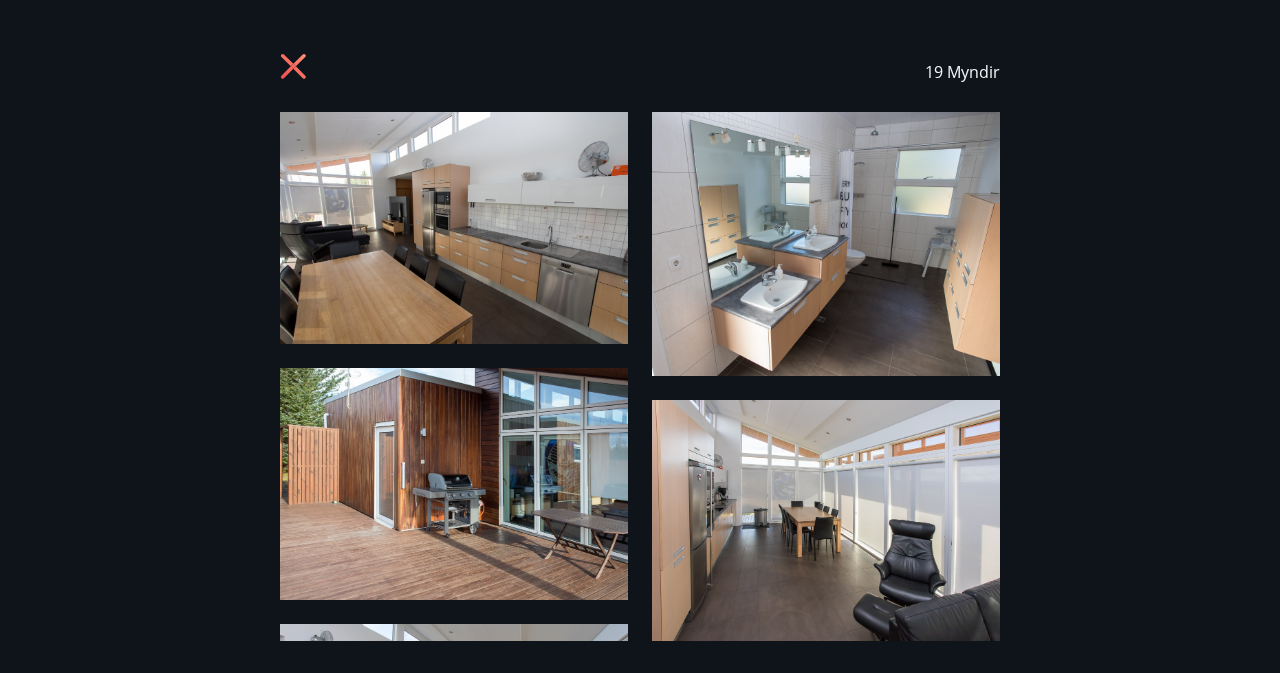 click 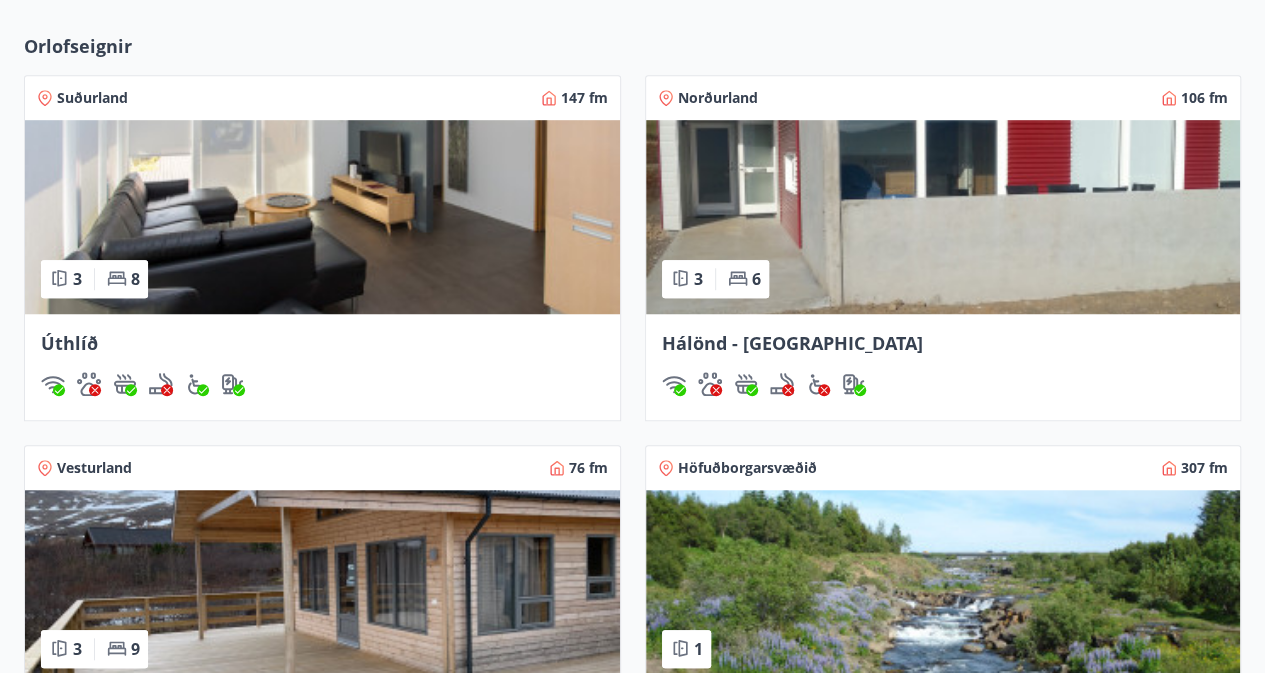 scroll, scrollTop: 580, scrollLeft: 0, axis: vertical 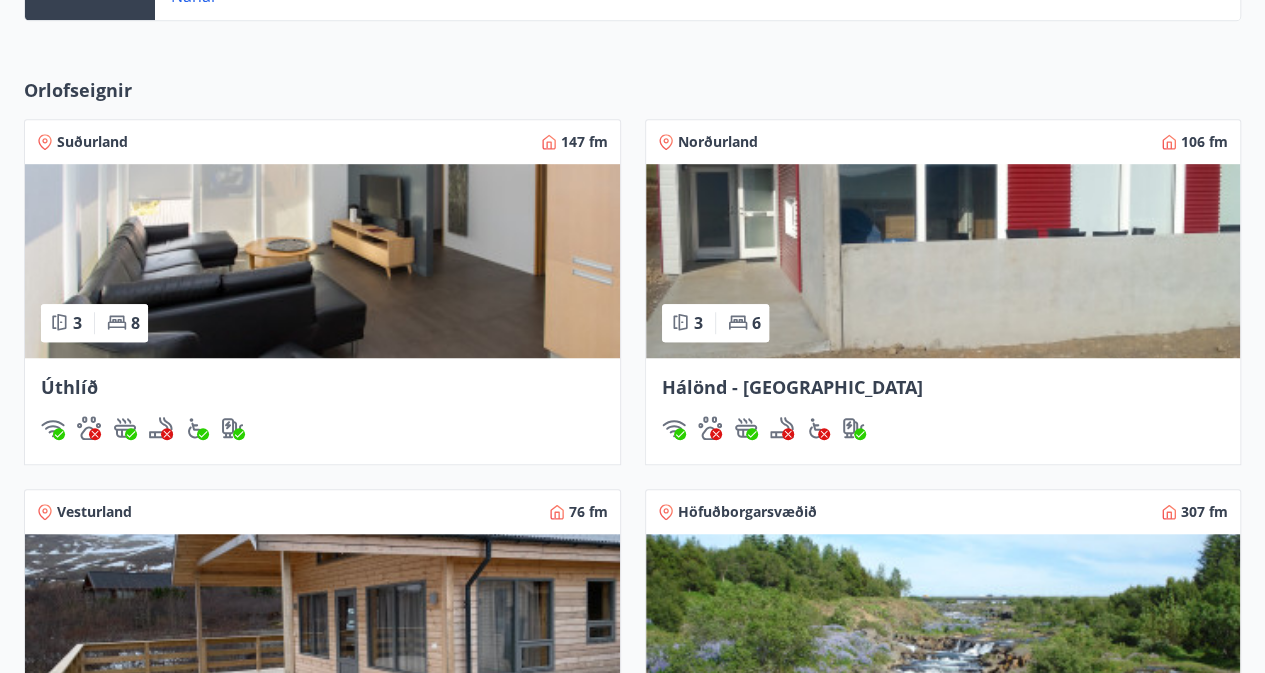 click at bounding box center [322, 631] 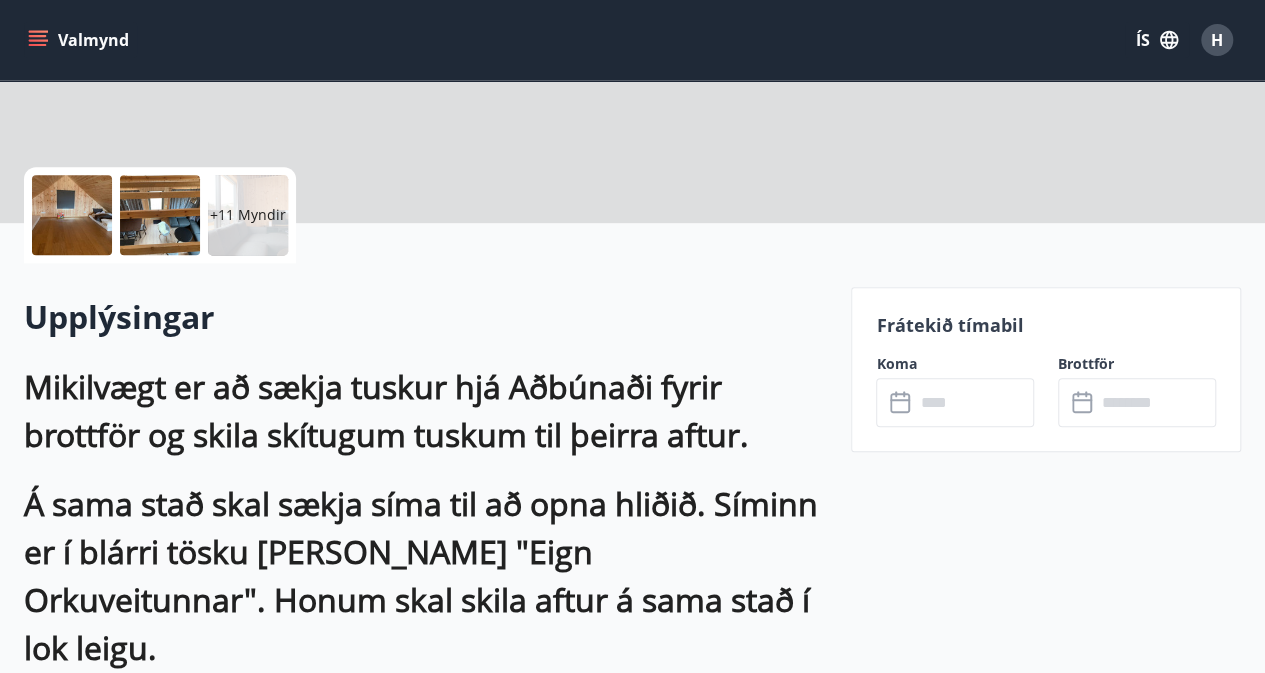 scroll, scrollTop: 0, scrollLeft: 0, axis: both 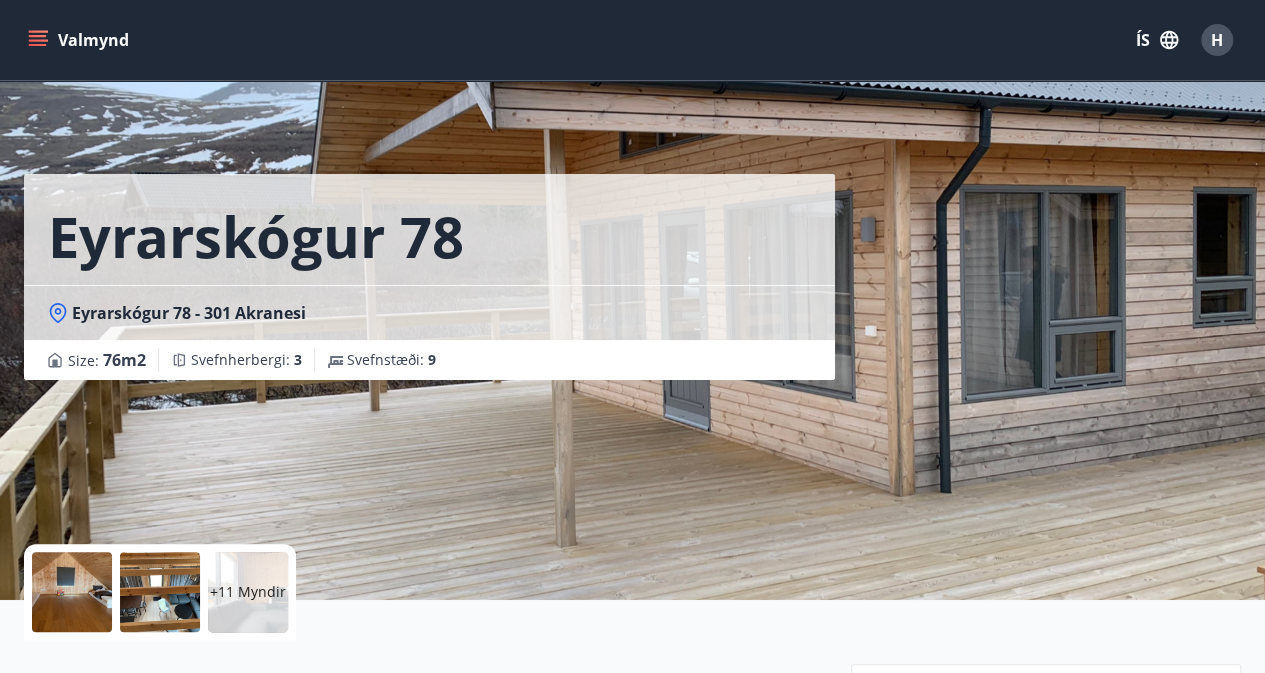 click on "+11 Myndir" at bounding box center [248, 592] 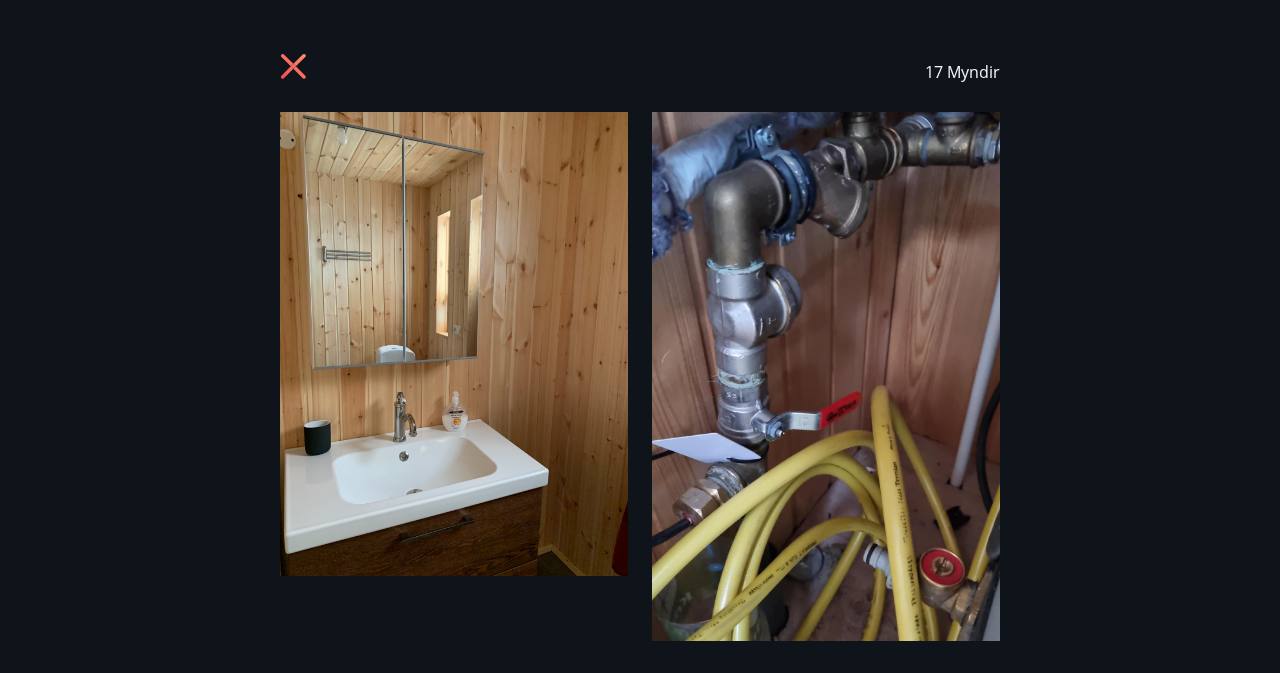 click at bounding box center [826, 421] 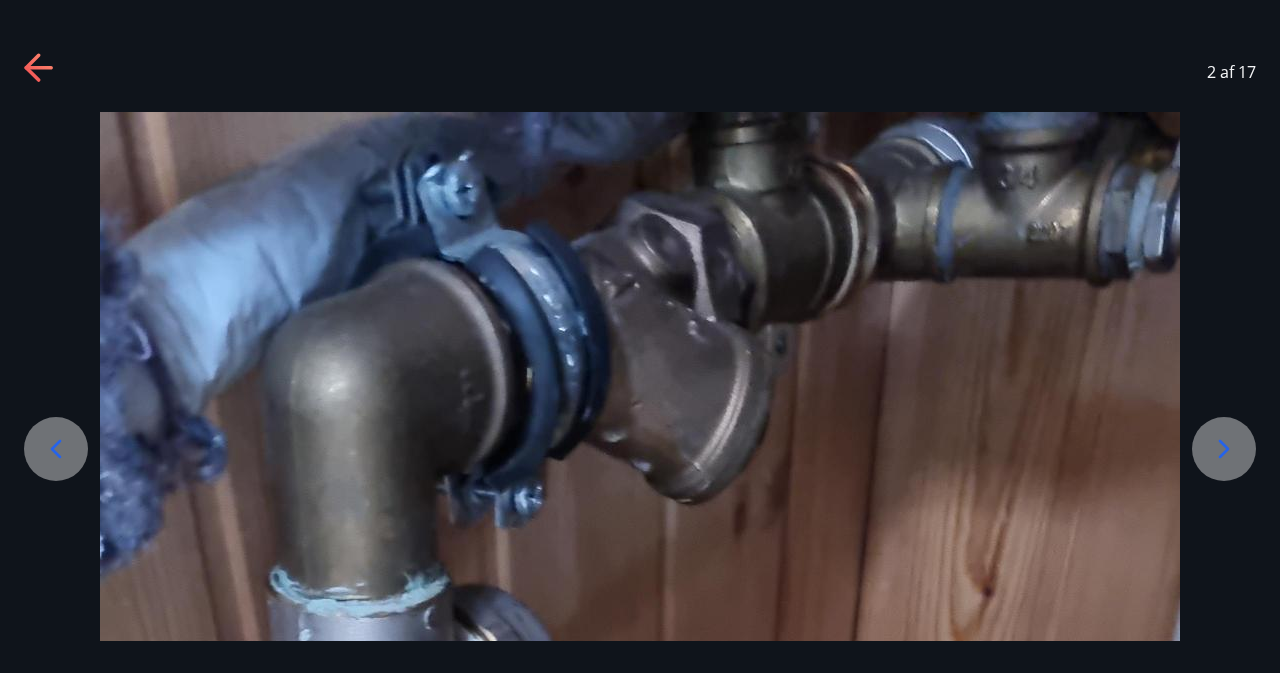 click 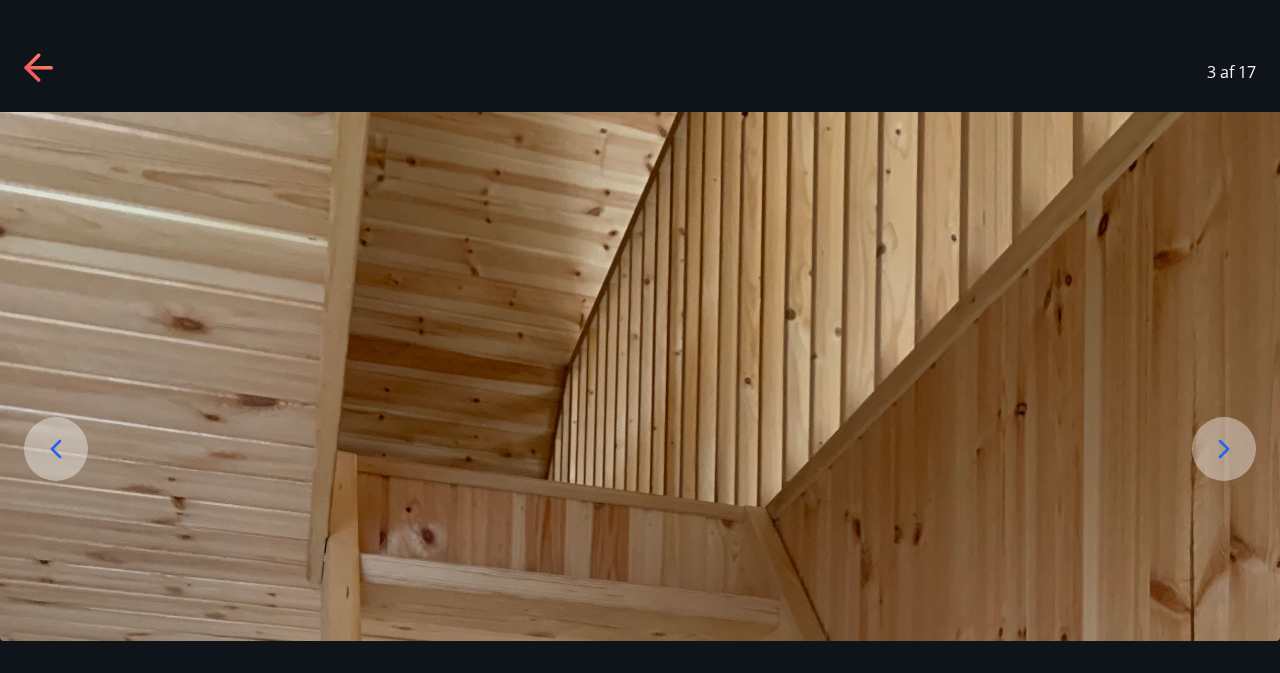 click 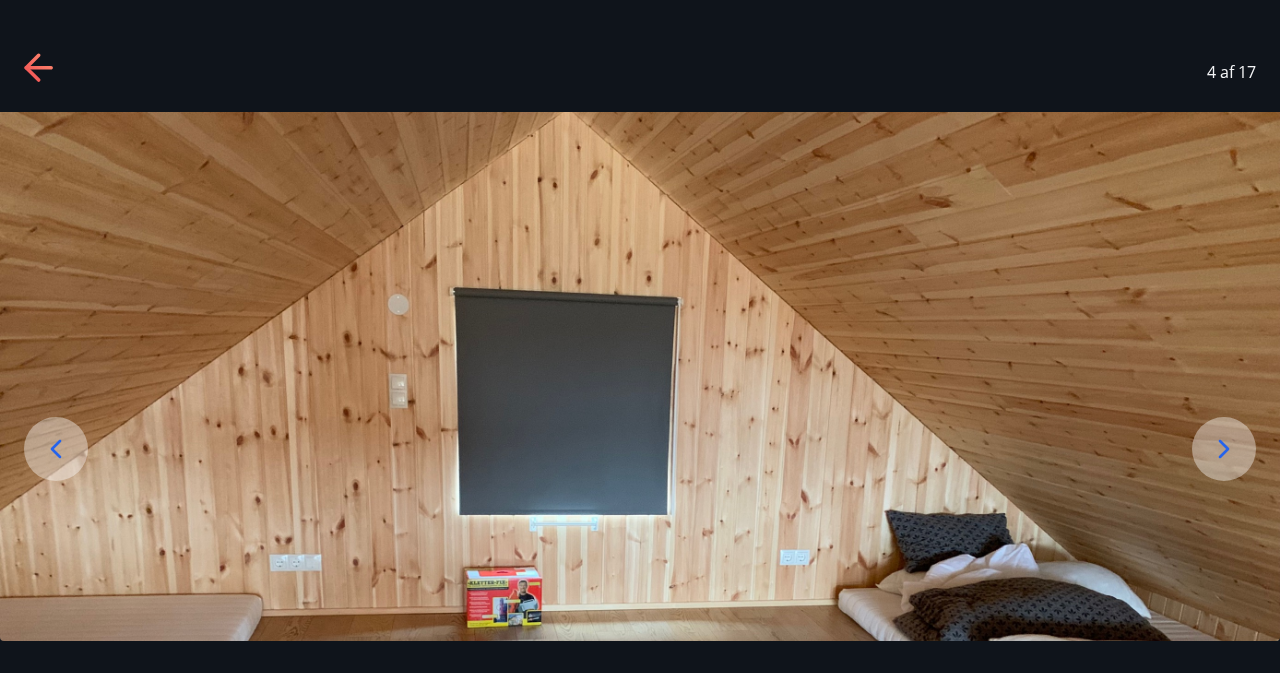 click 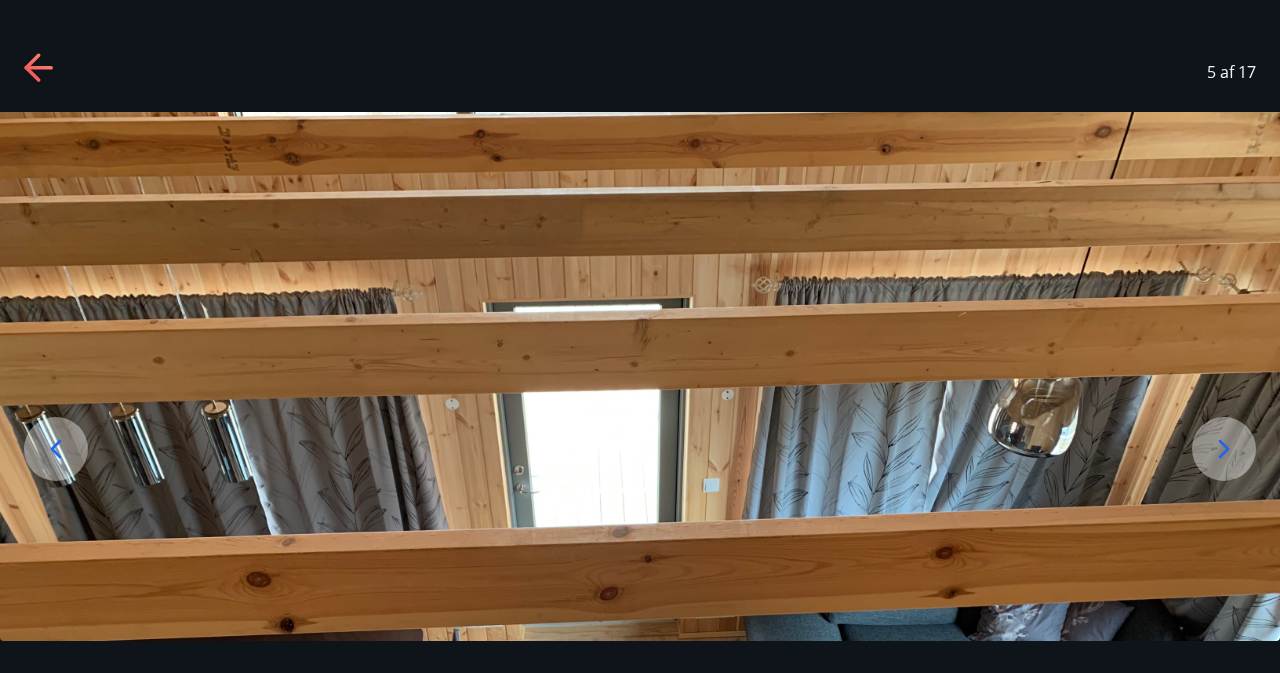 click 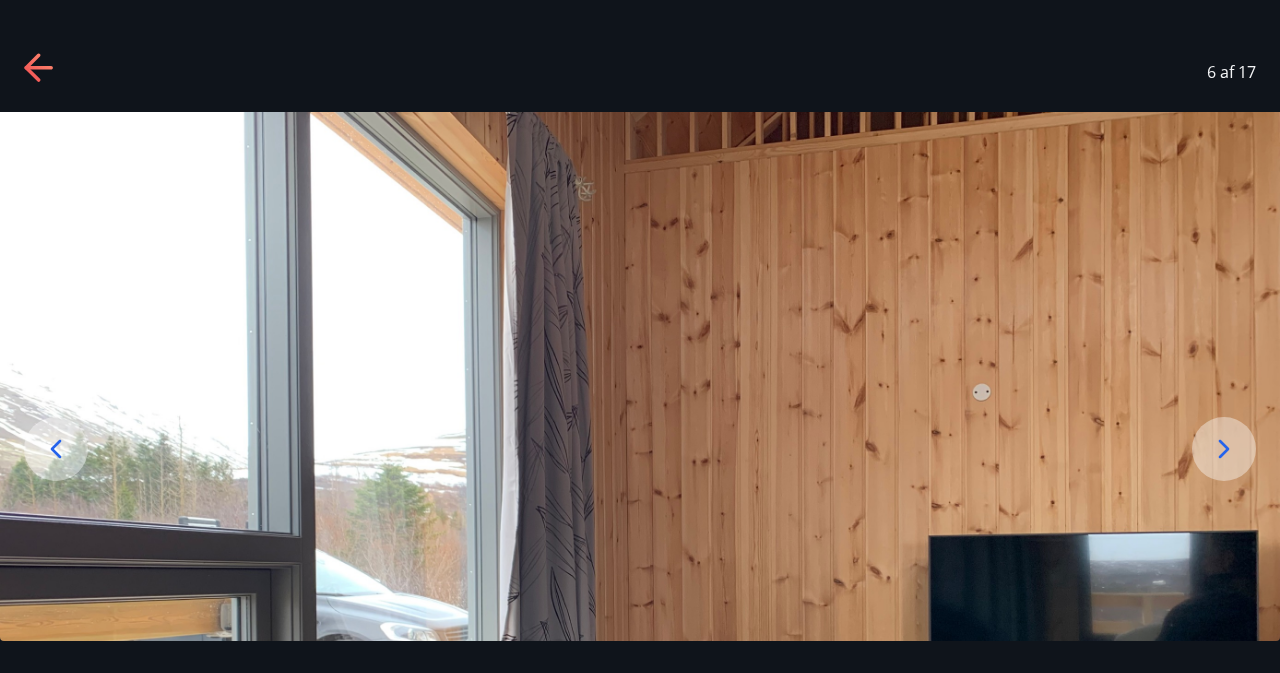 click 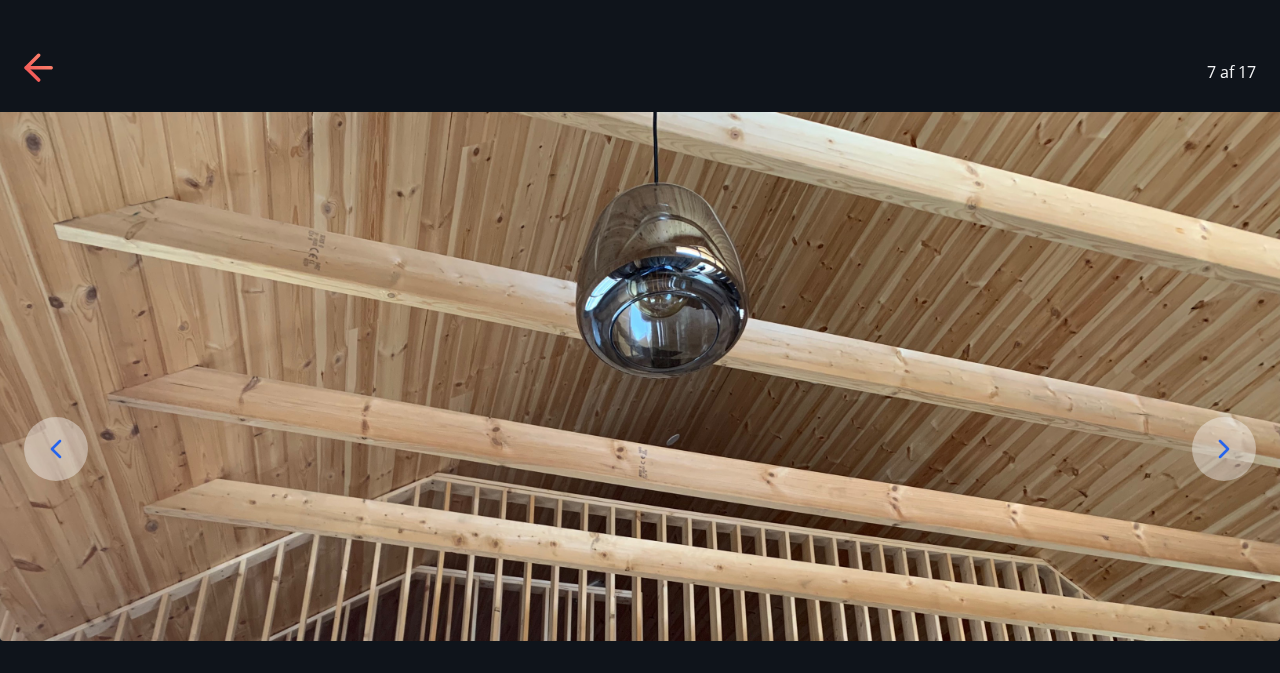 click 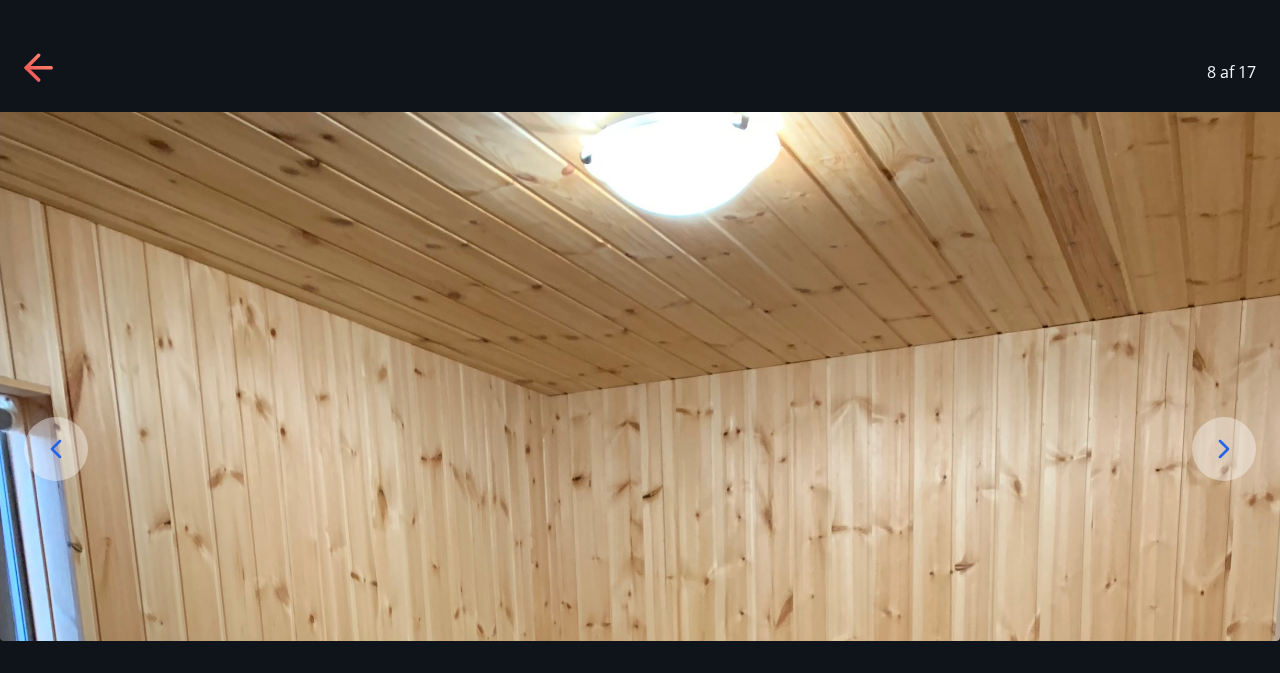 click 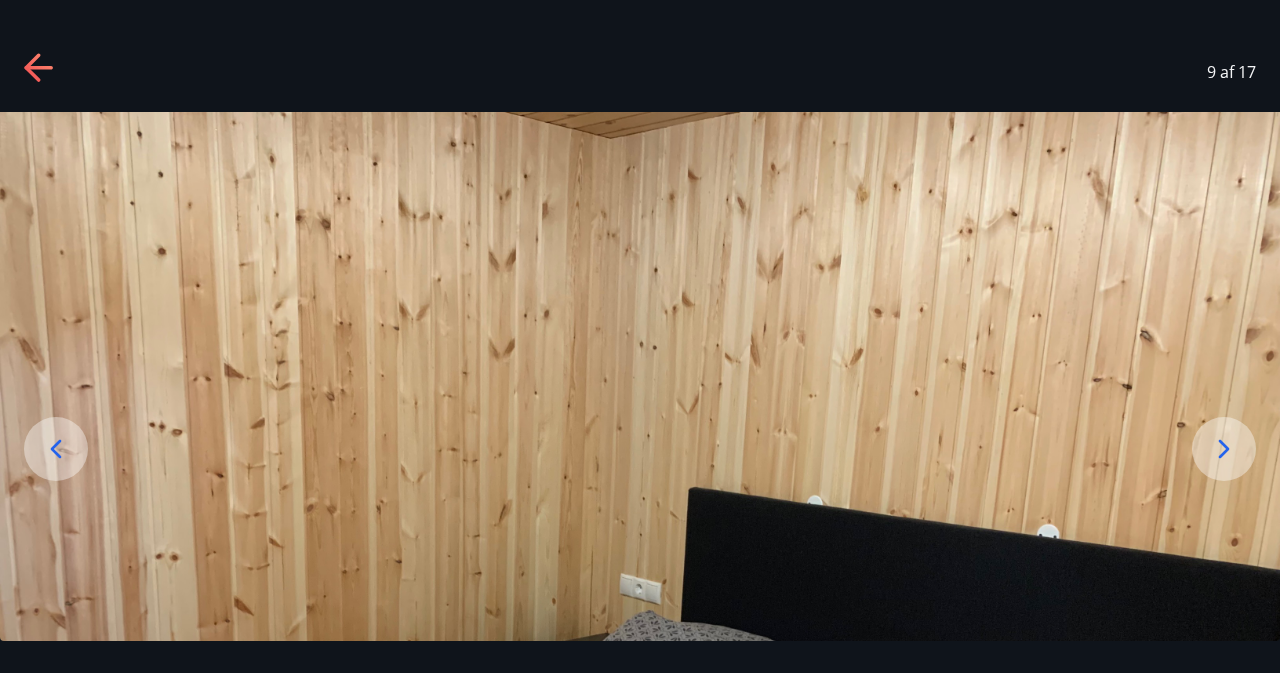 click on "9   af   17" at bounding box center (640, 72) 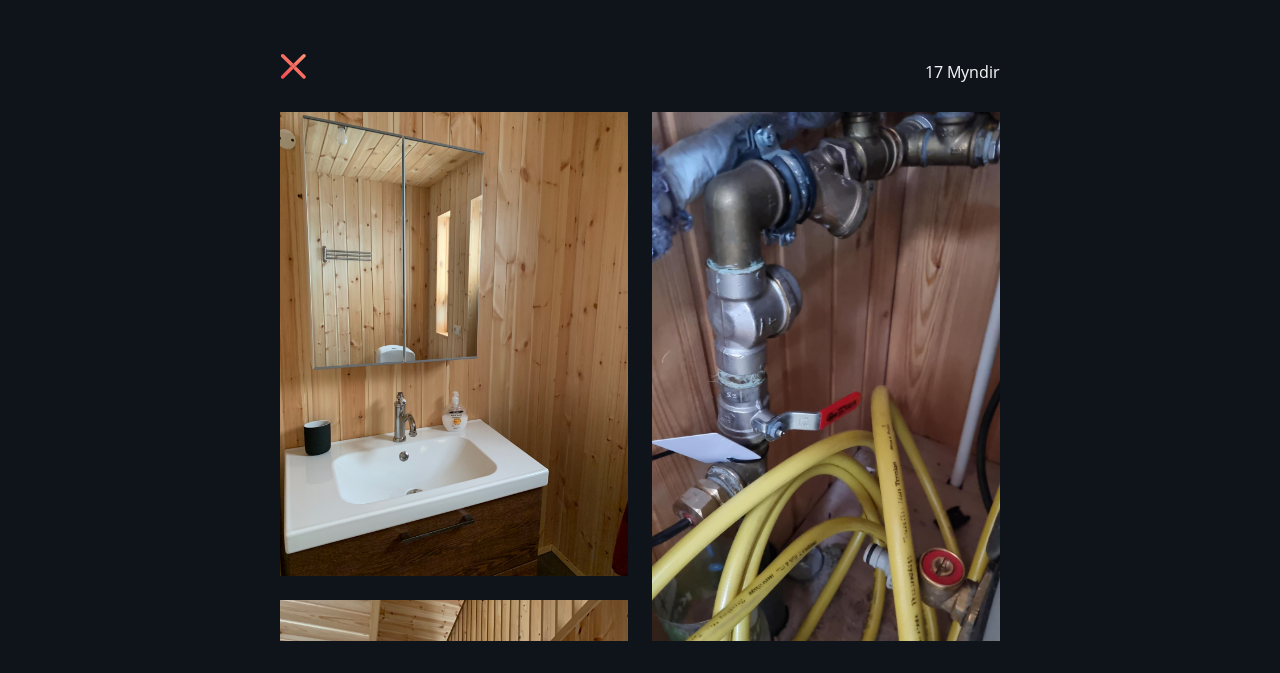 click 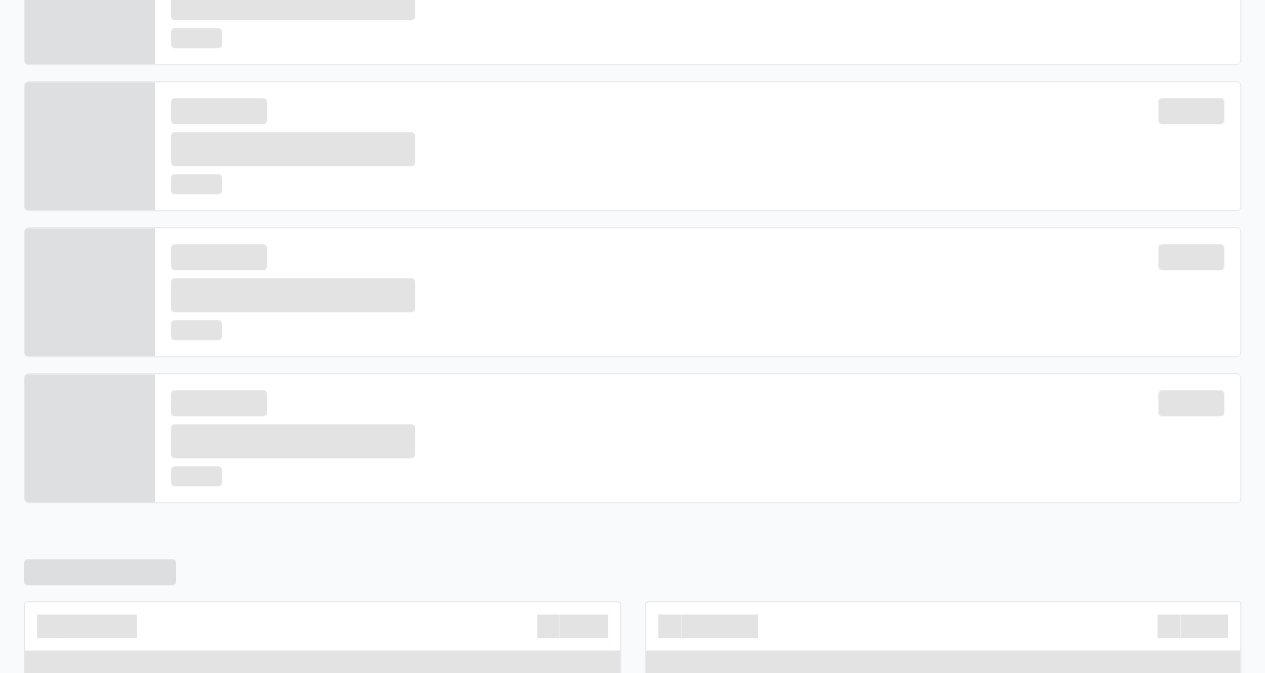 scroll, scrollTop: 536, scrollLeft: 0, axis: vertical 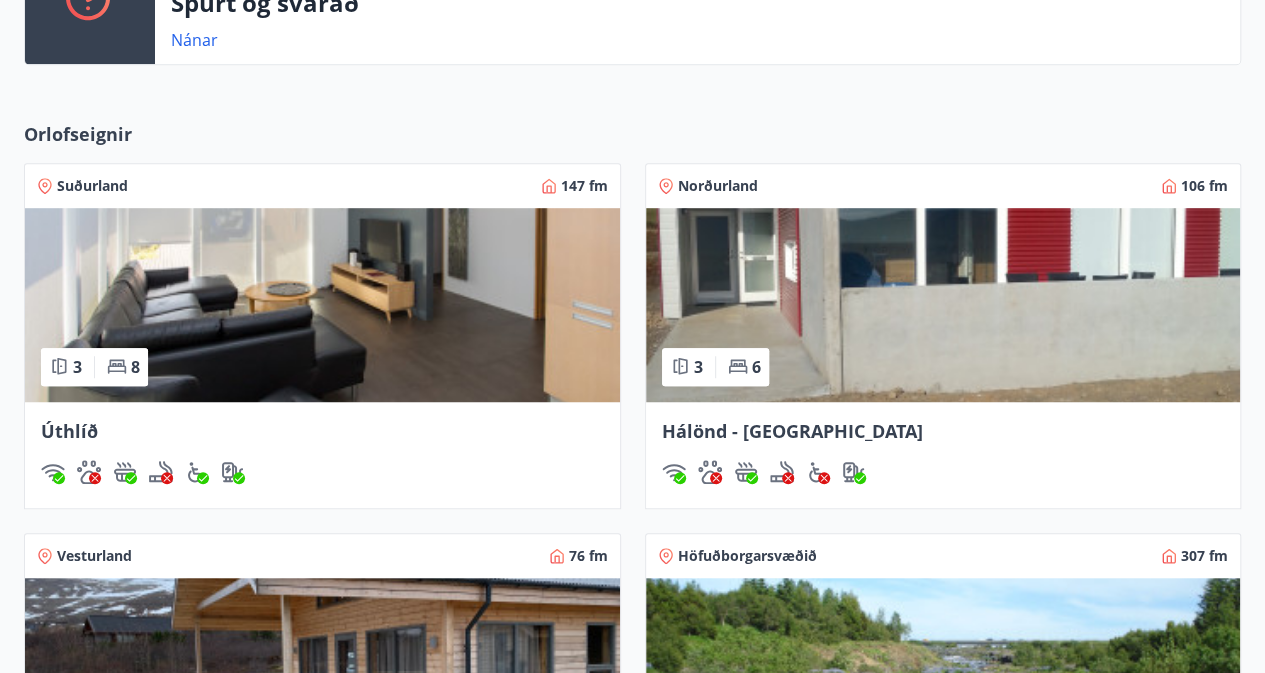 click at bounding box center (322, 305) 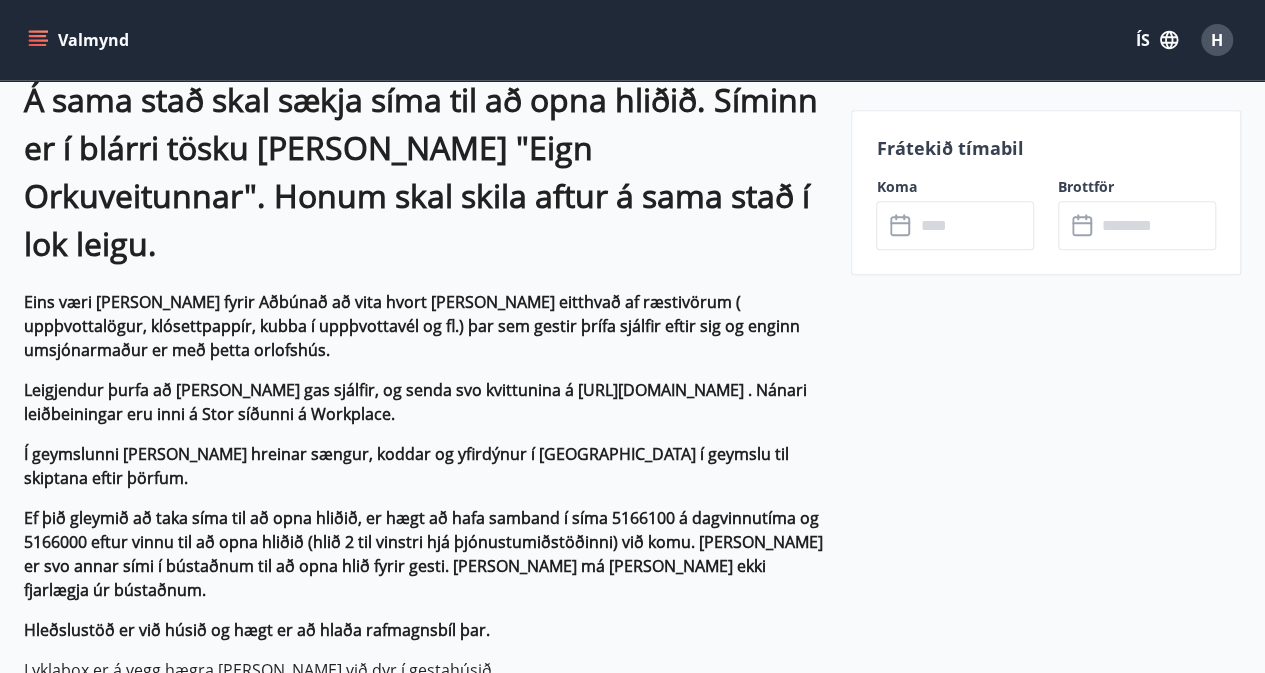 scroll, scrollTop: 834, scrollLeft: 0, axis: vertical 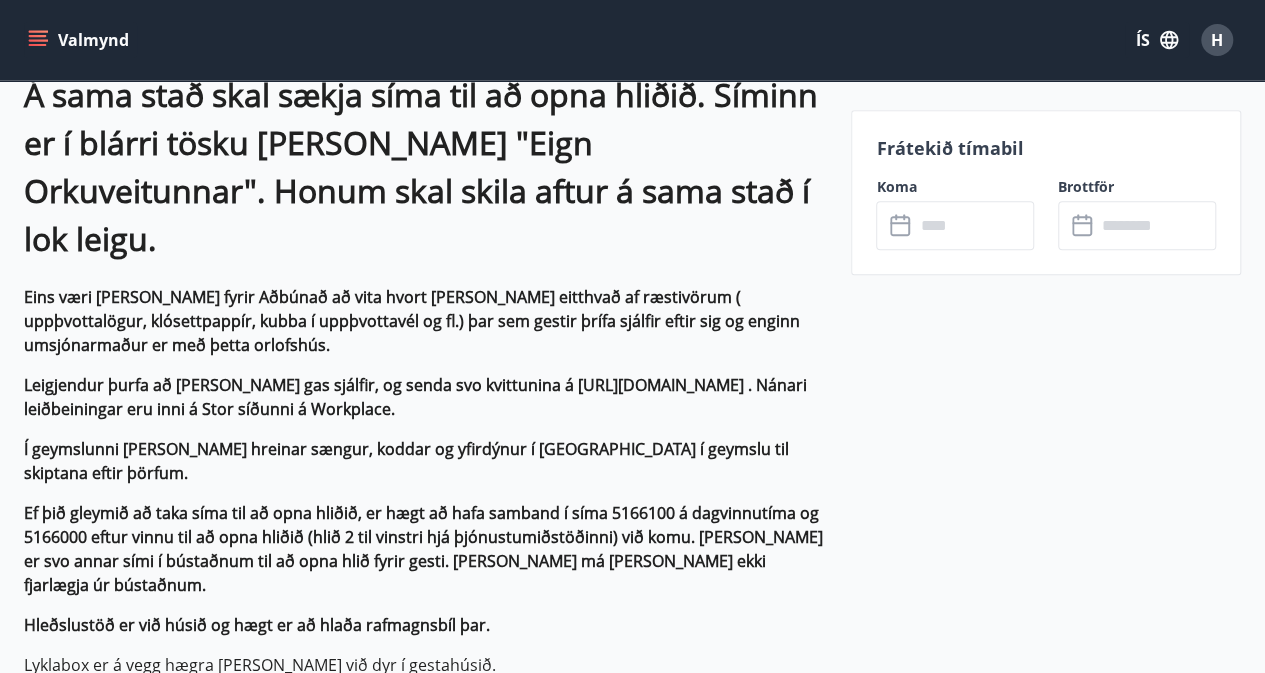 click at bounding box center [974, 225] 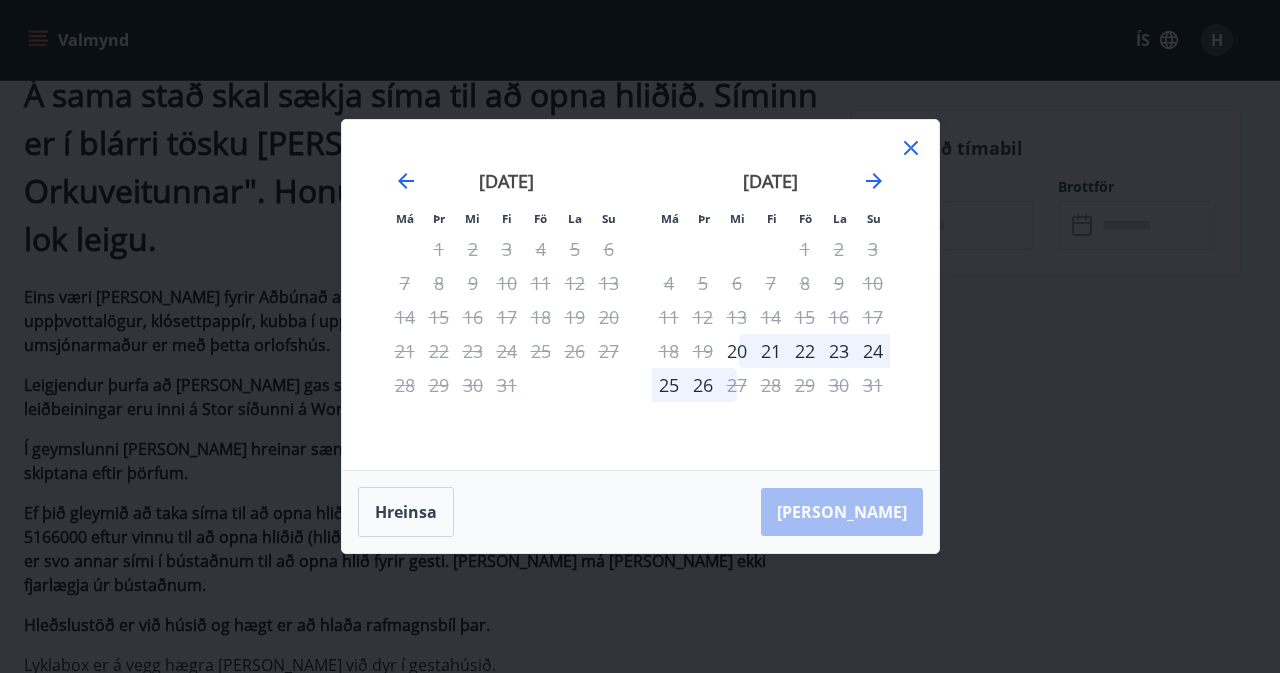 click on "ágúst 2025" at bounding box center (771, 188) 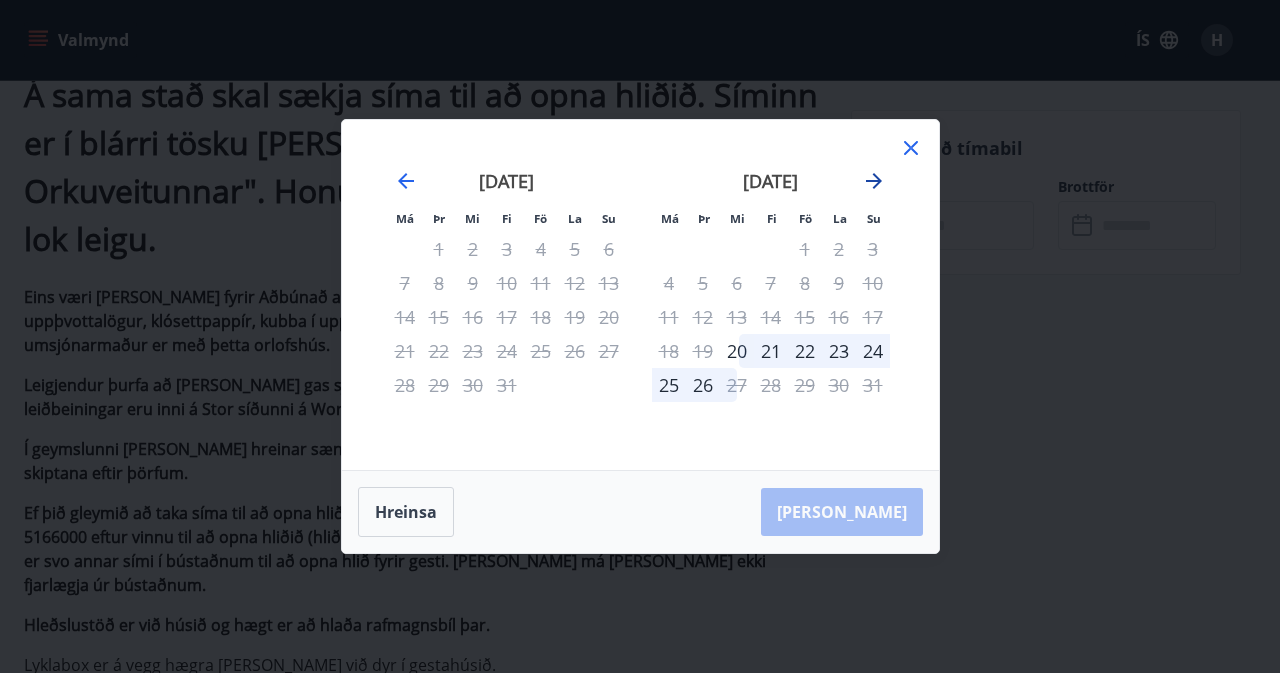 click 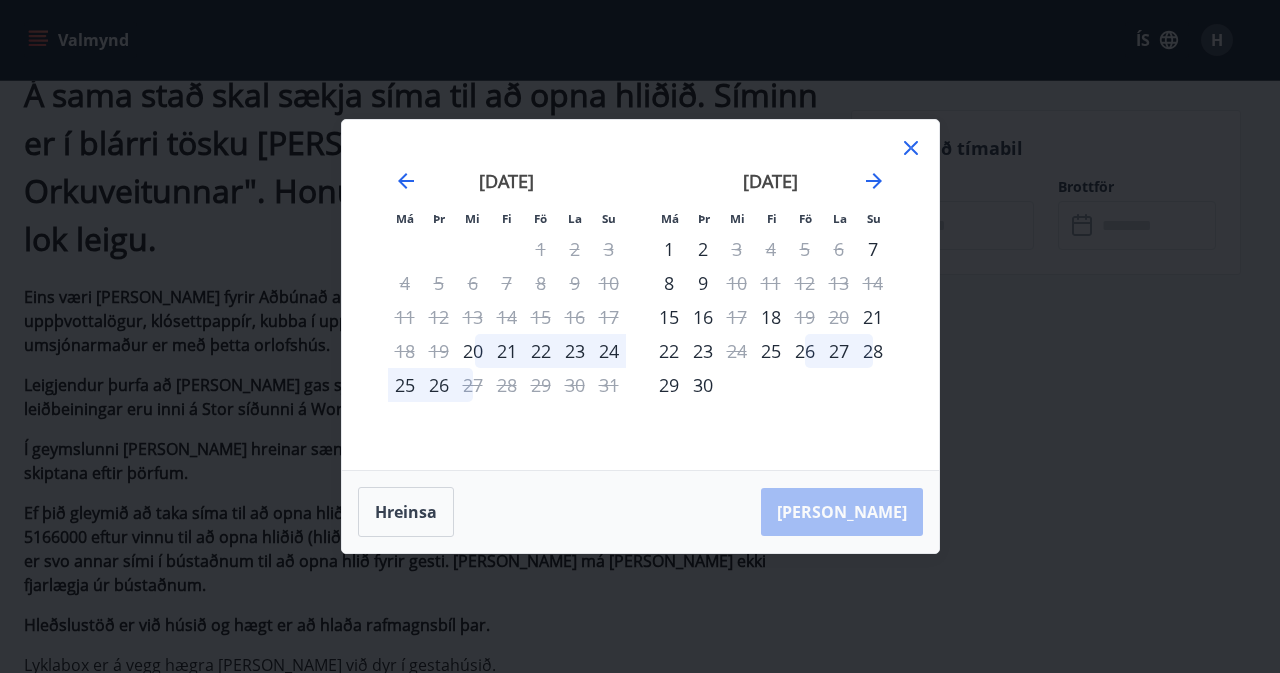 click on "28" at bounding box center [873, 351] 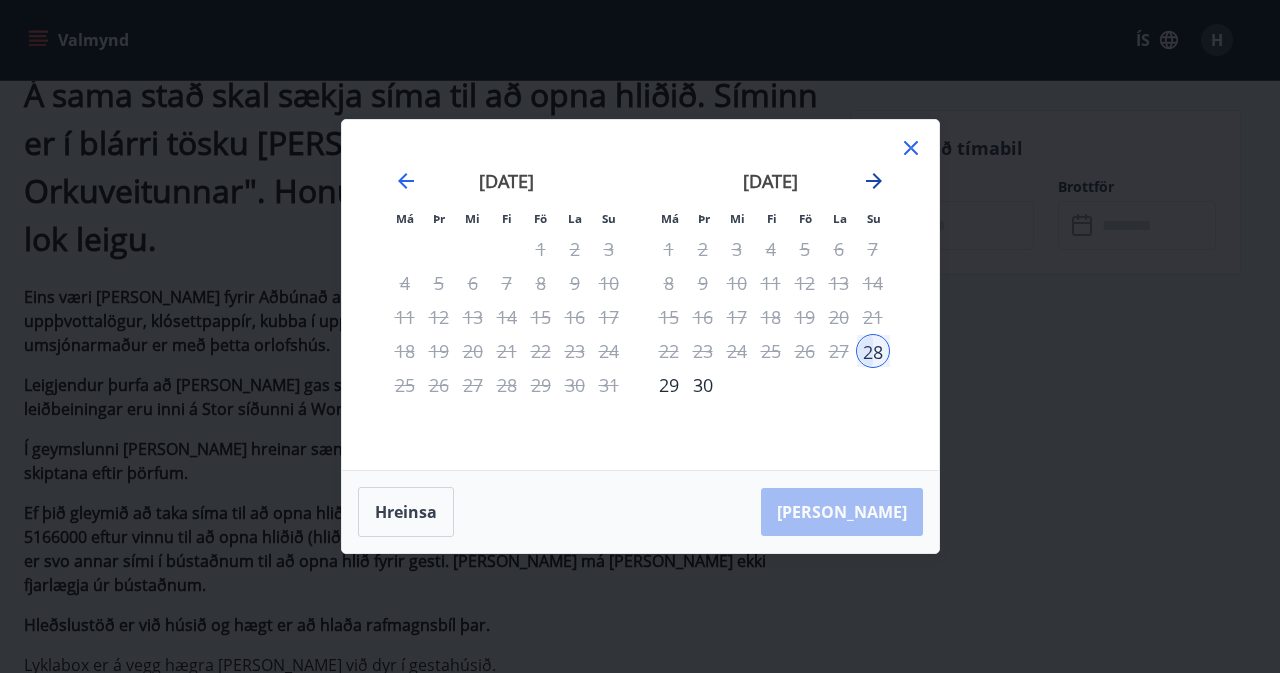 click 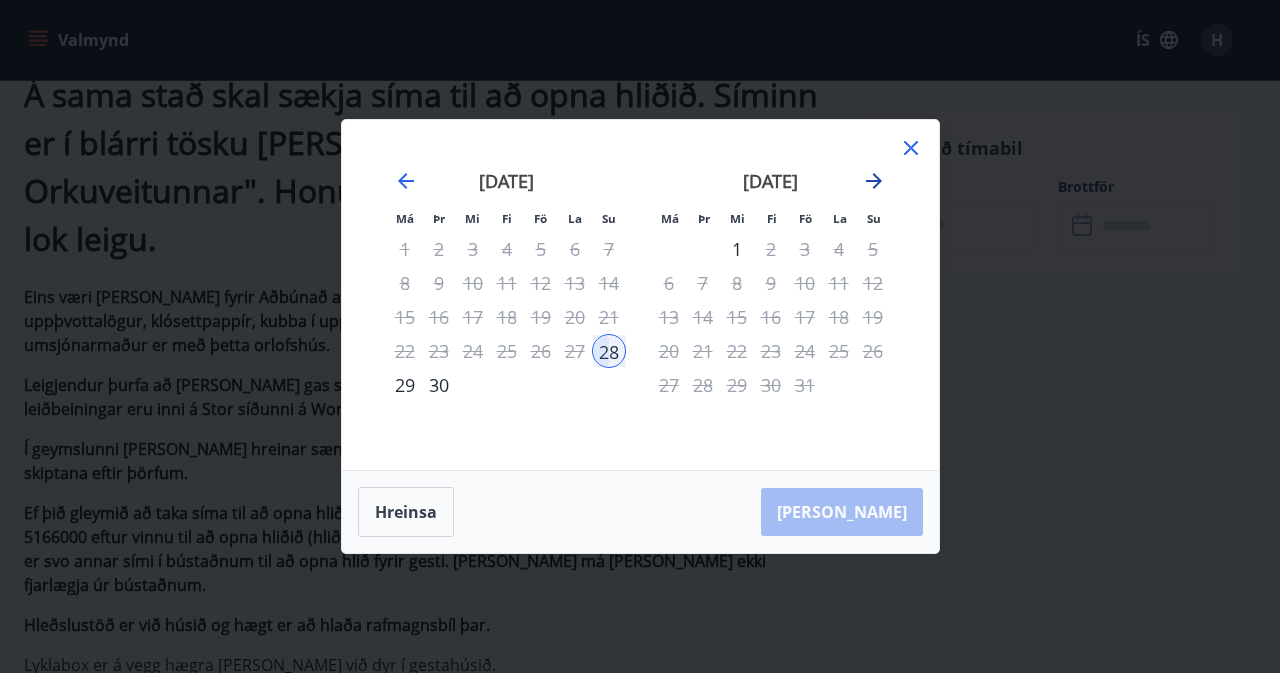 click 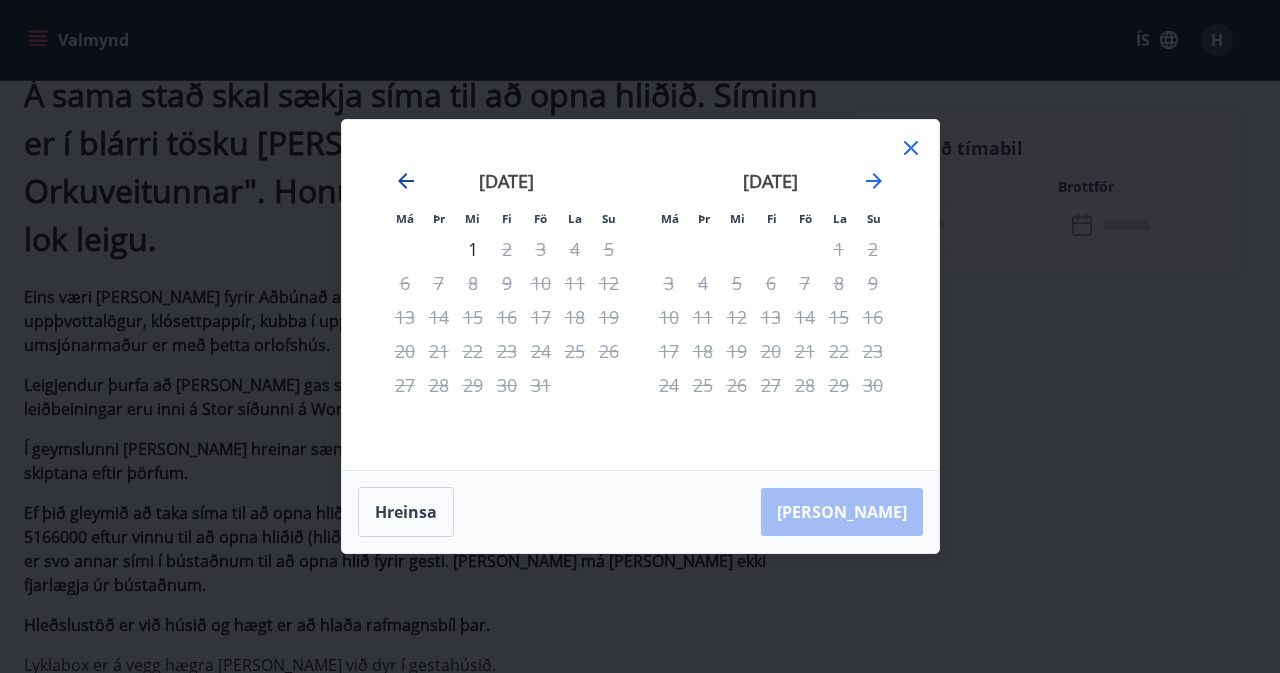click 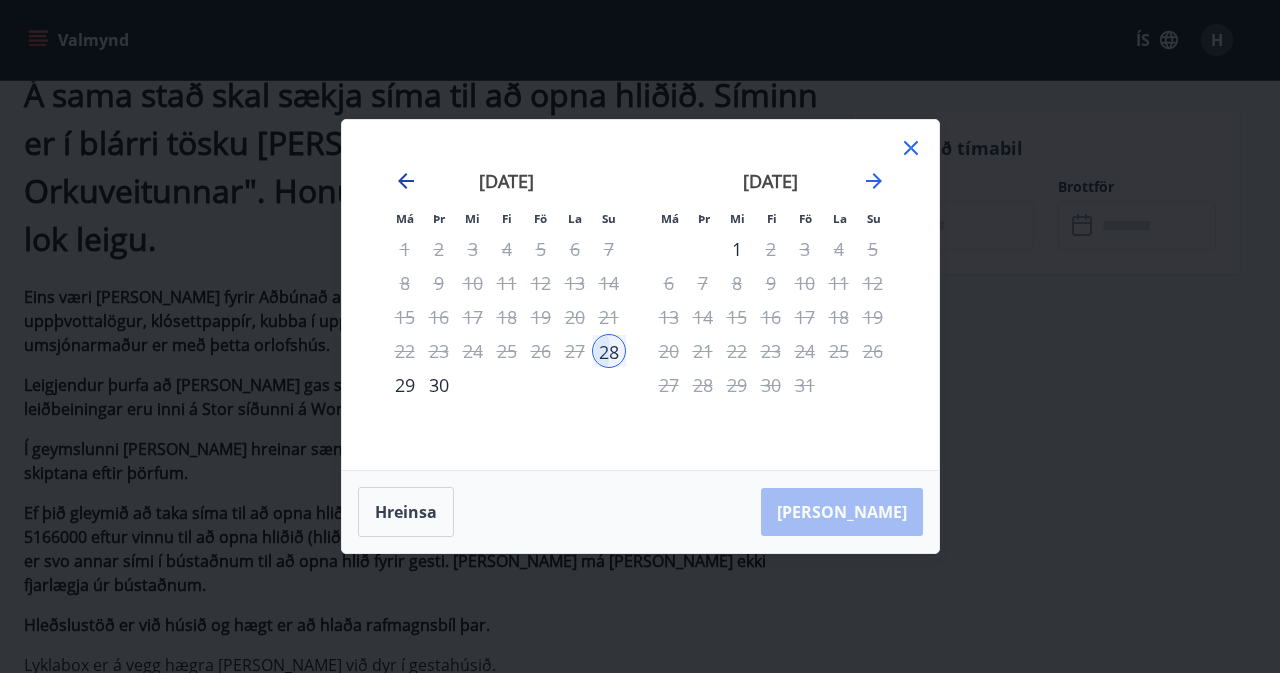 click 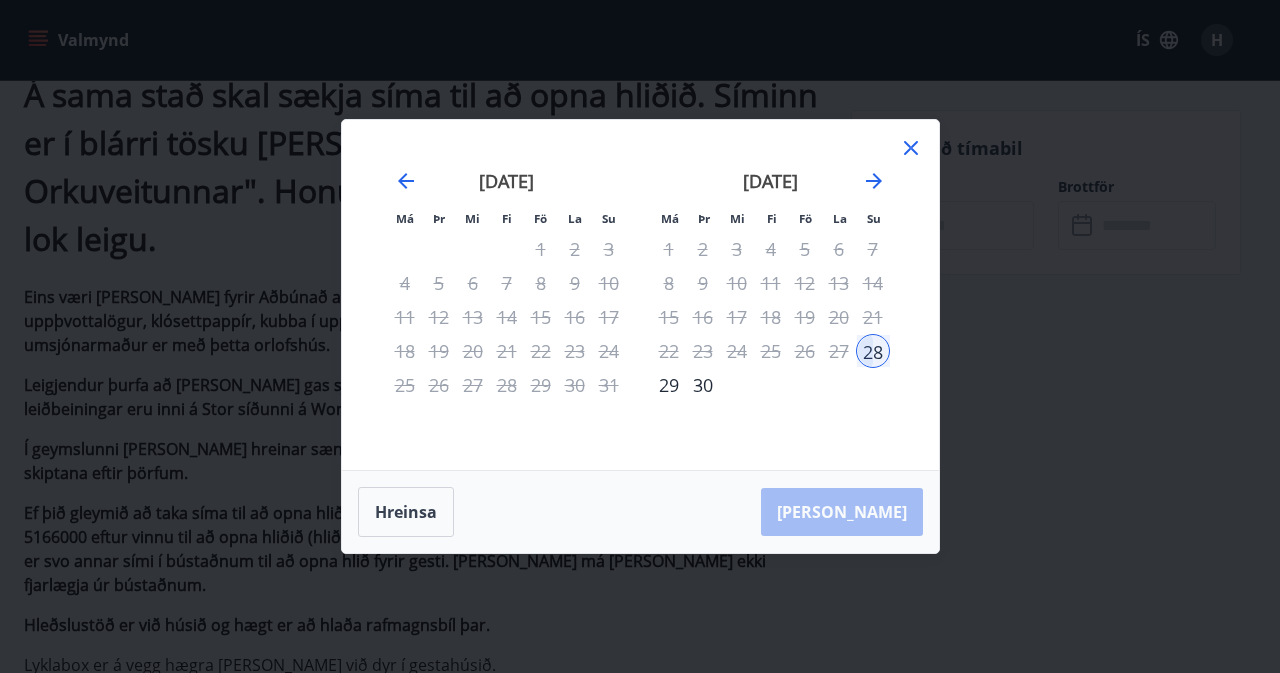click on "Má Þr Mi Fi Fö La Su Má Þr Mi Fi Fö La Su júlí 2025 1 2 3 4 5 6 7 8 9 10 11 12 13 14 15 16 17 18 19 20 21 22 23 24 25 26 27 28 29 30 31 ágúst 2025 1 2 3 4 5 6 7 8 9 10 11 12 13 14 15 16 17 18 19 20 21 22 23 24 25 26 27 28 29 30 31 september 2025 1 2 3 4 5 6 7 8 9 10 11 12 13 14 15 16 17 18 19 20 21 22 23 24 25 26 27 28 29 30 október 2025 1 2 3 4 5 6 7 8 9 10 11 12 13 14 15 16 17 18 19 20 21 22 23 24 25 26 27 28 29 30 31" at bounding box center (640, 295) 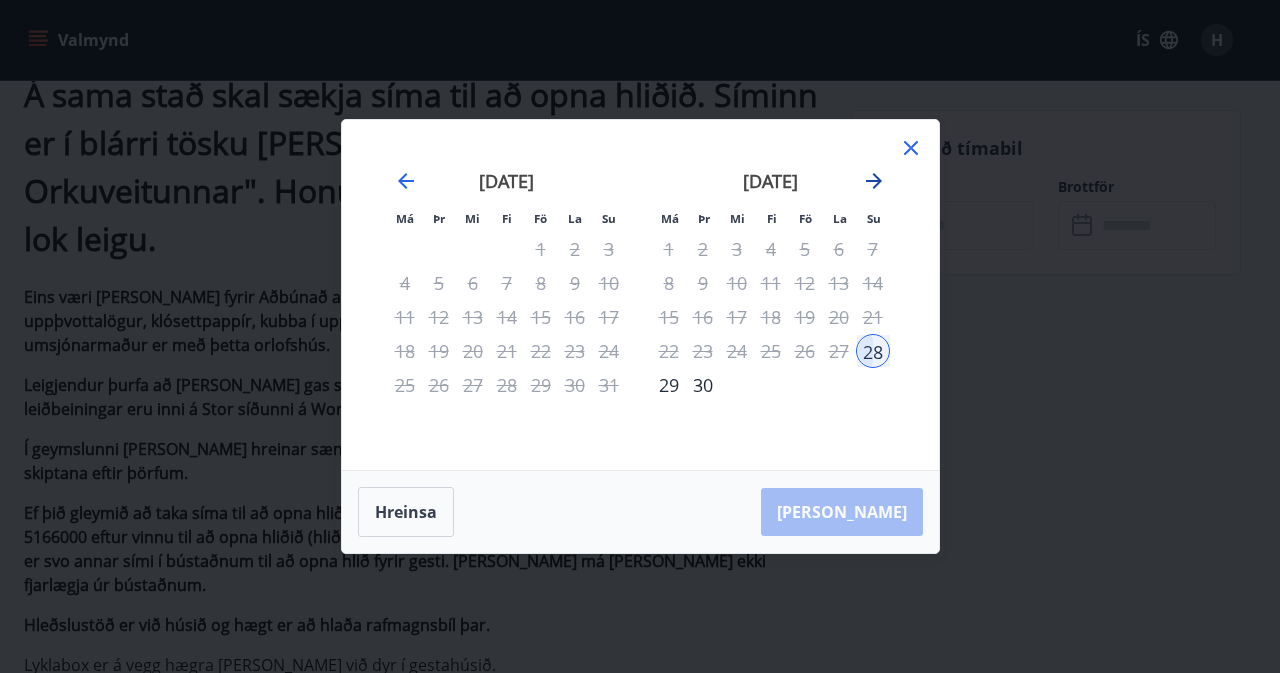 click 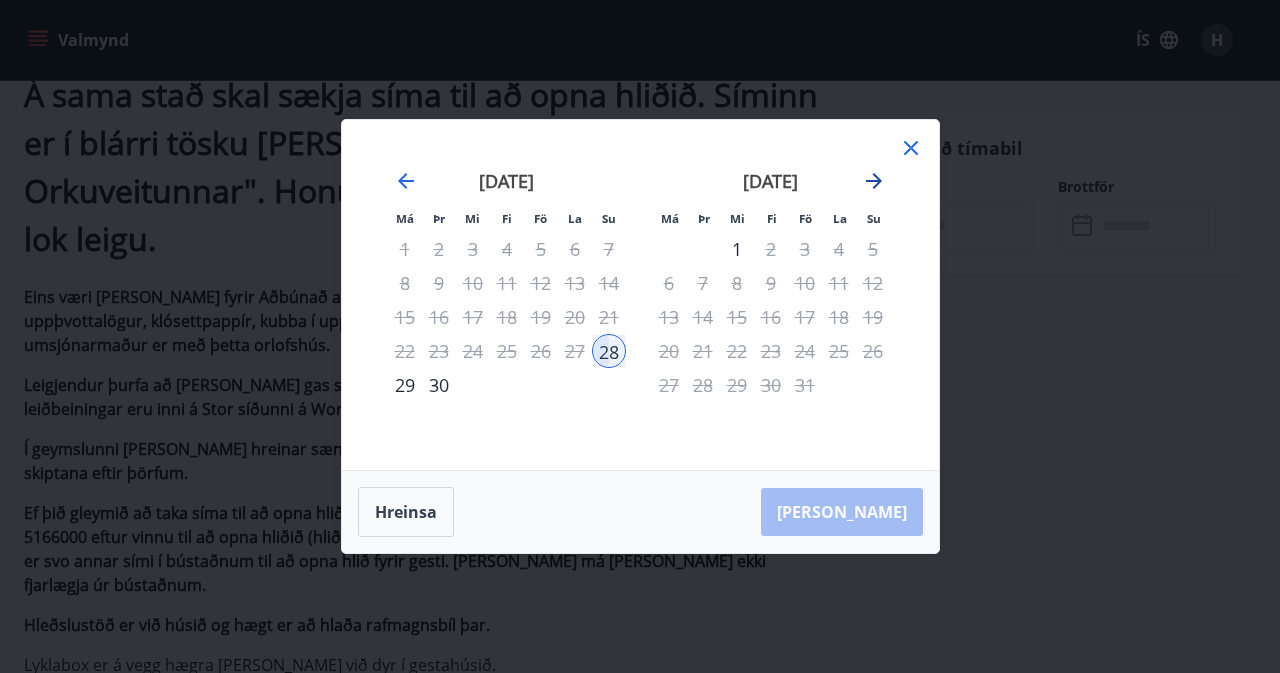 click 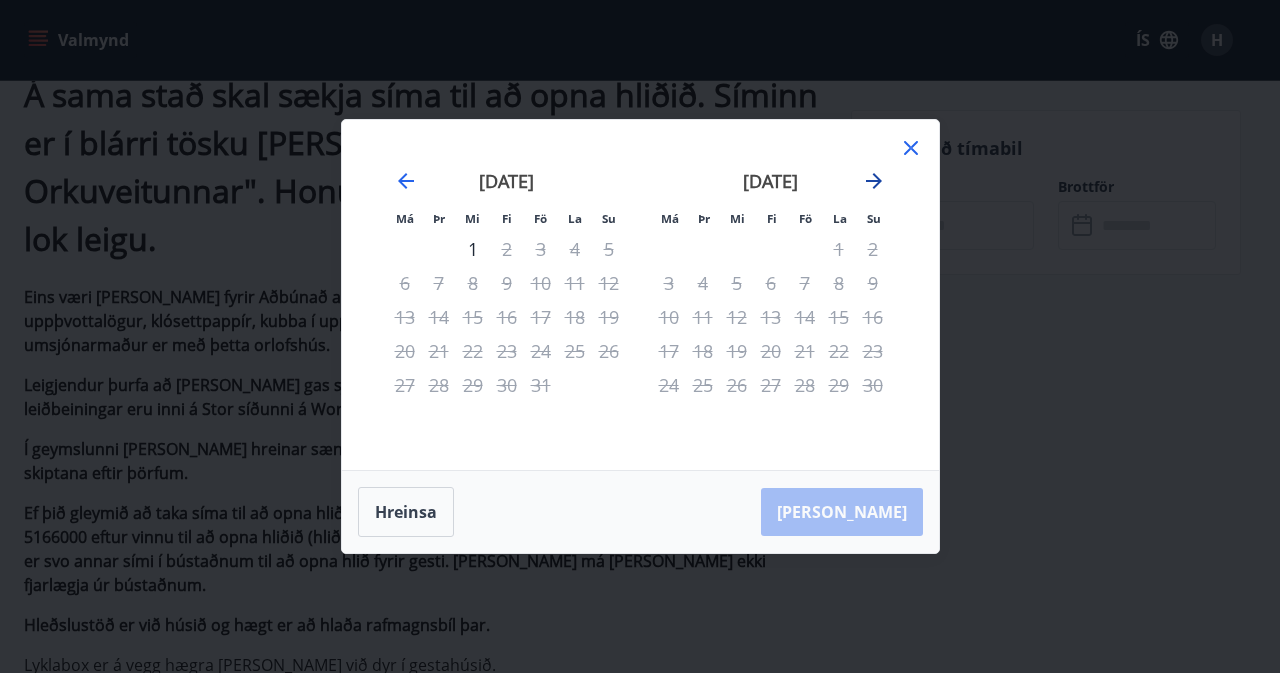click 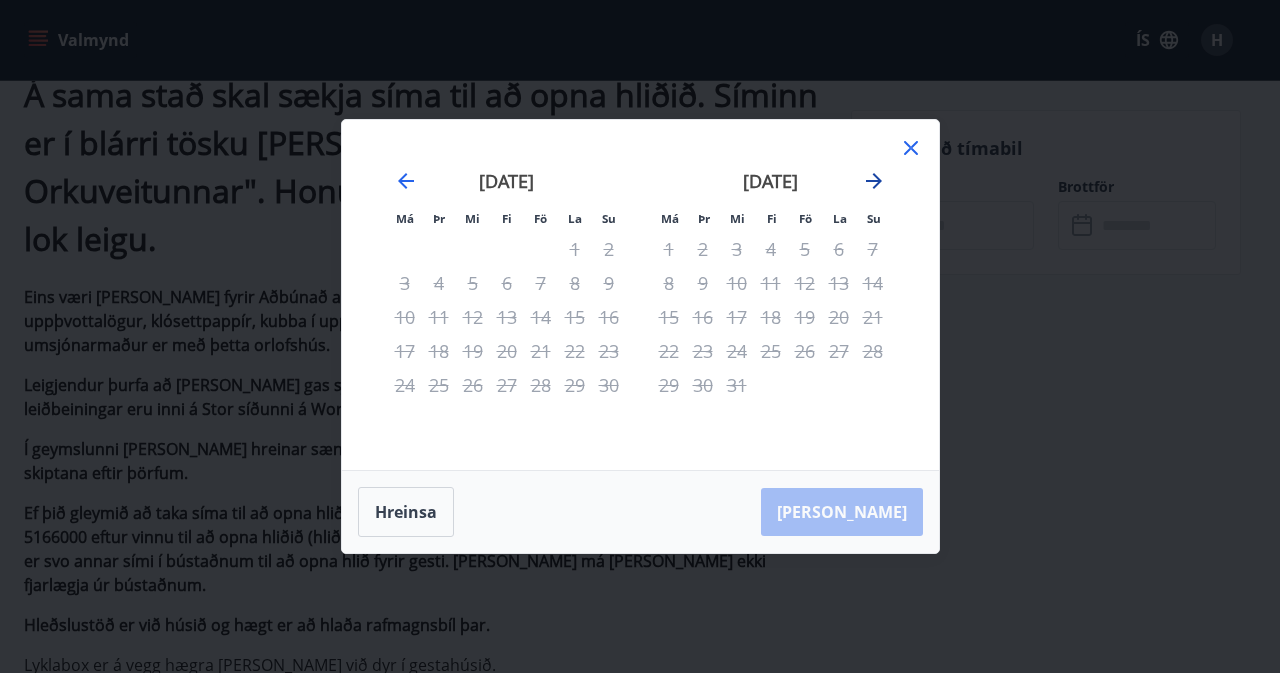 click 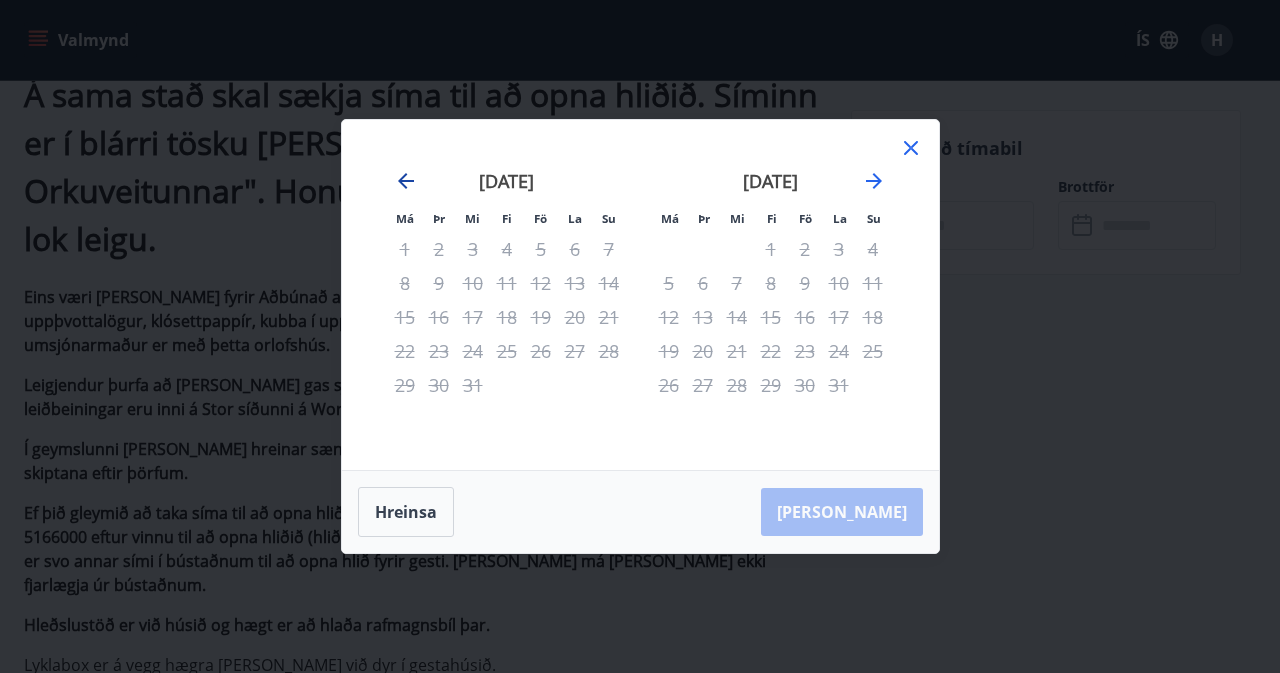 click 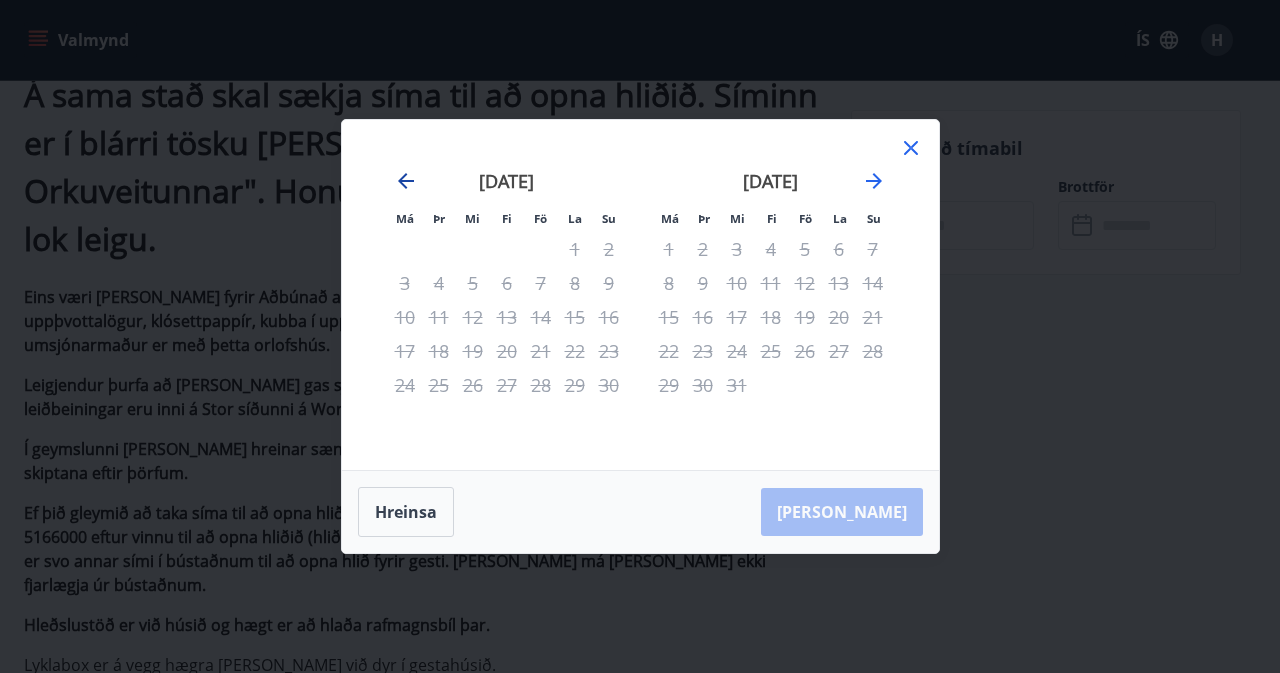 click 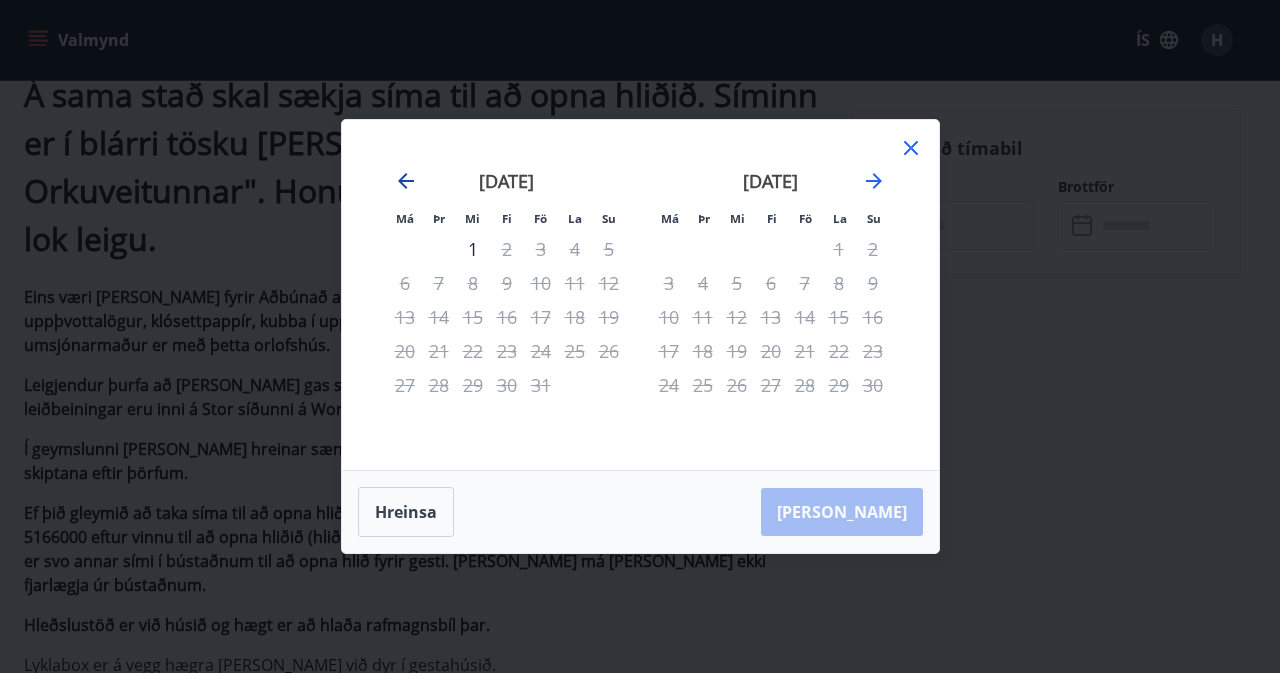 click 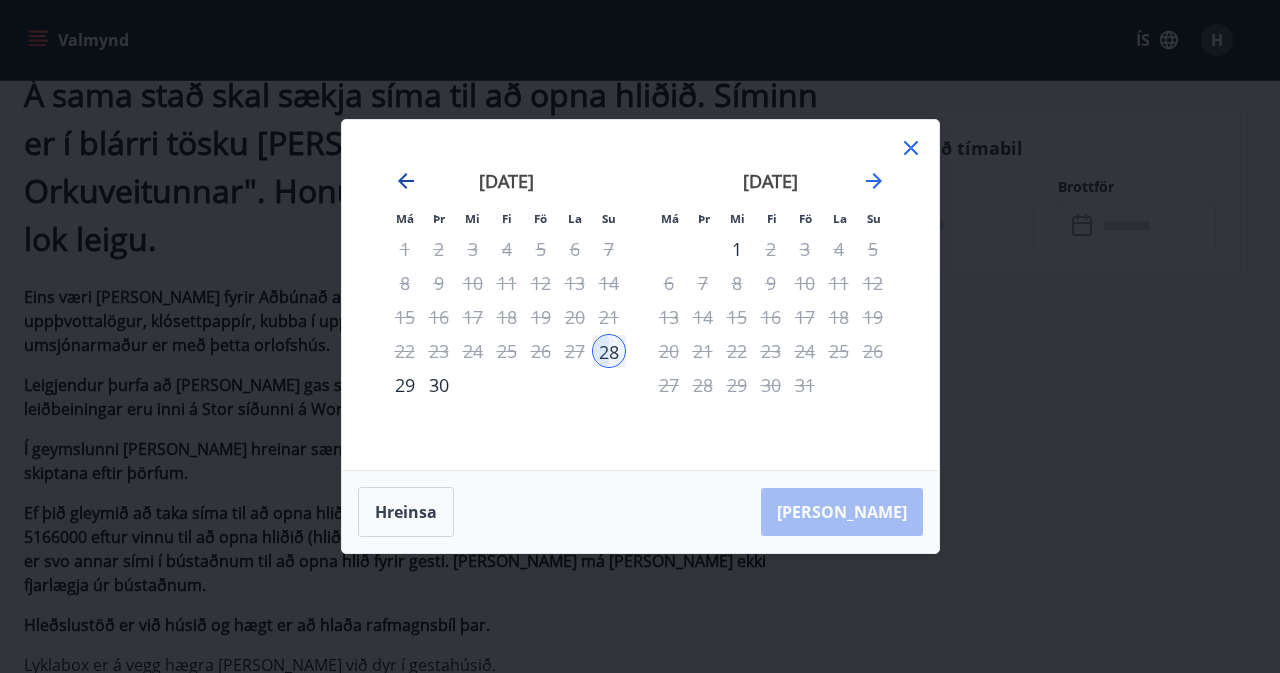 click 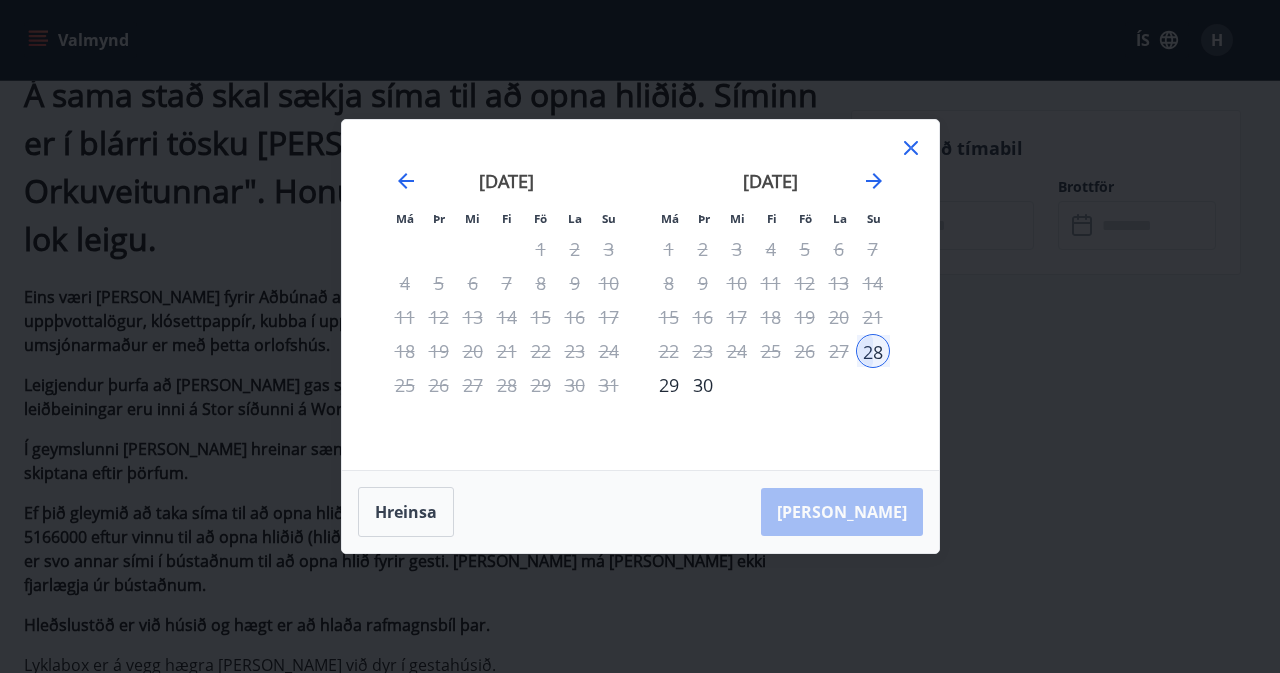 click 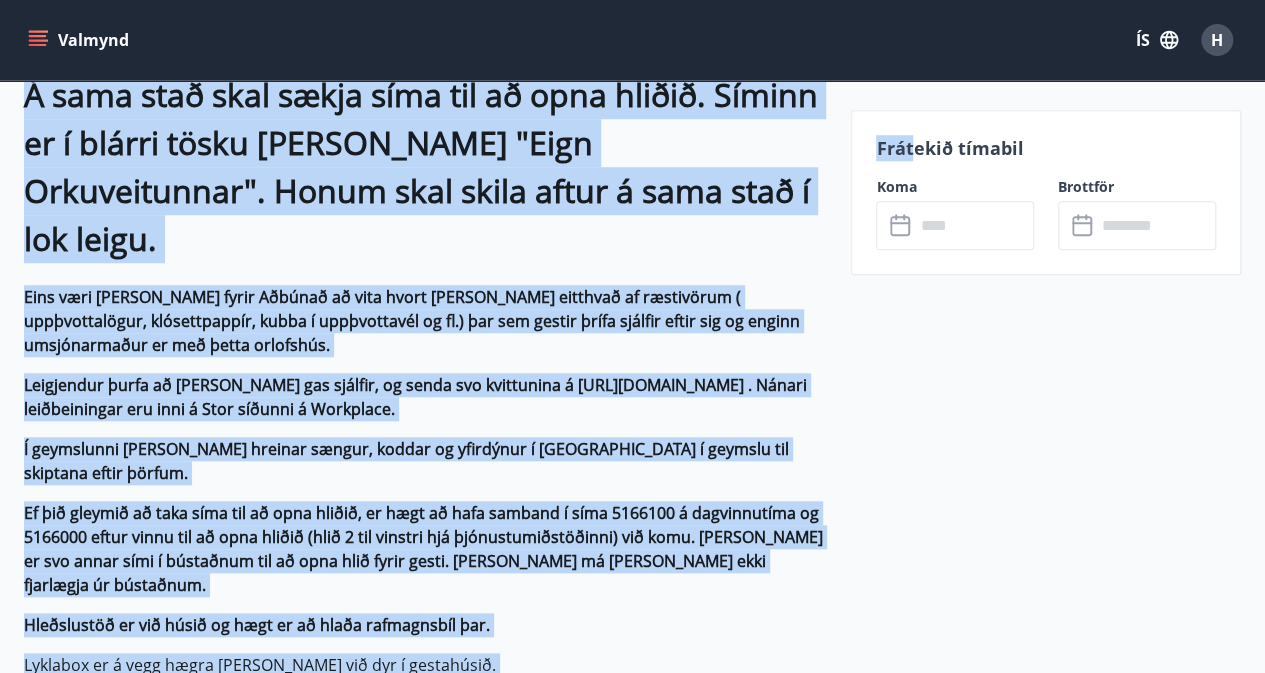drag, startPoint x: 916, startPoint y: 145, endPoint x: 97, endPoint y: 58, distance: 823.6079 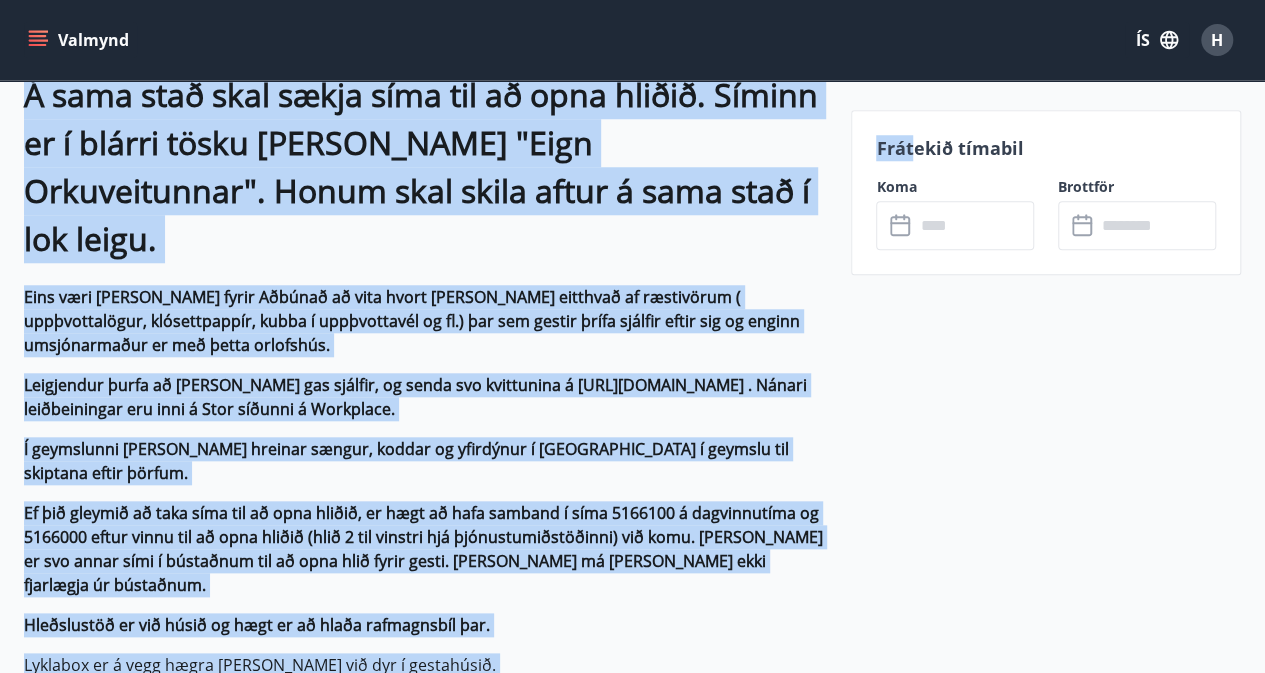 click on "Valmynd ÍS H Úthlíð Skútavegur (STOR merki við innkeyrsluna) - 806 Selfossi Size : 147 m2 Svefnherbergi : 3 Svefnstæði : 8 +13 Myndir Upplýsingar Mikilvægt  er að sækja tuskur og klósettpappír hjá Aðbúnaði fyrir brottför og skila skítugum tuskum til þeirra aftur.
Á sama stað skal sækja síma til að opna hliðið. Síminn er í blárri tösku merkt "Eign Orkuveitunnar". Honum skal skila aftur á sama stað í lok leigu.
Eins væri gott fyrir Aðbúnað að vita hvort það vanti eitthvað af ræstivörum ( uppþvottalögur, klósettpappír, kubba í uppþvottavél og fl.) þar sem gestir þrífa sjálfir eftir sig og enginn umsjónarmaður er með þetta orlofshús.
Leigjendur þurfa að kaupa gas sjálfir, og senda svo kvittunina á https://skuffan.is/gattir/or . Nánari leiðbeiningar eru inni á Stor síðunni á Workplace.
Í geymslunni verða hreinar sængur, koddar og yfirdýnur í poka úti í geymslu til skiptana eftir þörfum." at bounding box center (632, 1700) 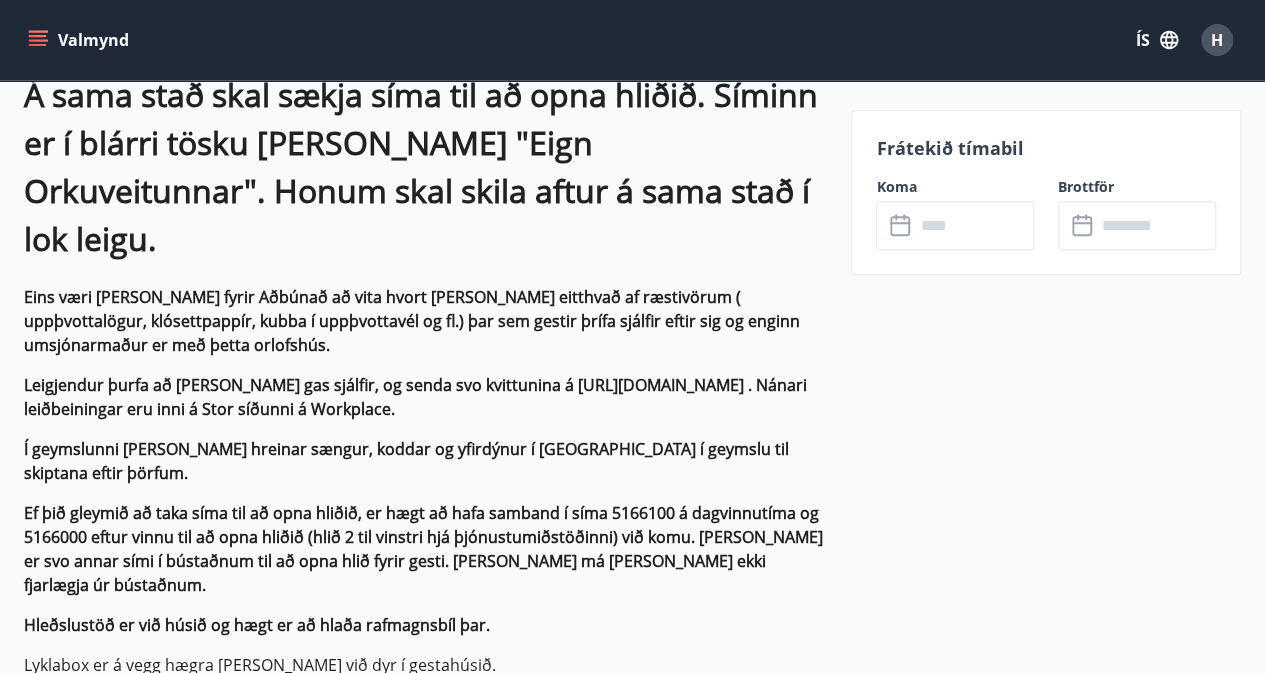 click at bounding box center [974, 225] 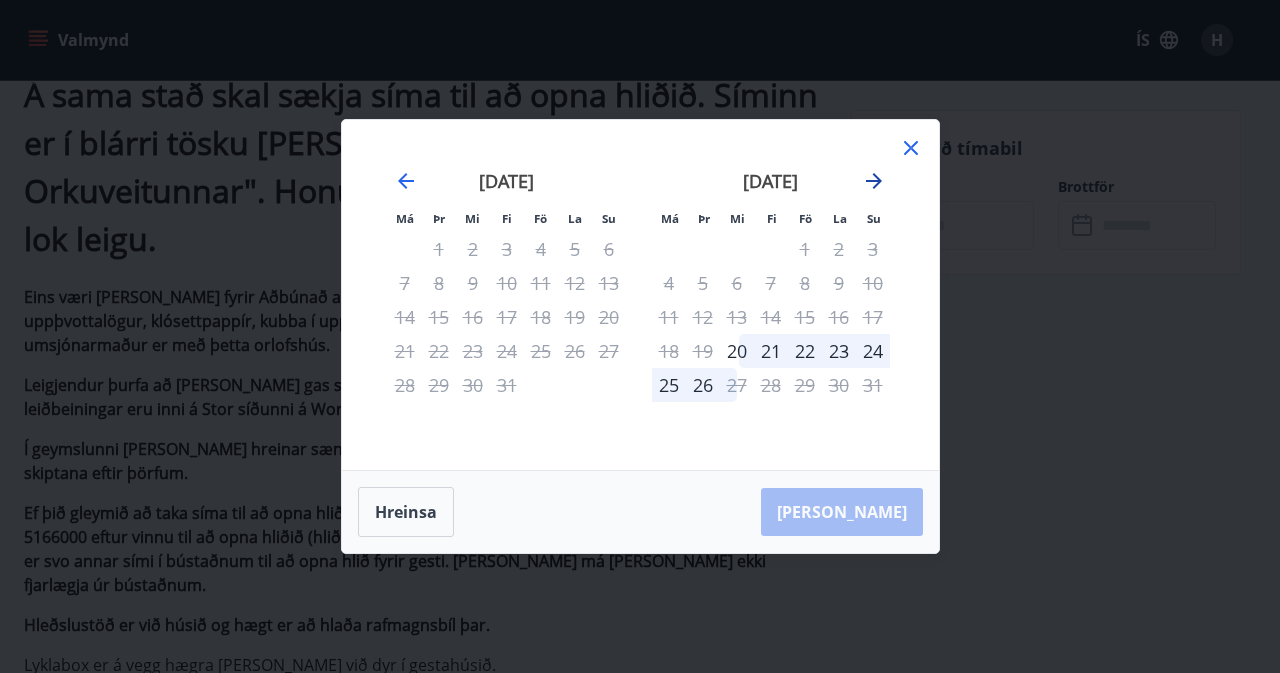 click 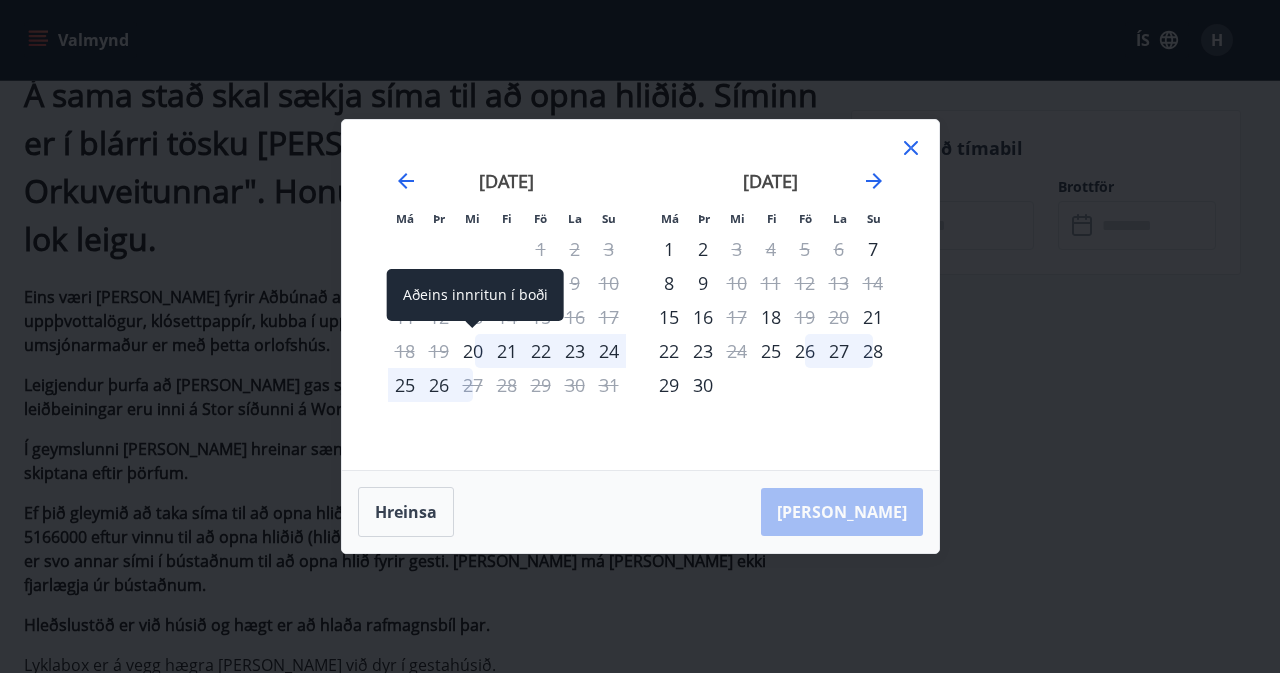 click on "20" at bounding box center [473, 351] 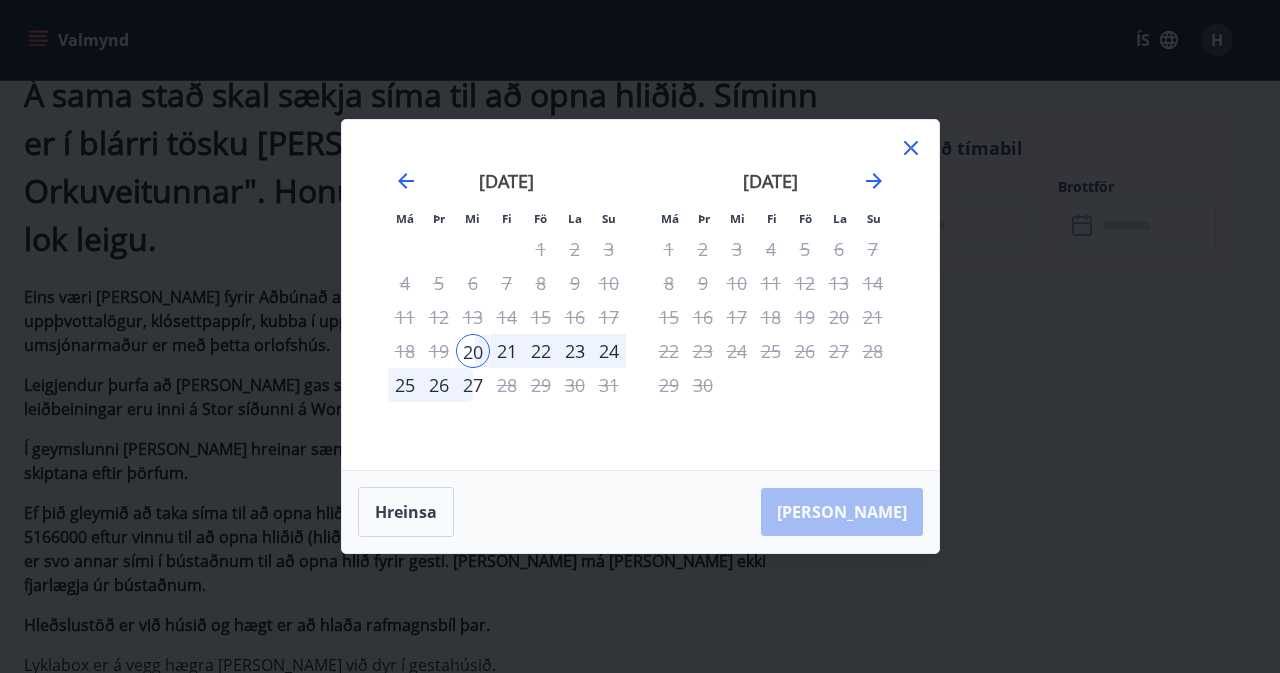 click on "26" at bounding box center (439, 385) 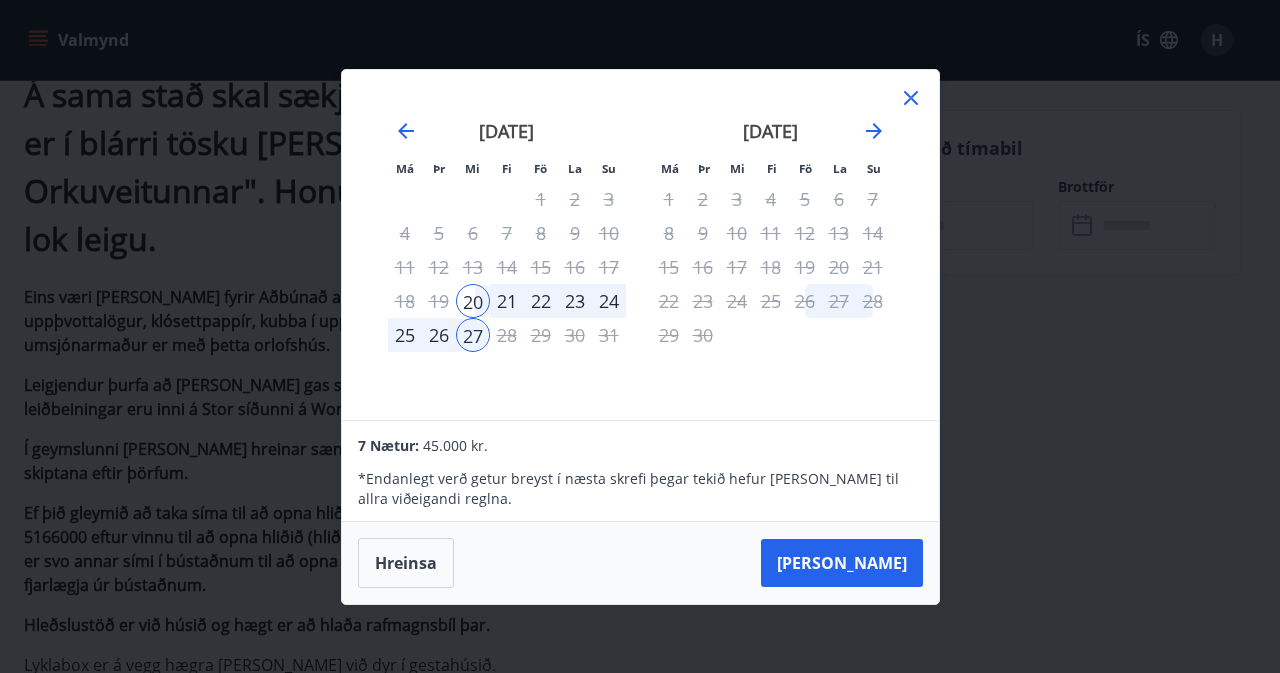 click on "21" at bounding box center [507, 301] 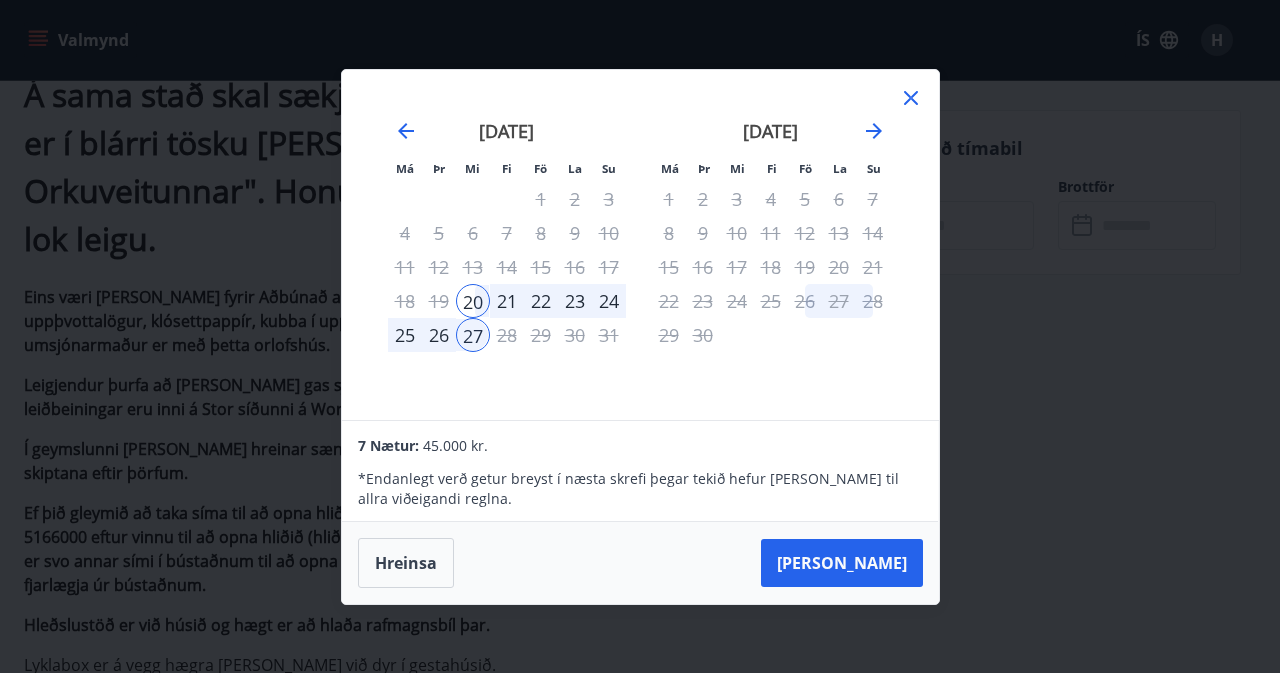 click on "21" at bounding box center [507, 301] 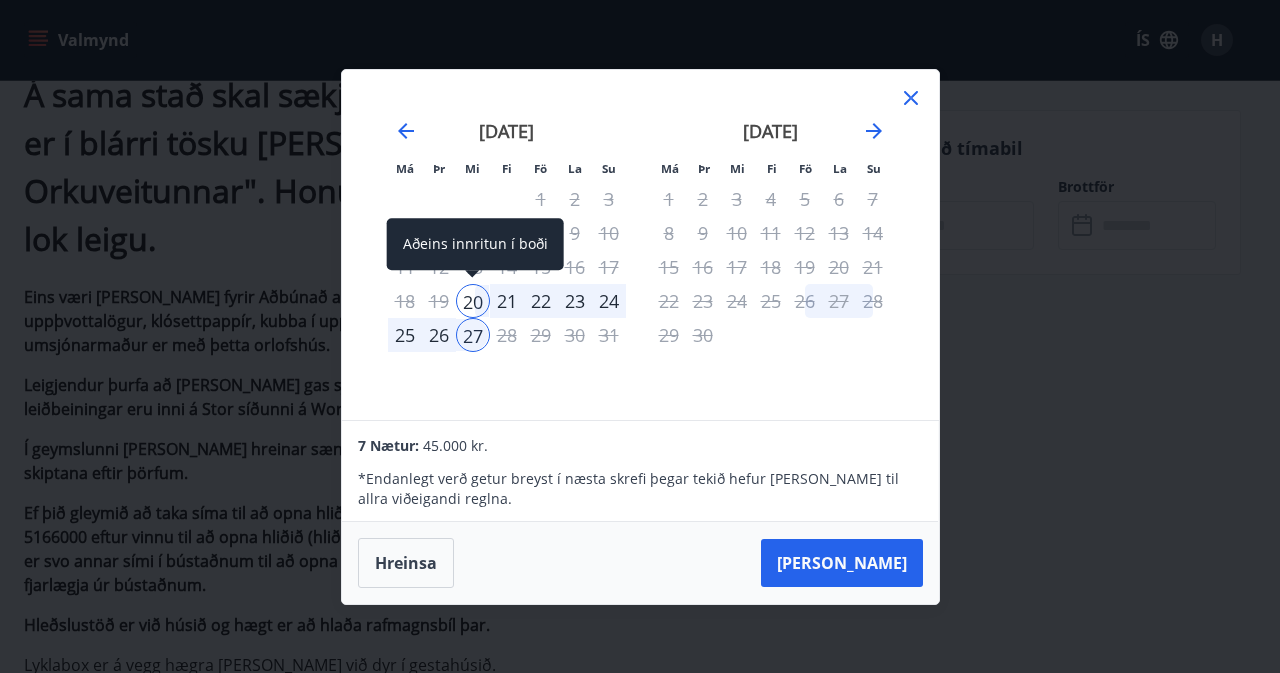 click on "20" at bounding box center (473, 301) 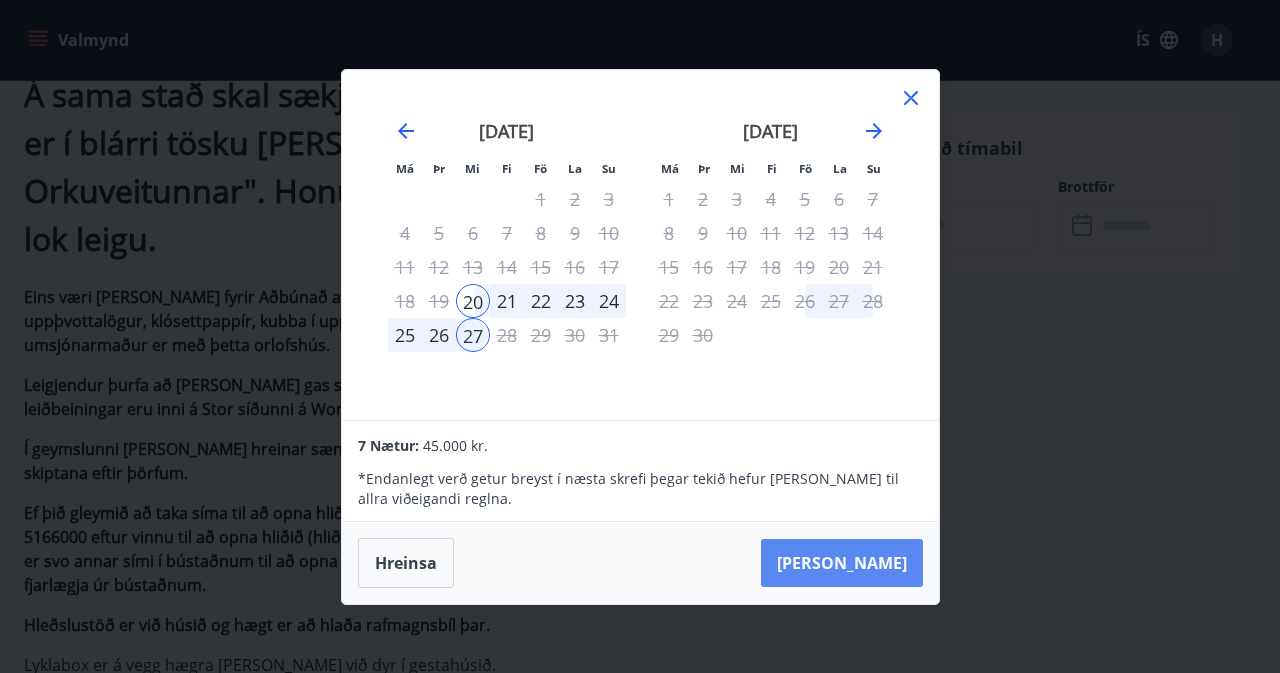 click on "Taka Frá" at bounding box center (842, 563) 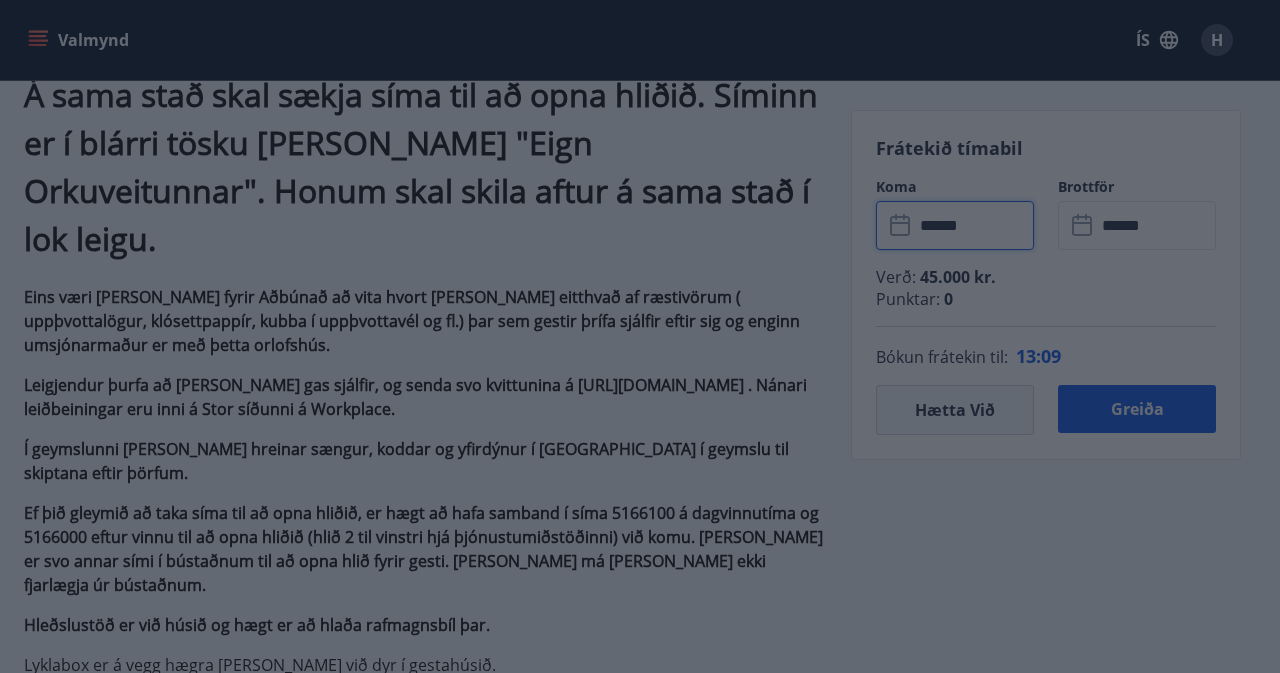 type on "******" 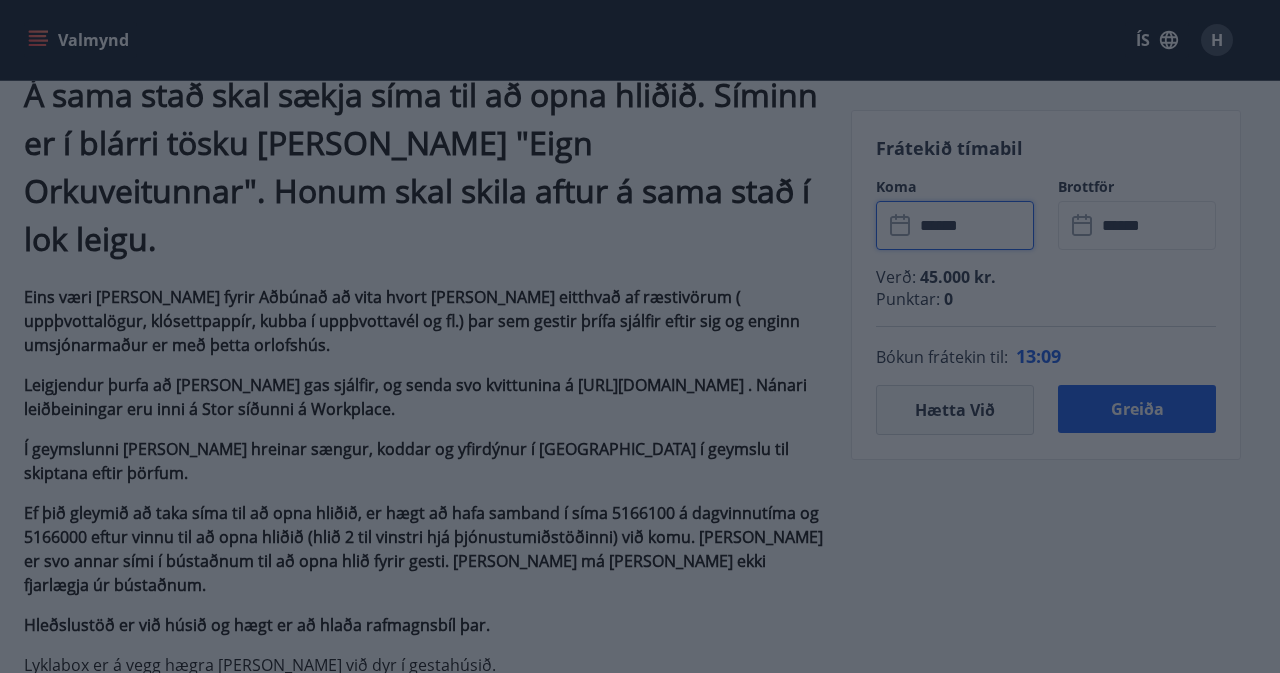type on "******" 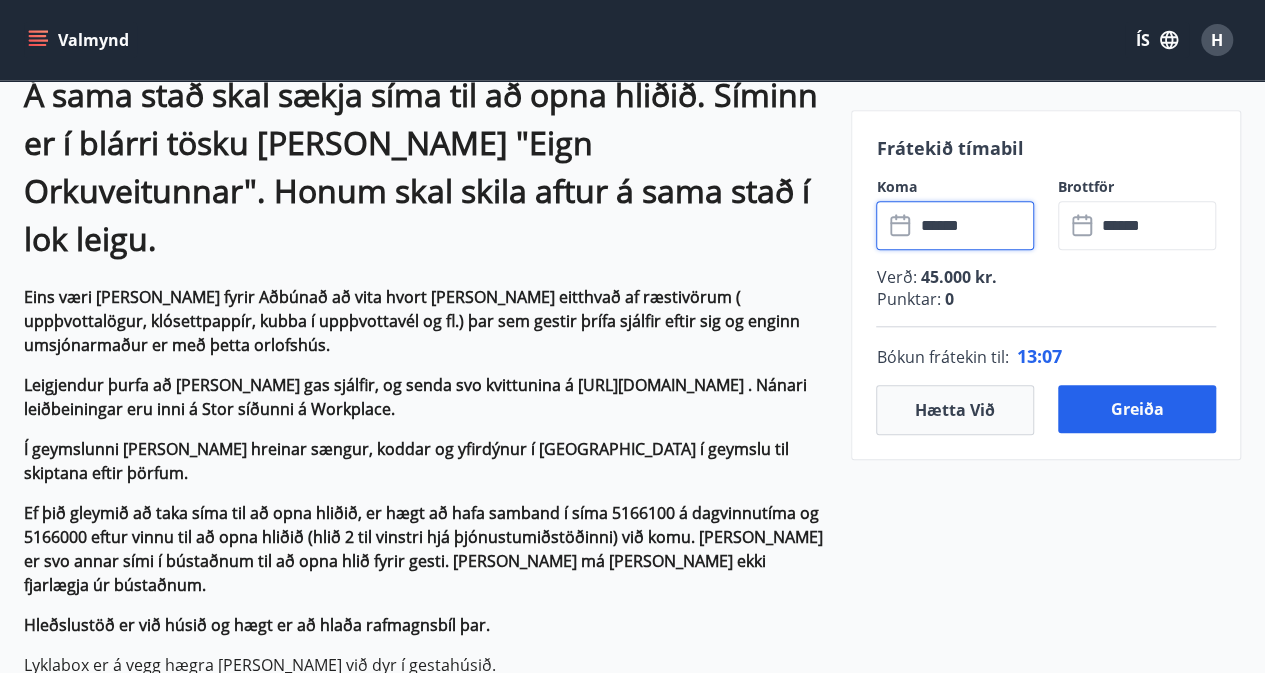 click on "******" at bounding box center [974, 225] 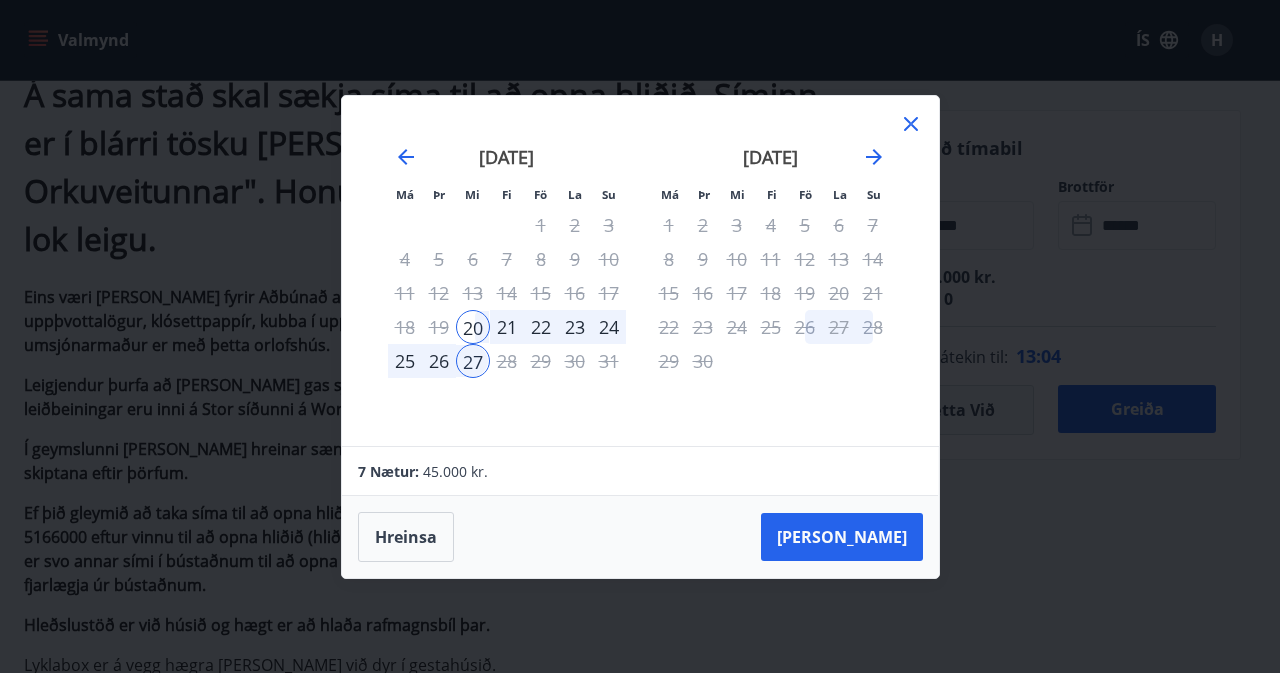 click on "21" at bounding box center [507, 327] 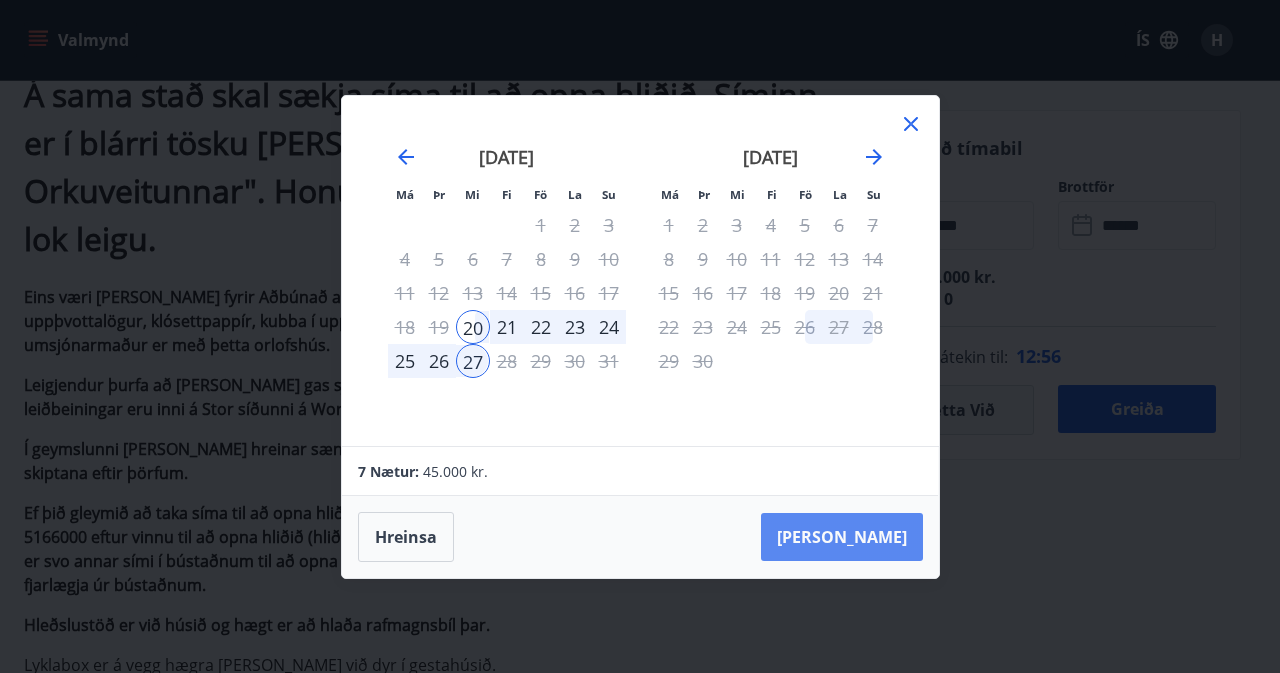 click on "Taka Frá" at bounding box center [842, 537] 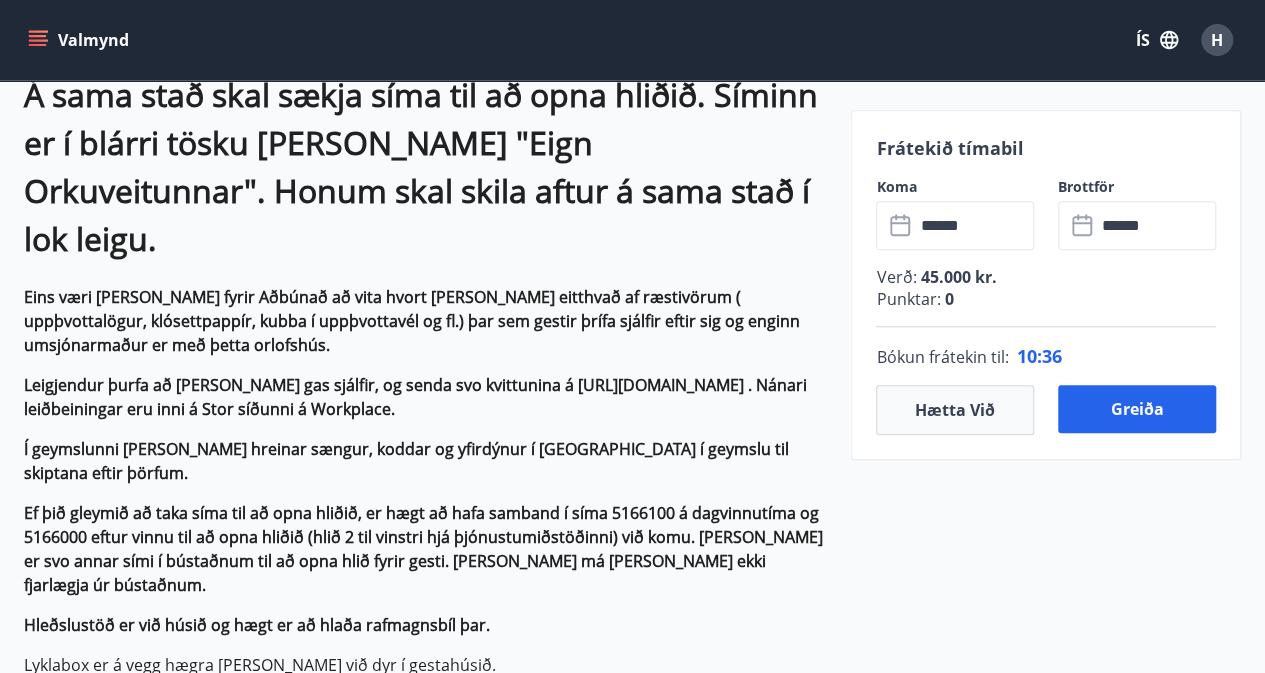 drag, startPoint x: 846, startPoint y: 1, endPoint x: 452, endPoint y: 242, distance: 461.86255 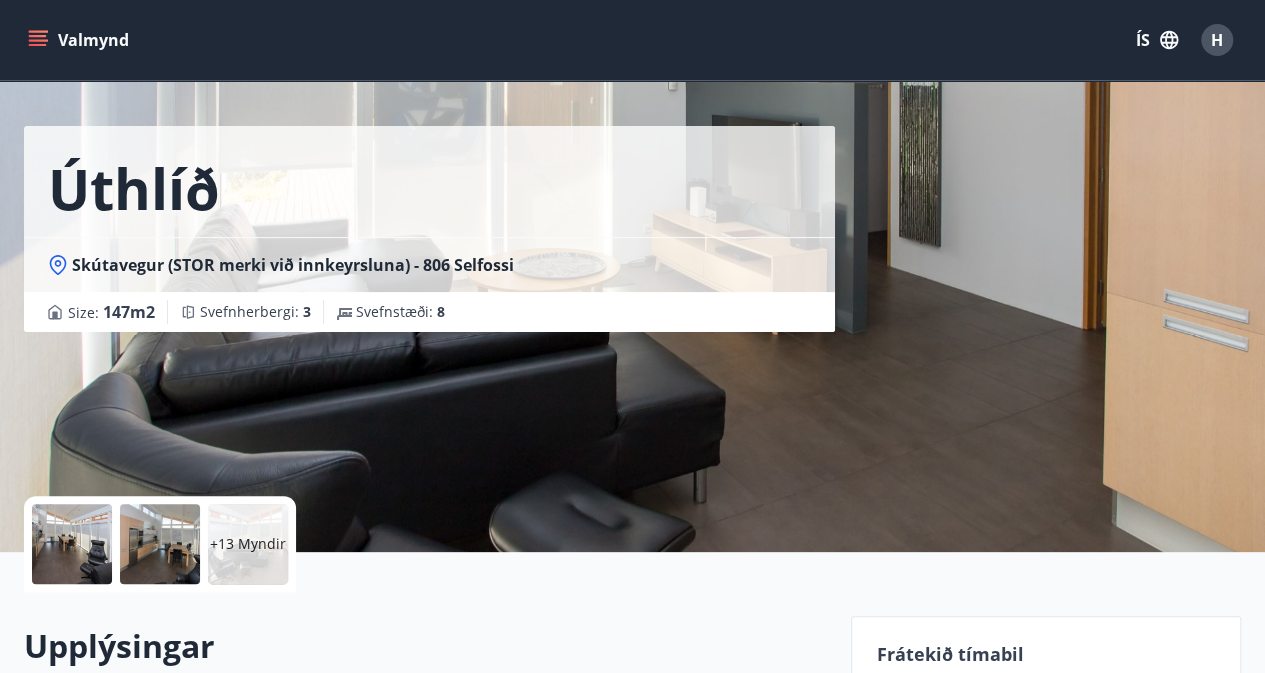 scroll, scrollTop: 37, scrollLeft: 0, axis: vertical 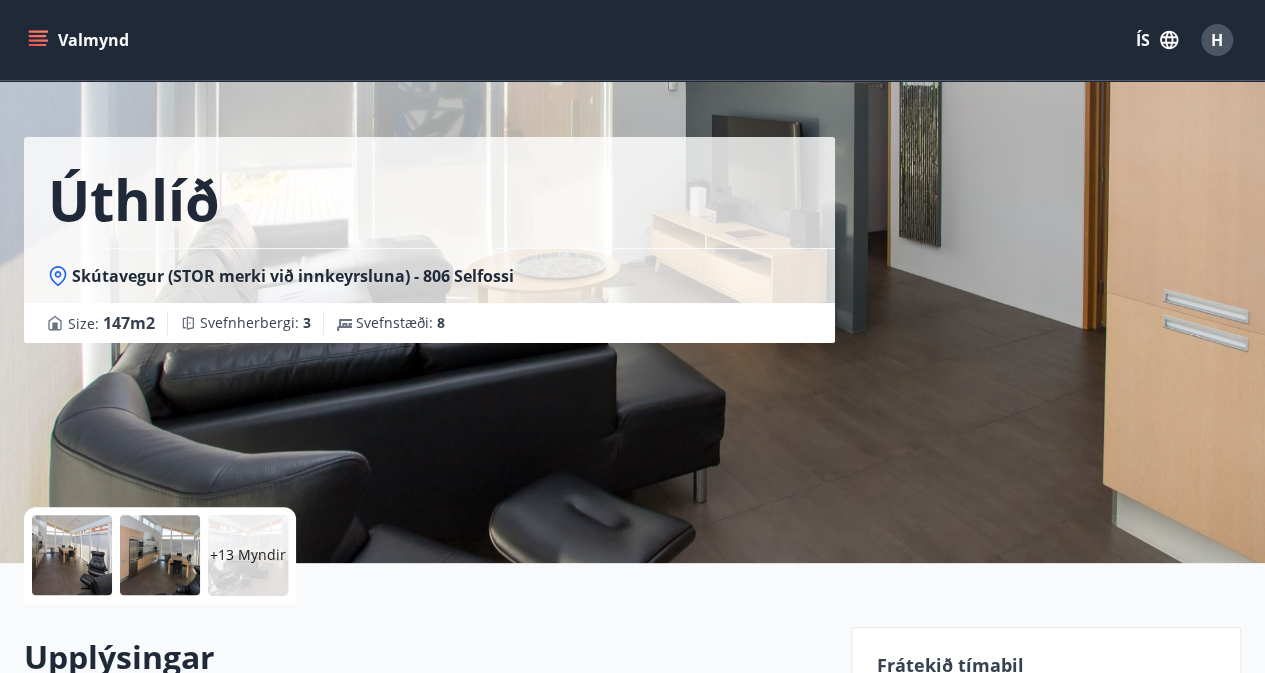click on "Valmynd ÍS H" at bounding box center (632, 40) 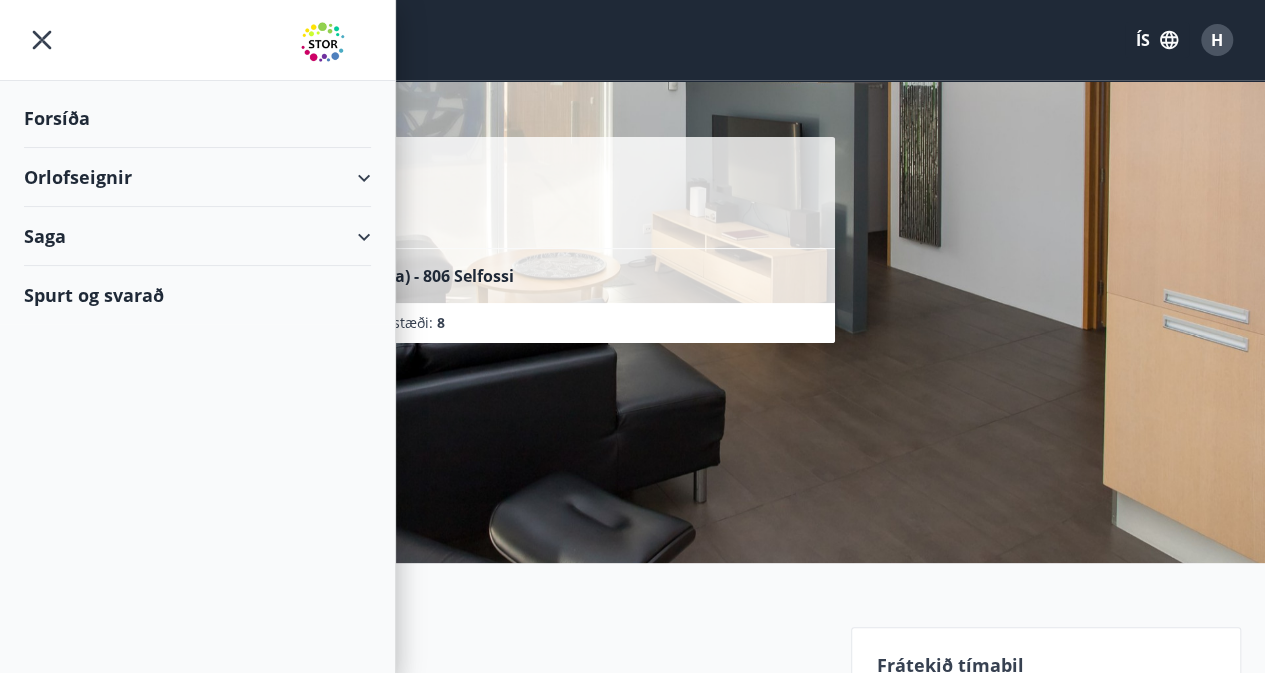 click at bounding box center (197, 40) 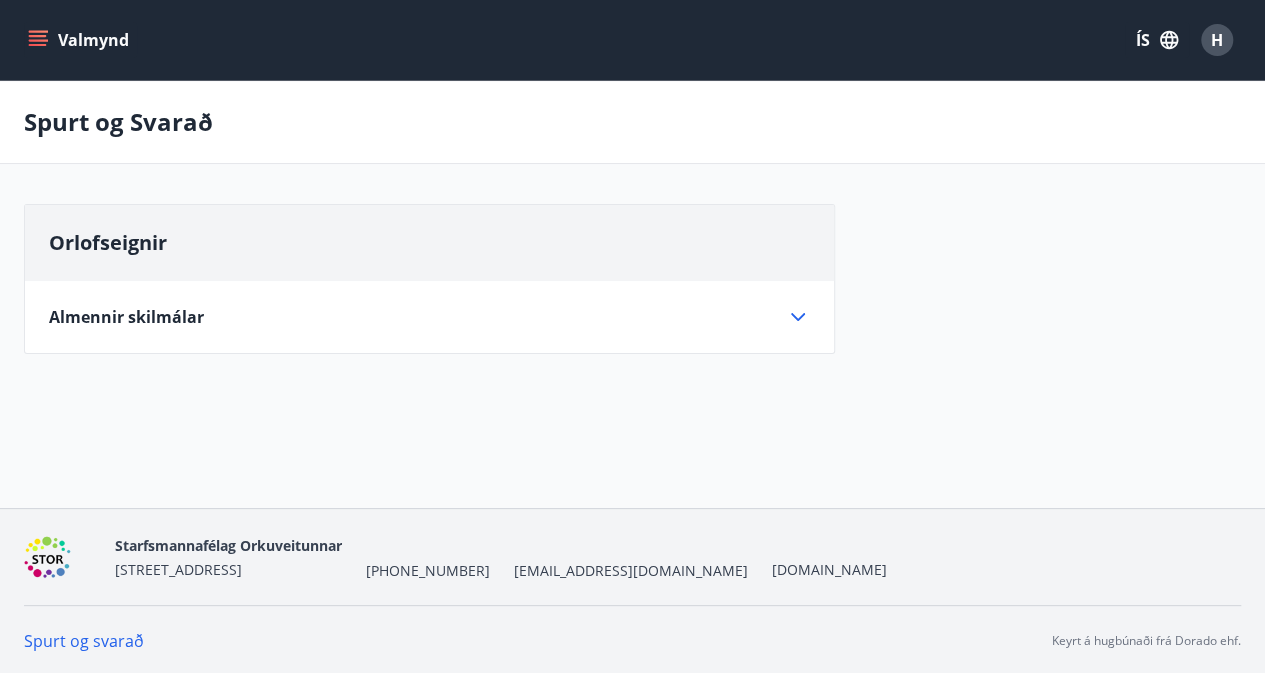 click on "Almennir skilmálar" at bounding box center [417, 317] 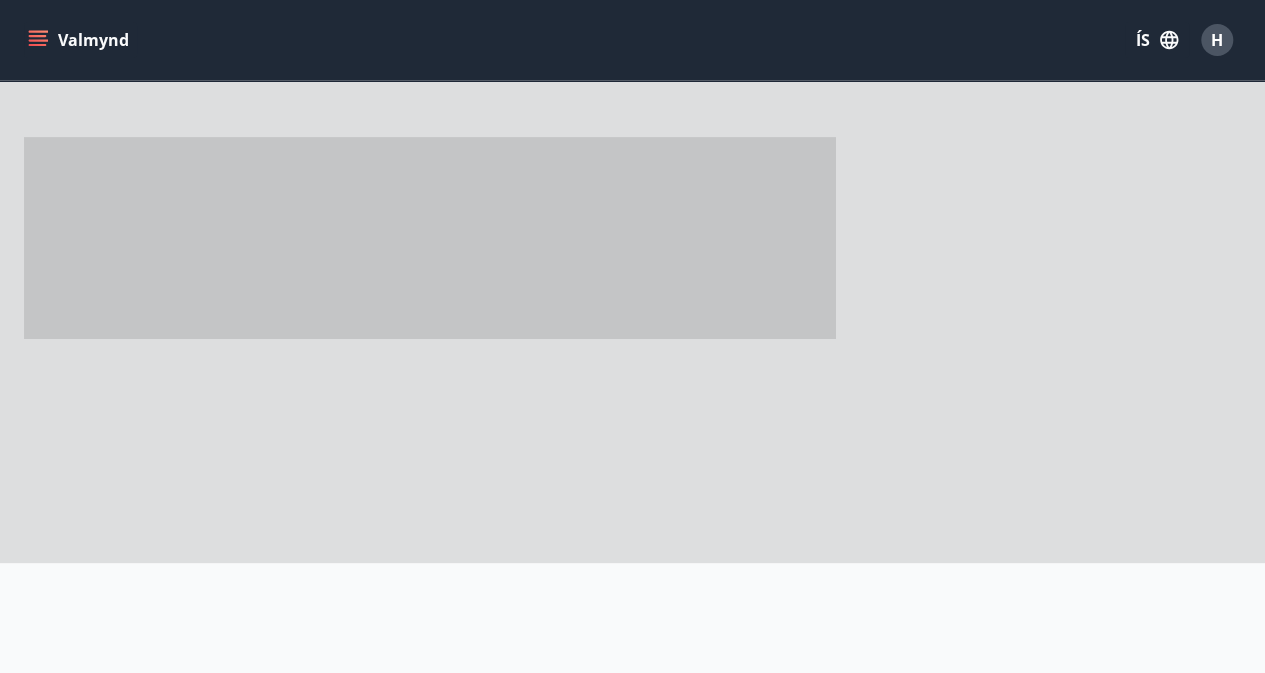 scroll, scrollTop: 0, scrollLeft: 0, axis: both 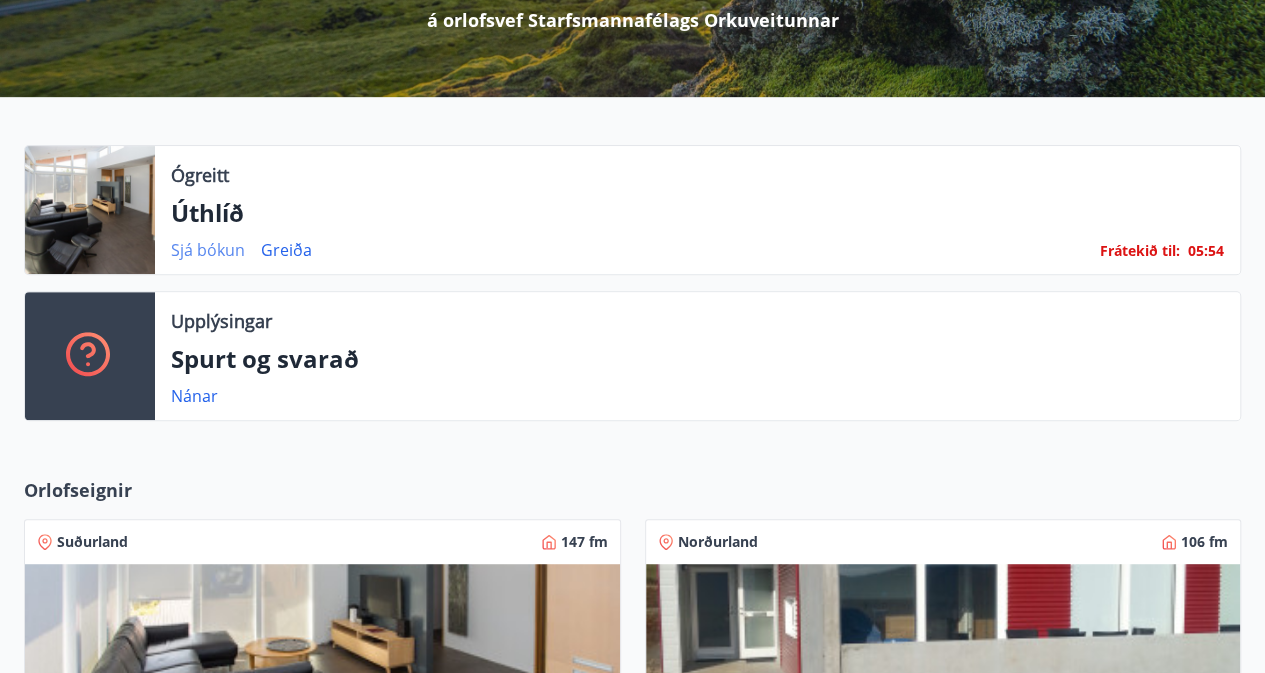 click on "Sjá bókun" at bounding box center (208, 250) 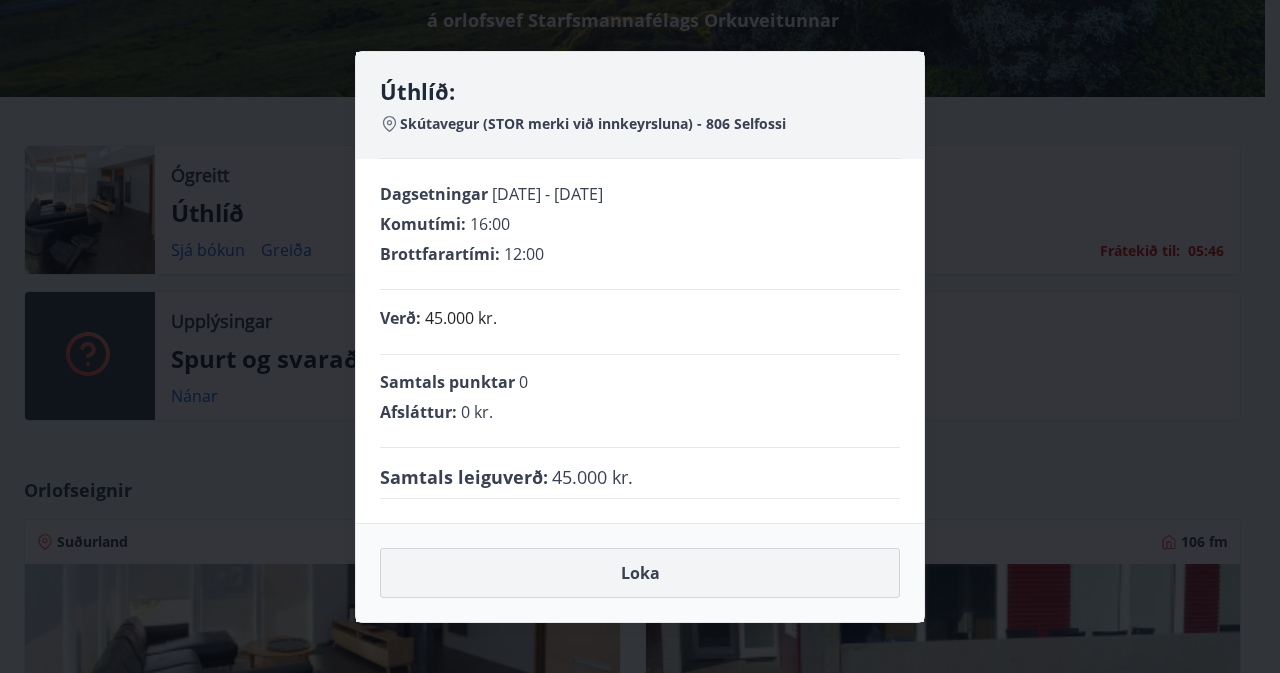 click on "Loka" at bounding box center [640, 573] 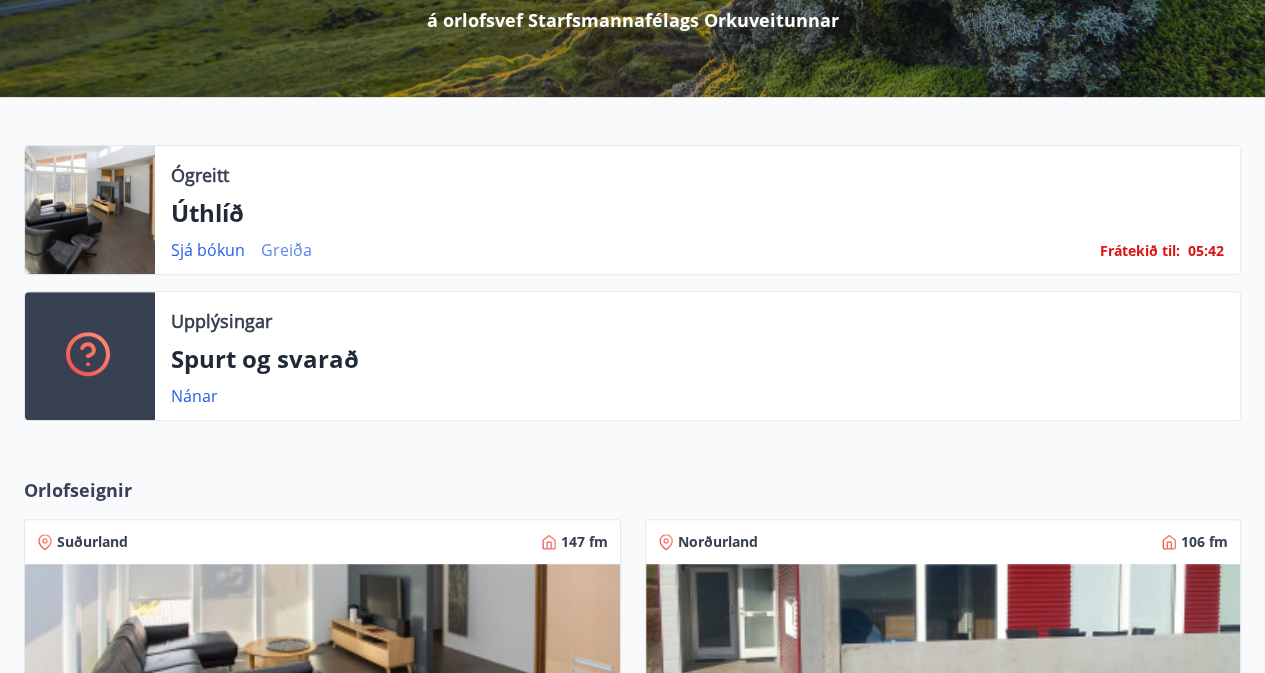 click on "Greiða" at bounding box center [286, 250] 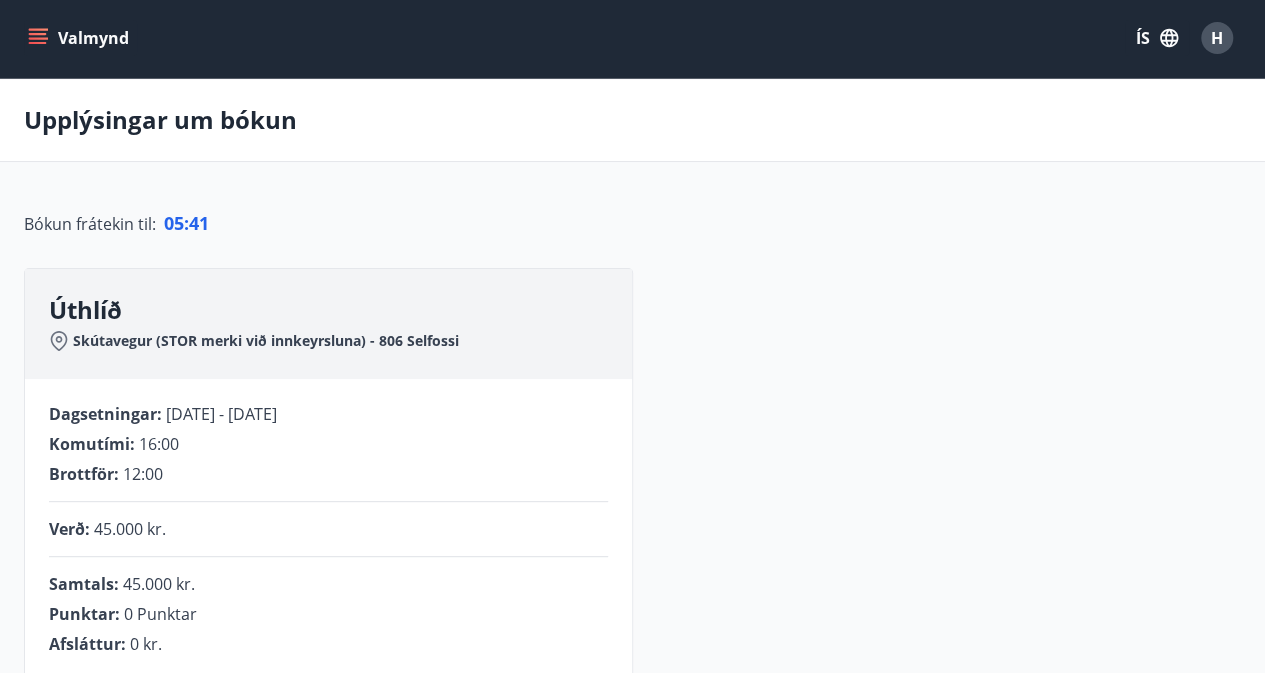 scroll, scrollTop: 326, scrollLeft: 0, axis: vertical 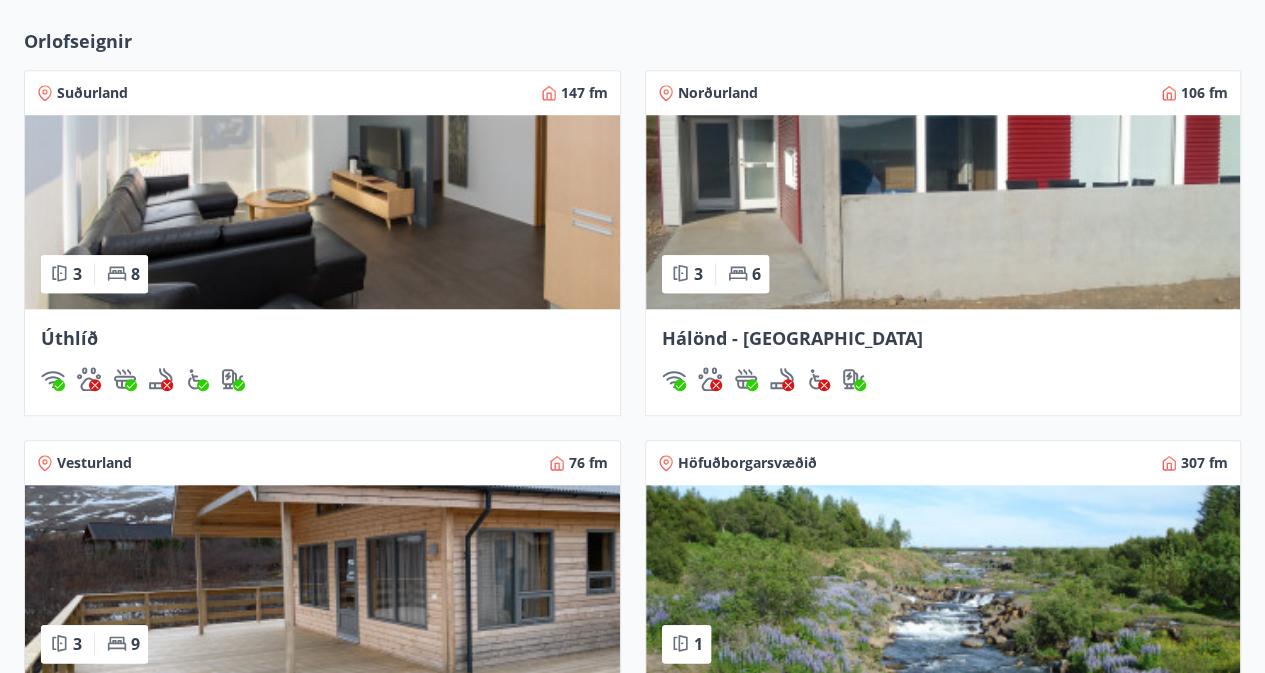 click at bounding box center [943, 212] 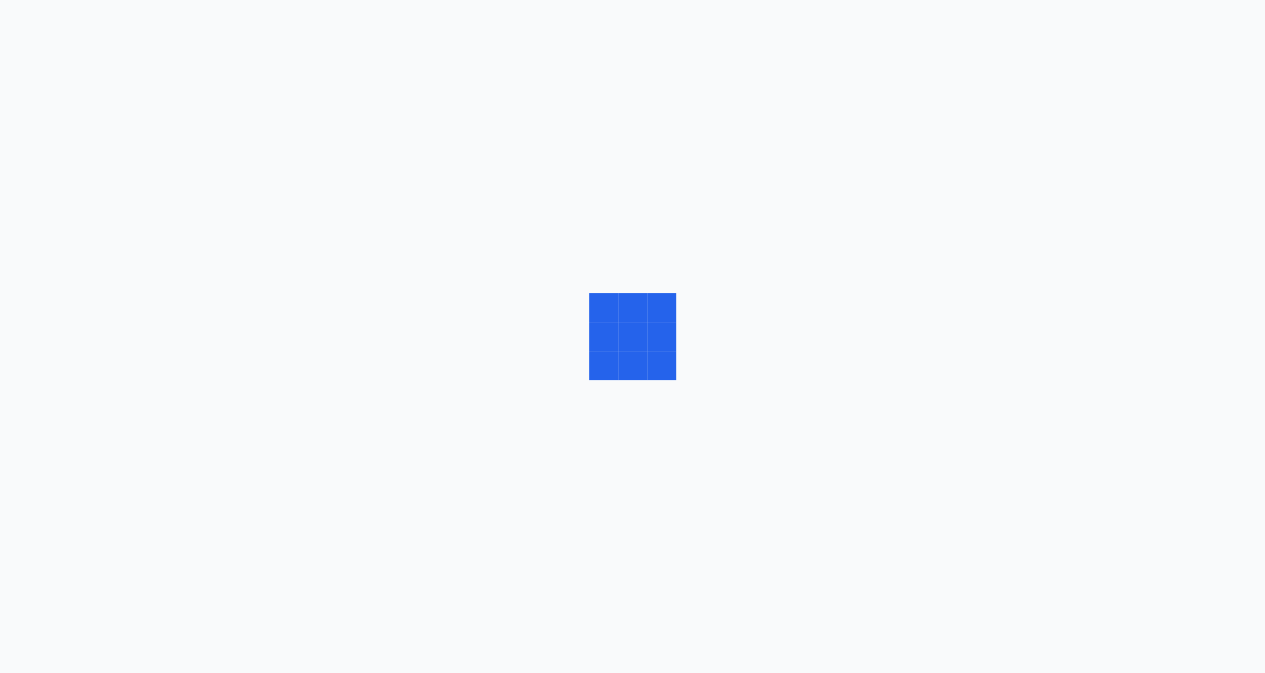 scroll, scrollTop: 0, scrollLeft: 0, axis: both 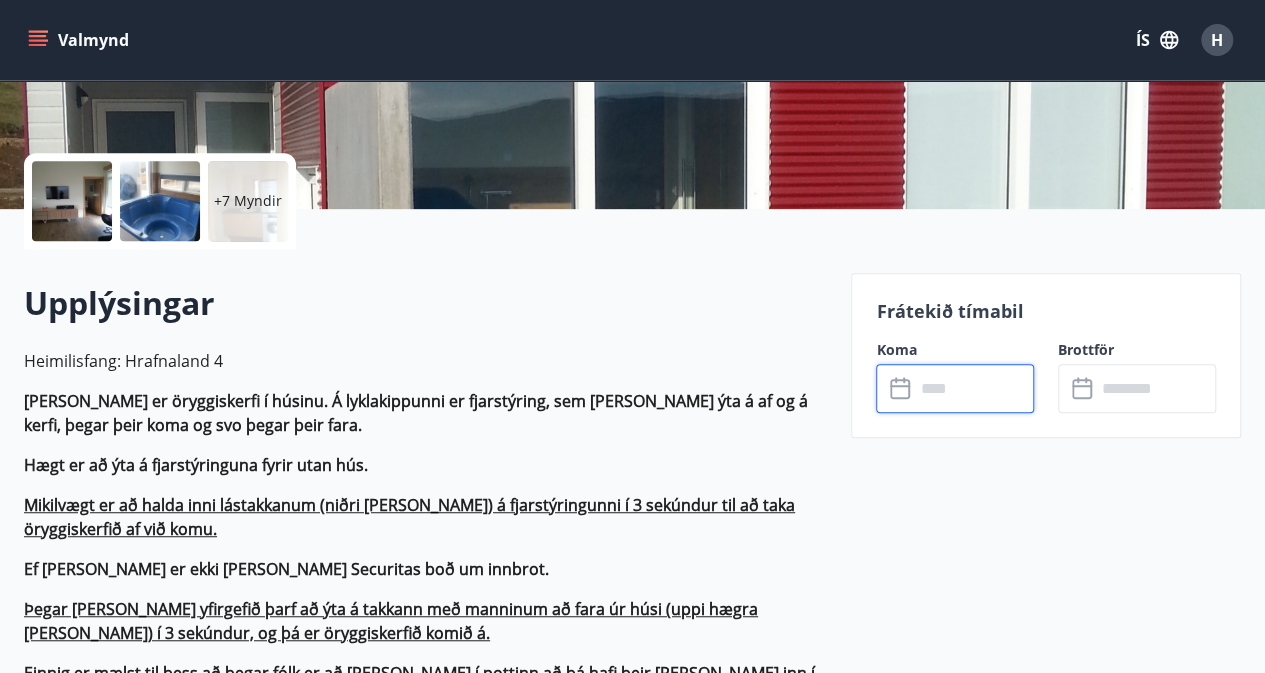 click at bounding box center (974, 388) 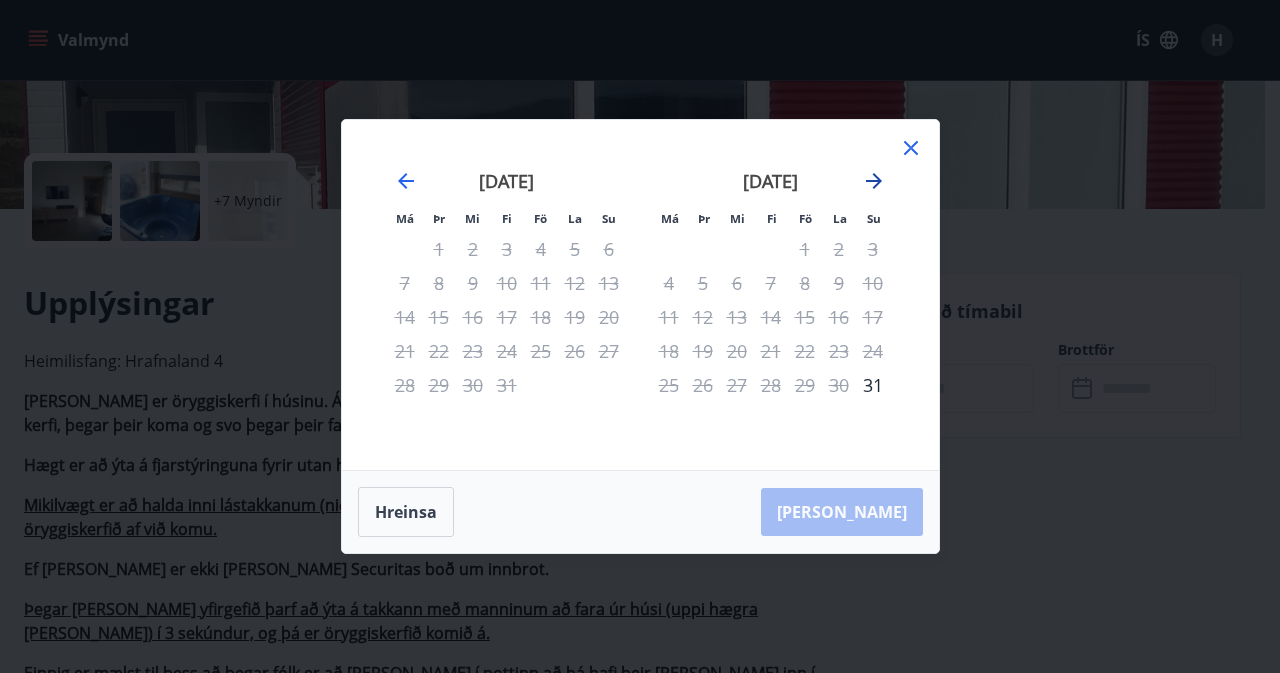 click 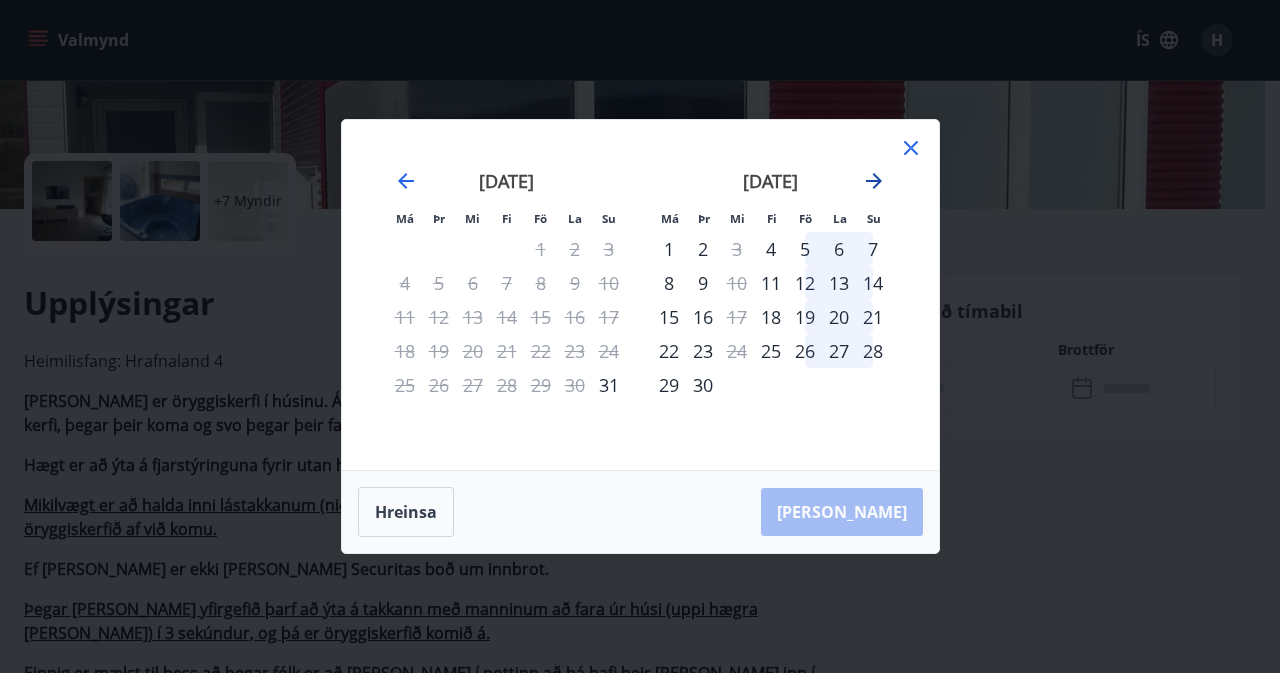 click 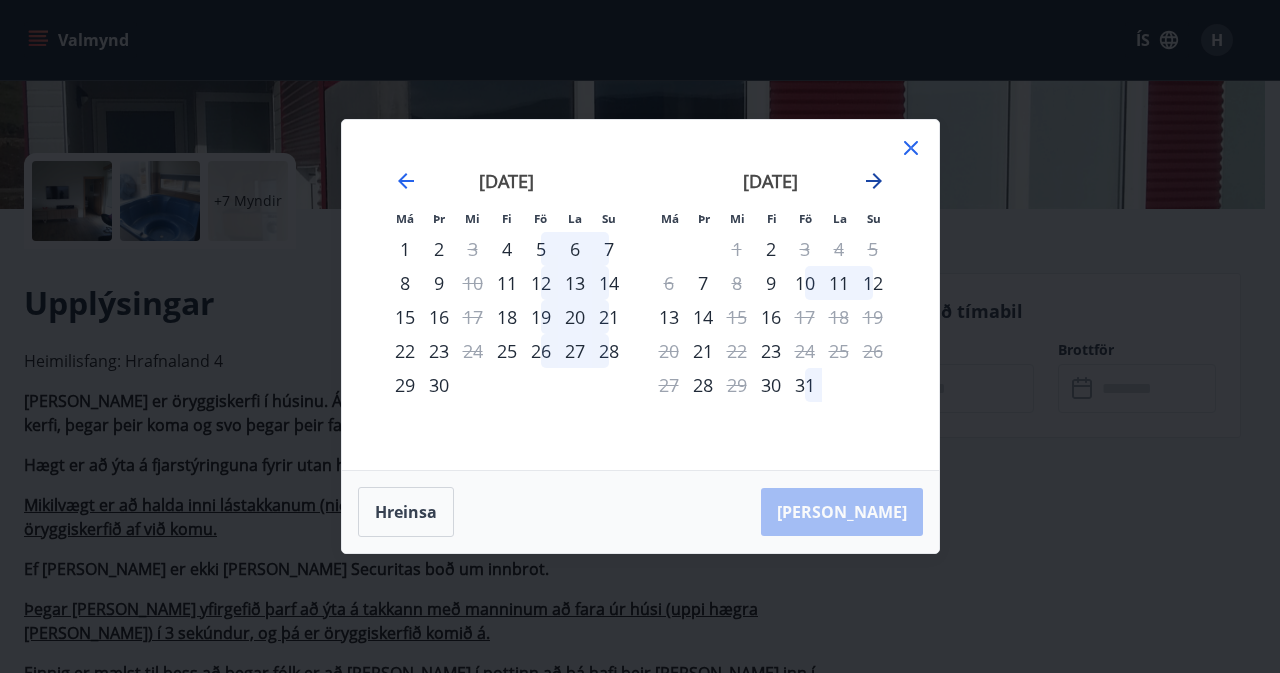 click 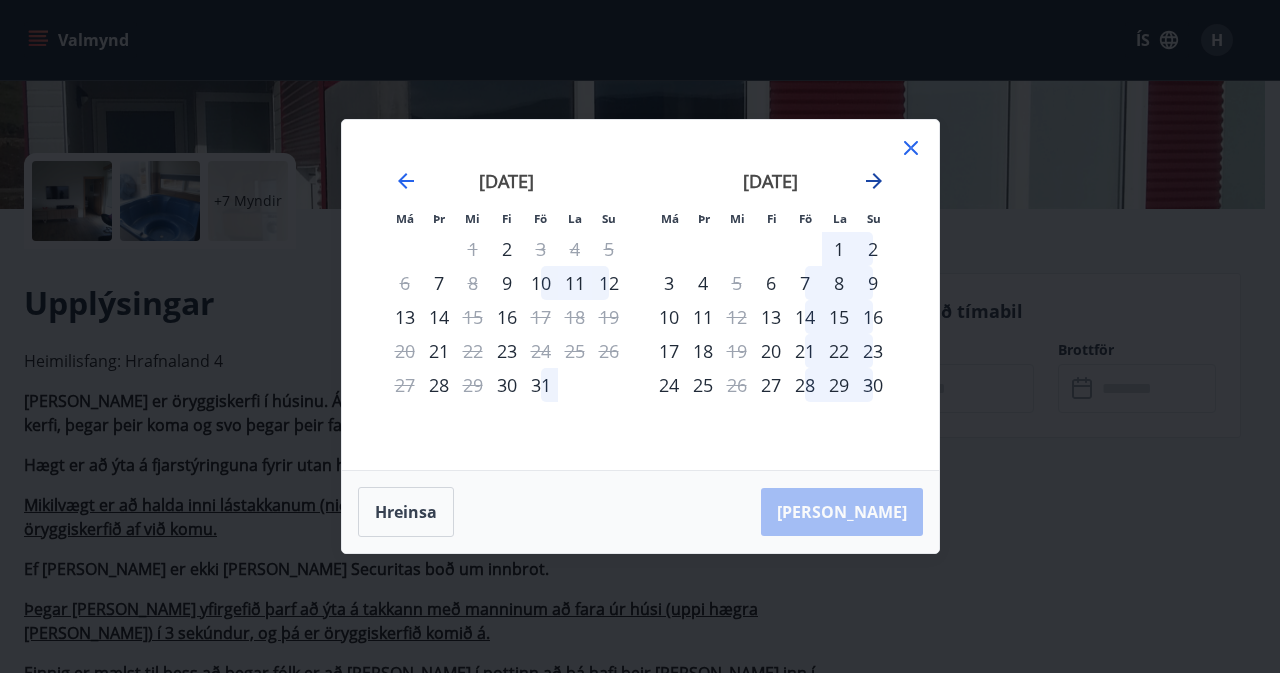 click 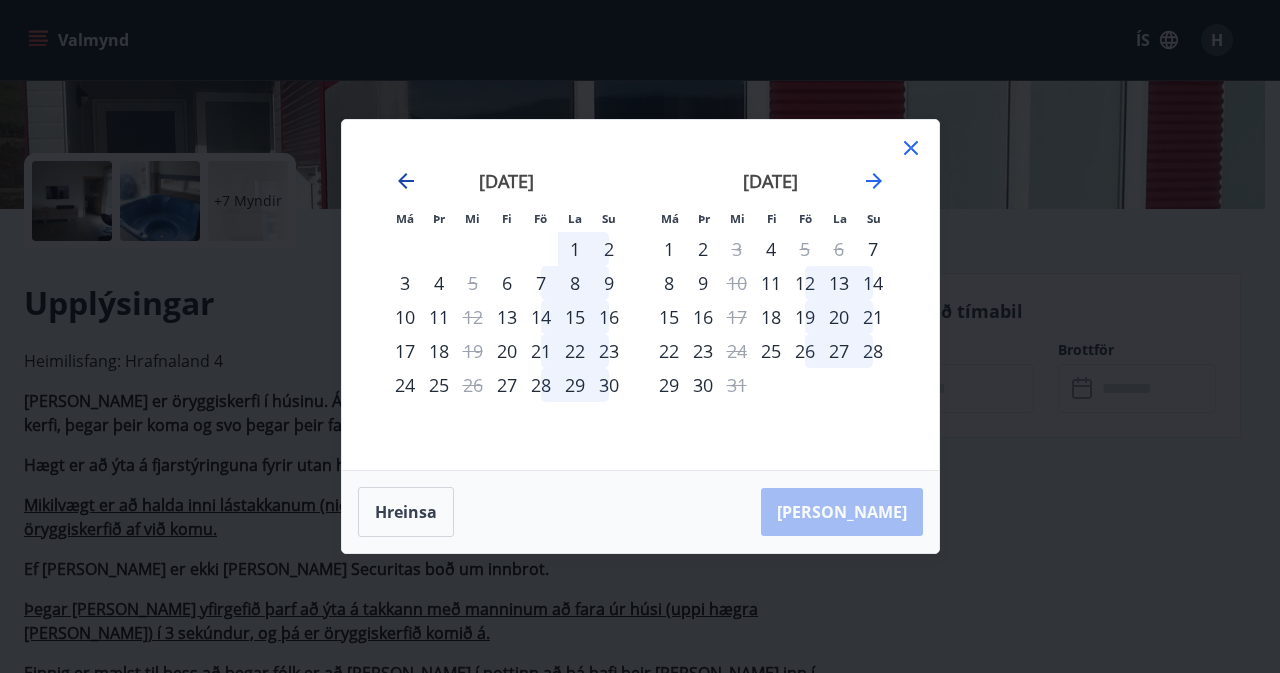 click 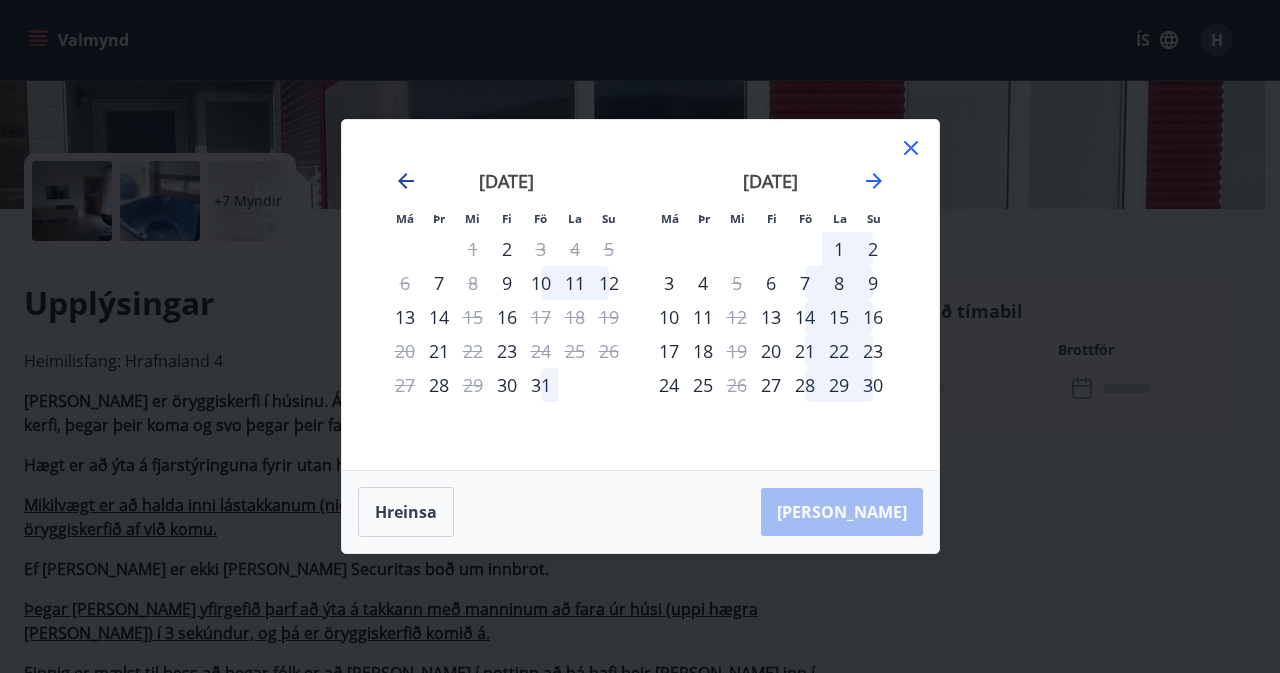 click 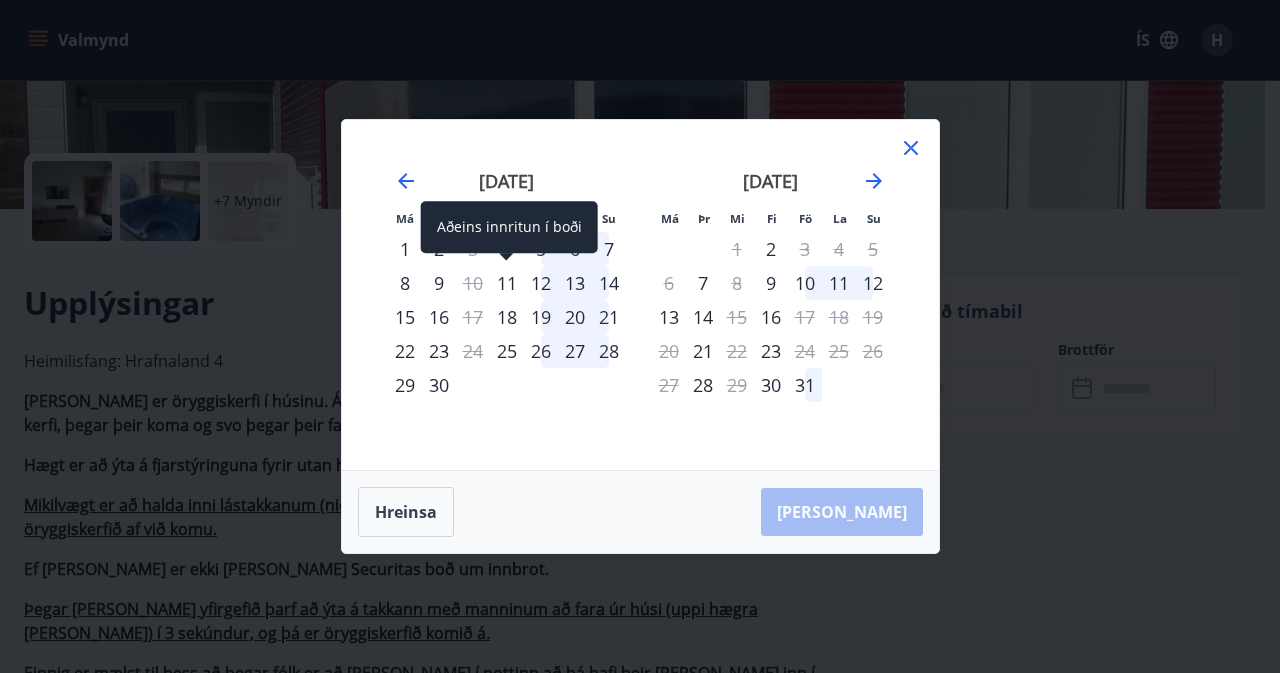 click on "11" at bounding box center (507, 283) 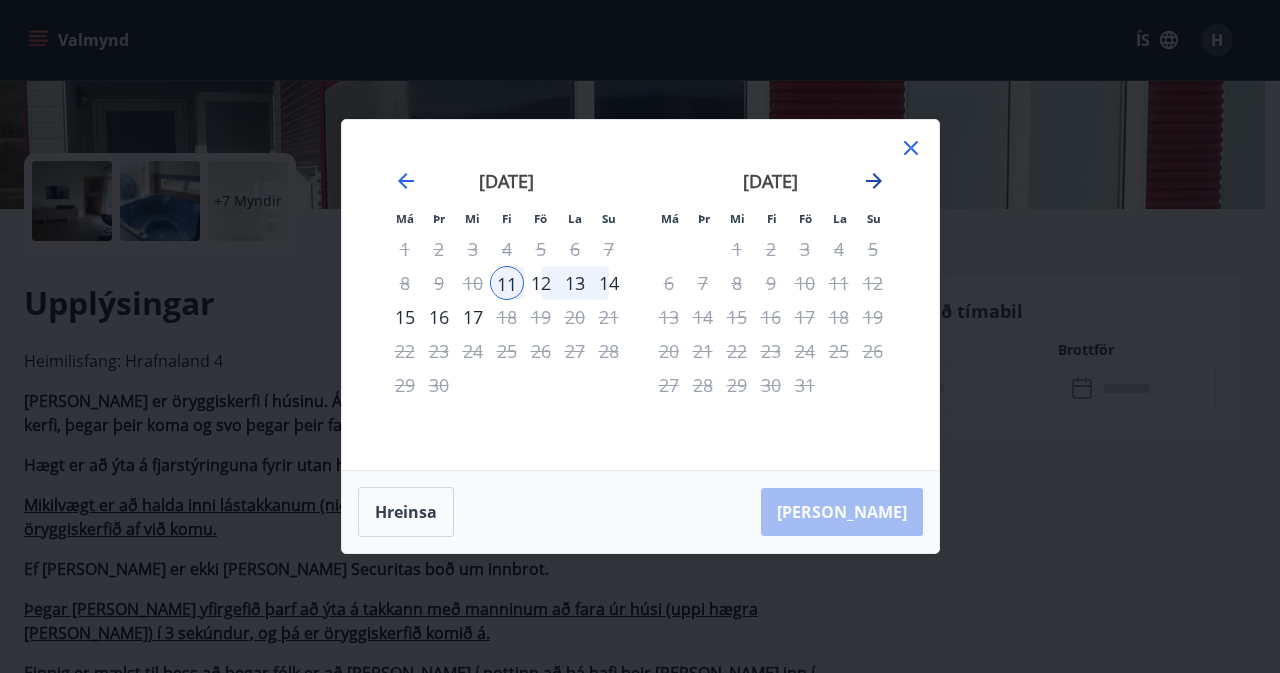 click 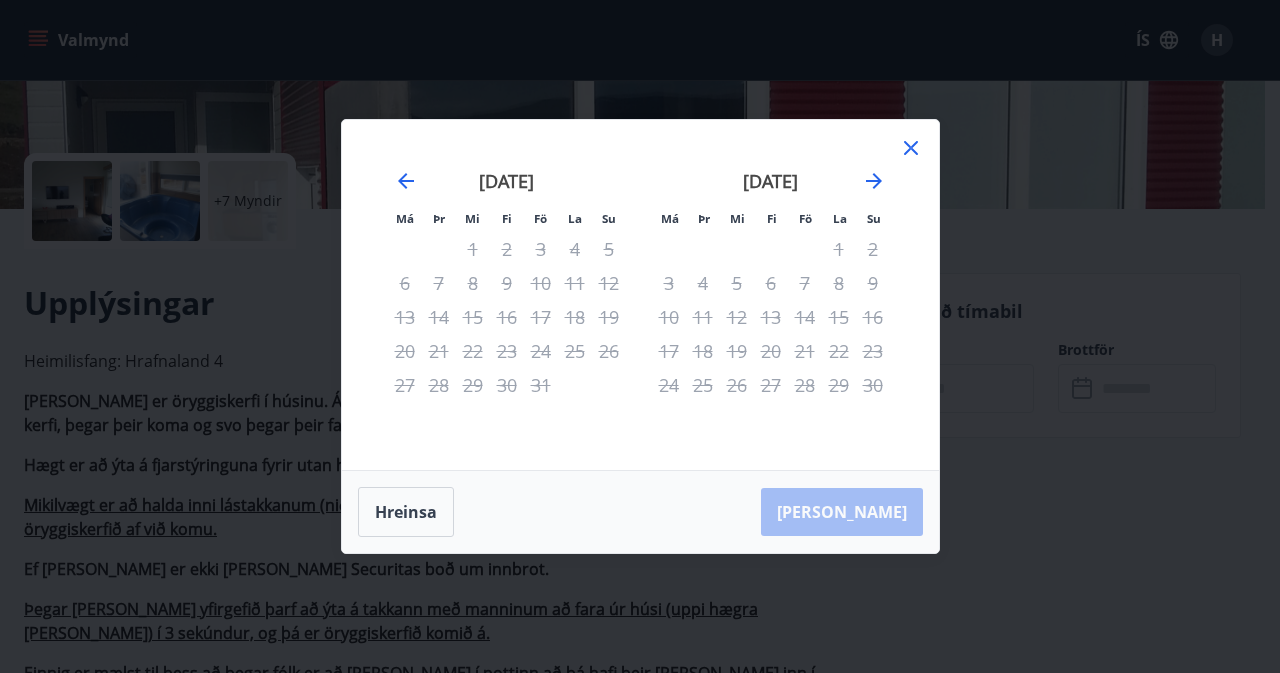 click 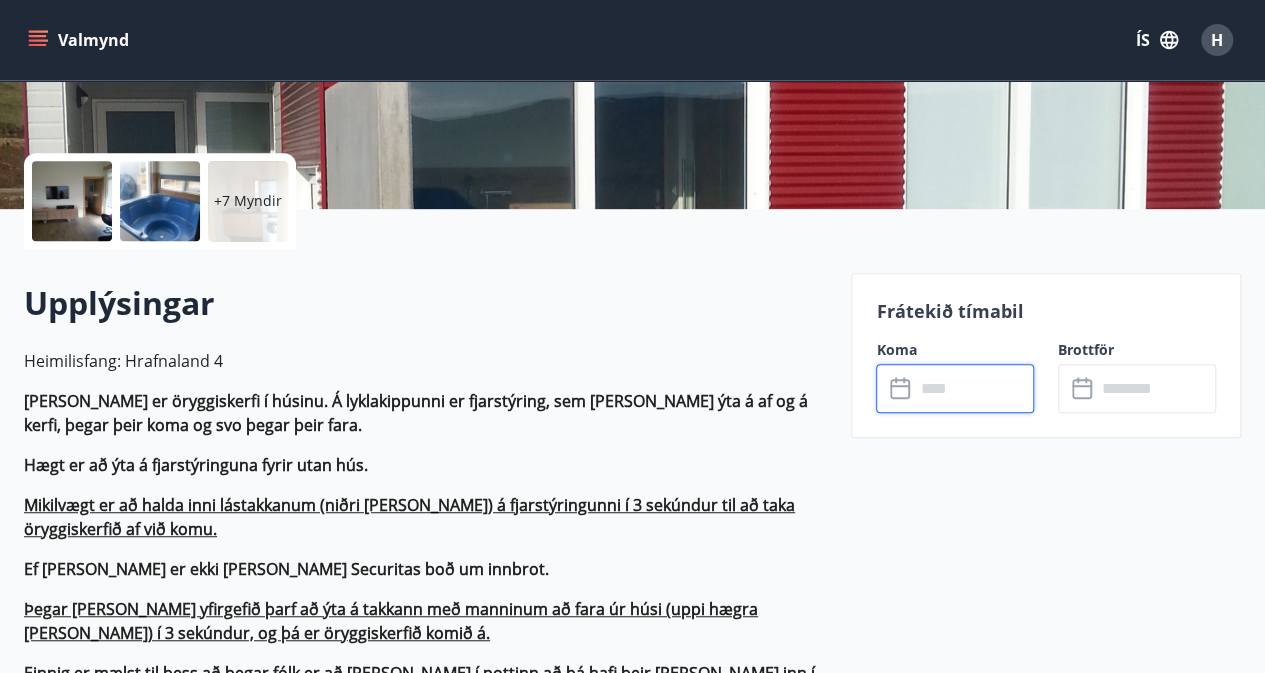 click at bounding box center [974, 388] 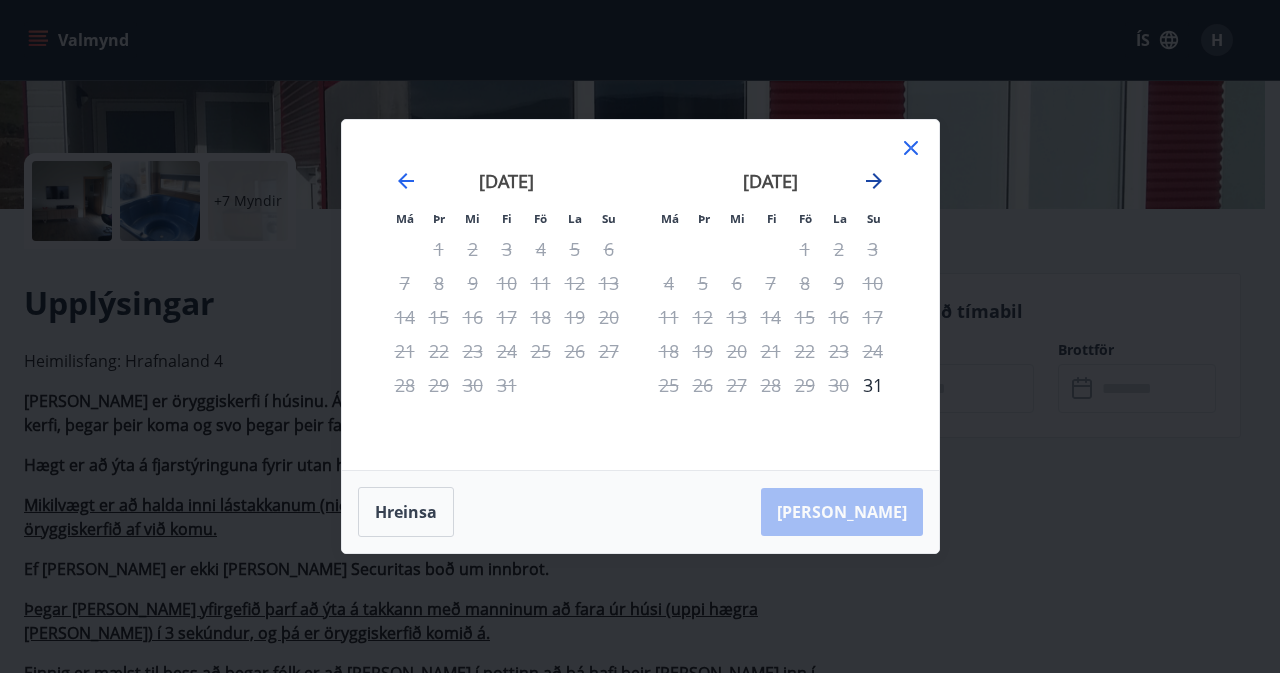 click 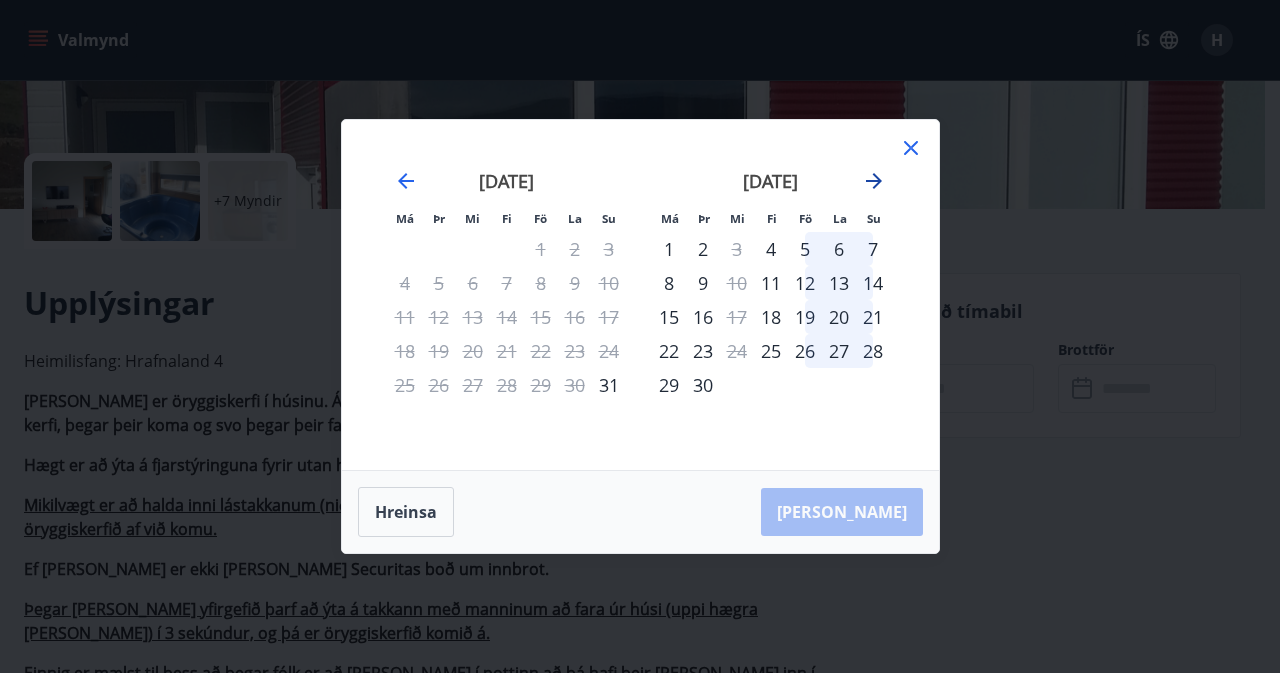 click 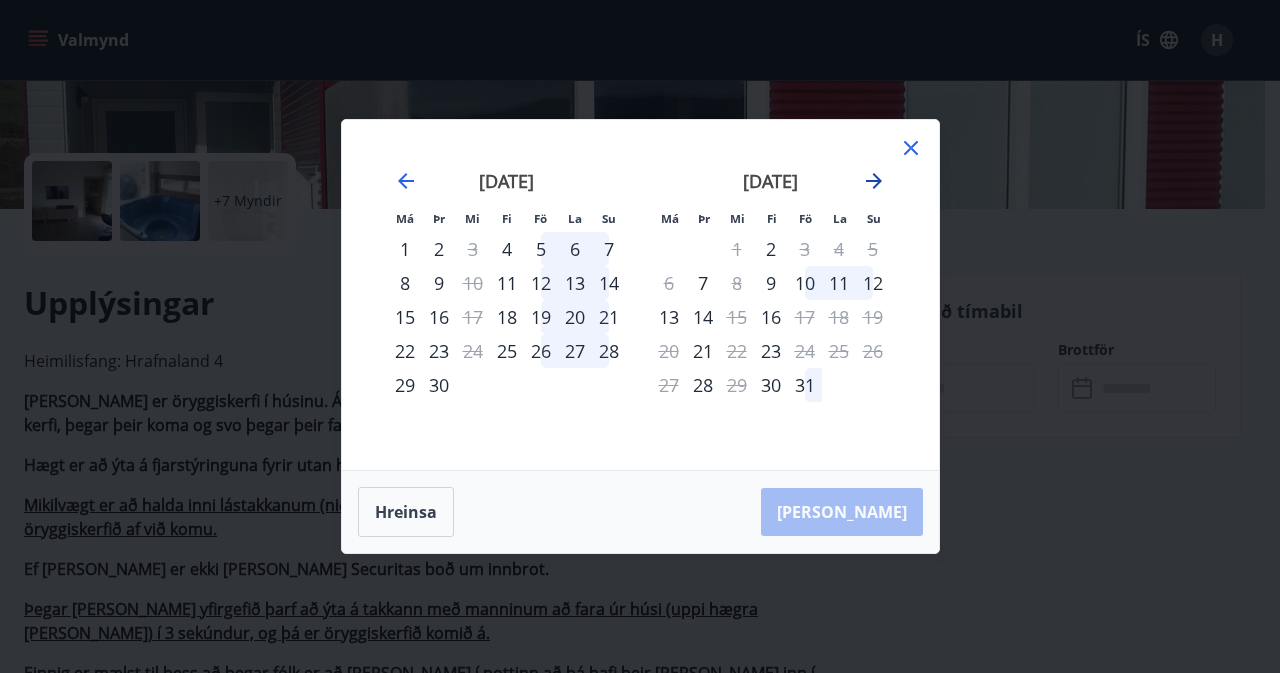 click 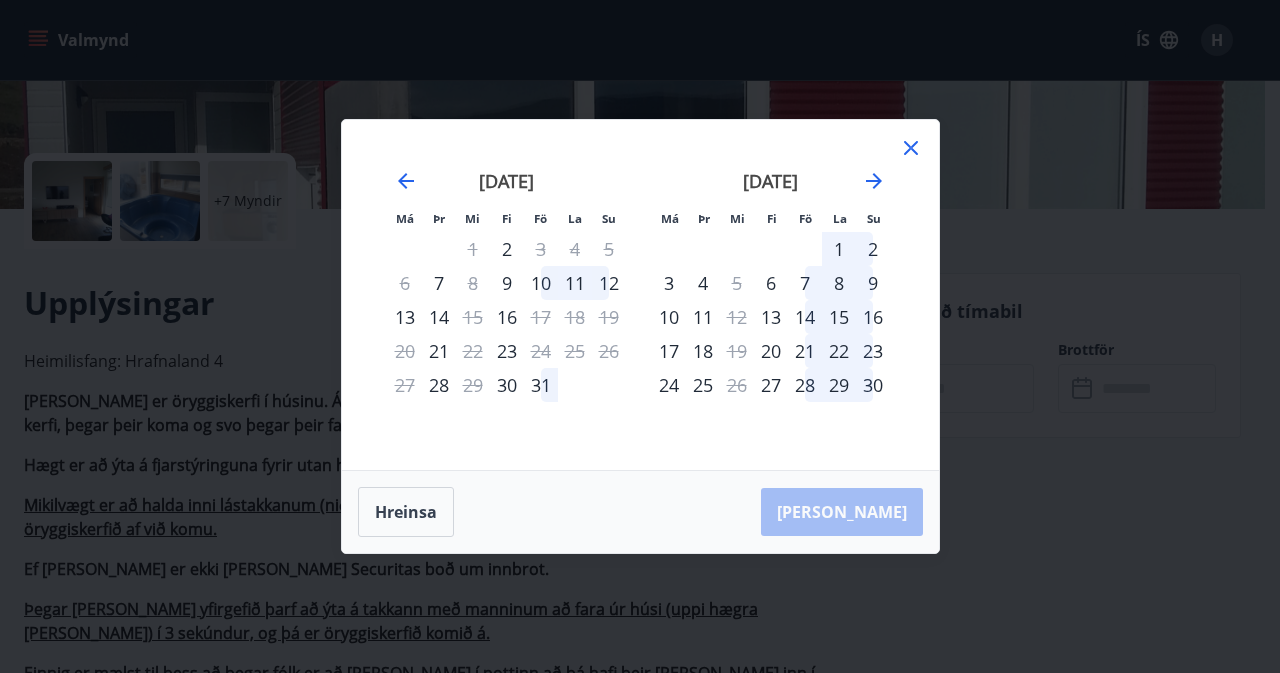 click 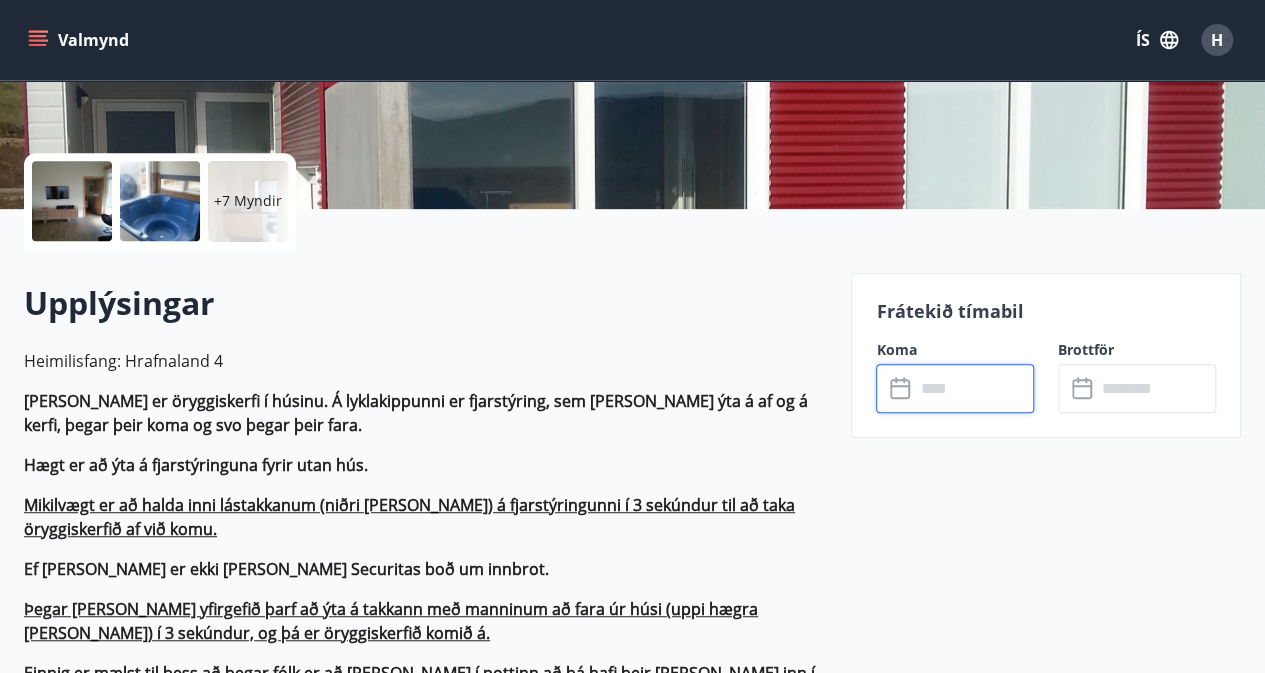 click 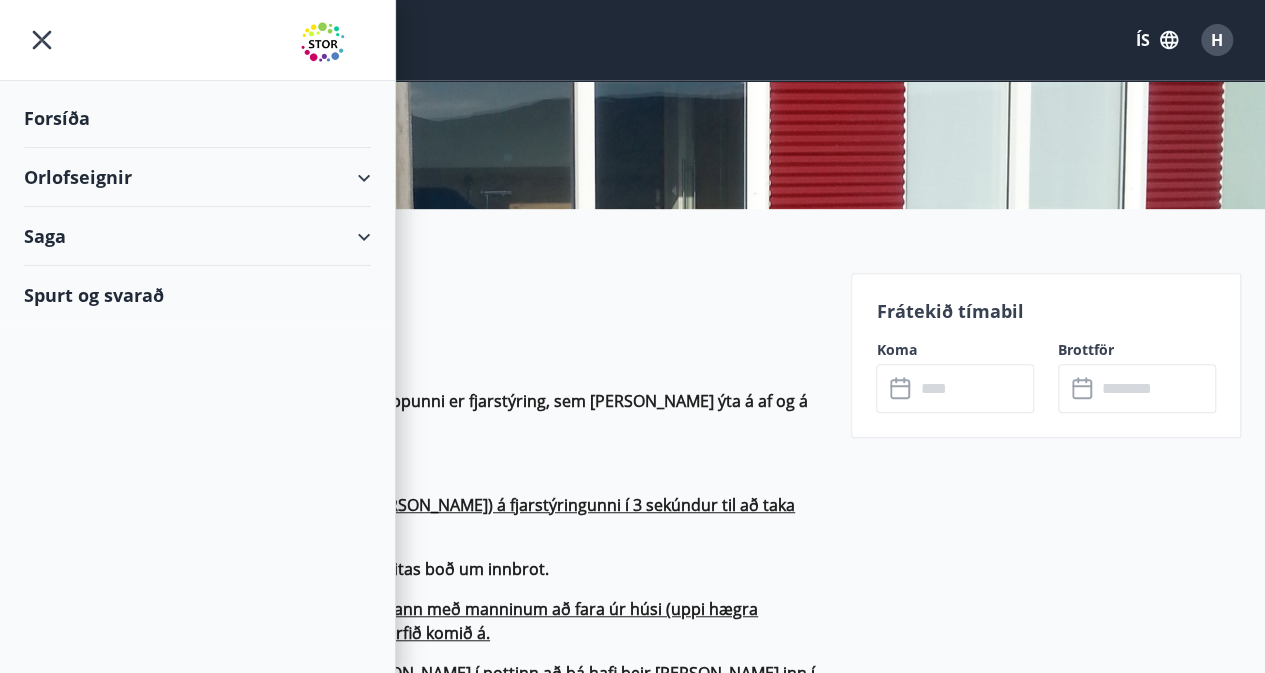 click on "Orlofseignir" at bounding box center [197, 177] 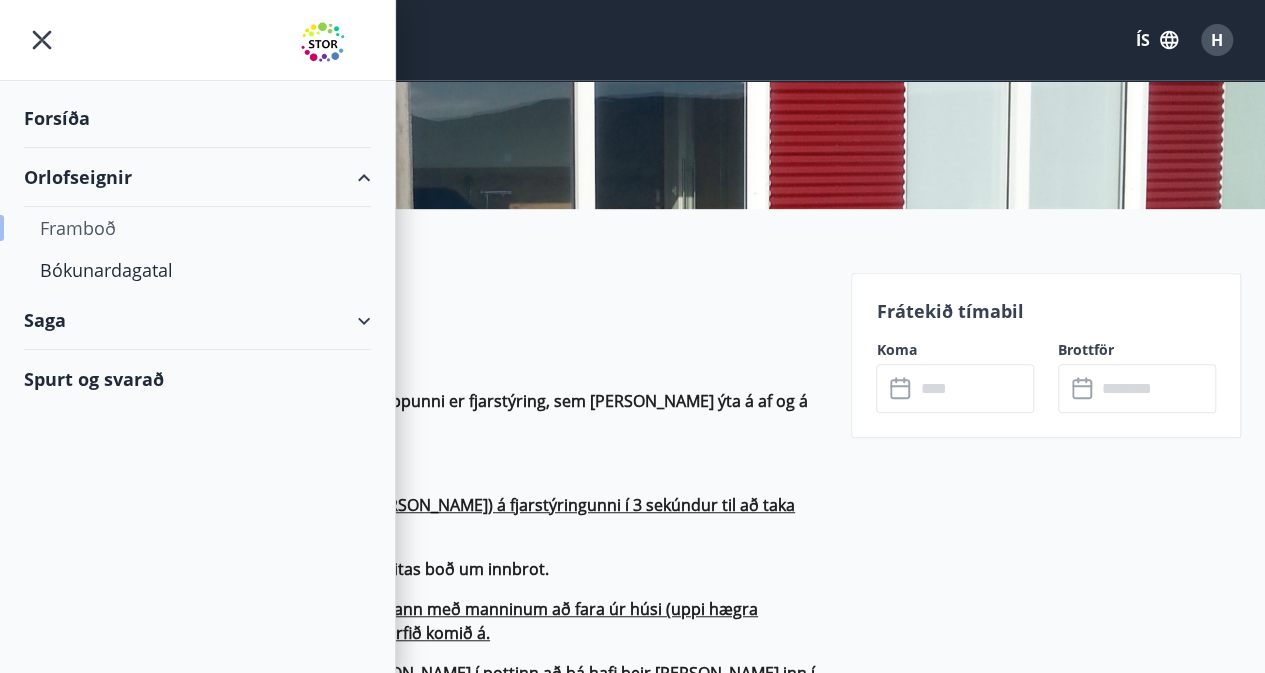 click on "Framboð" at bounding box center (197, 228) 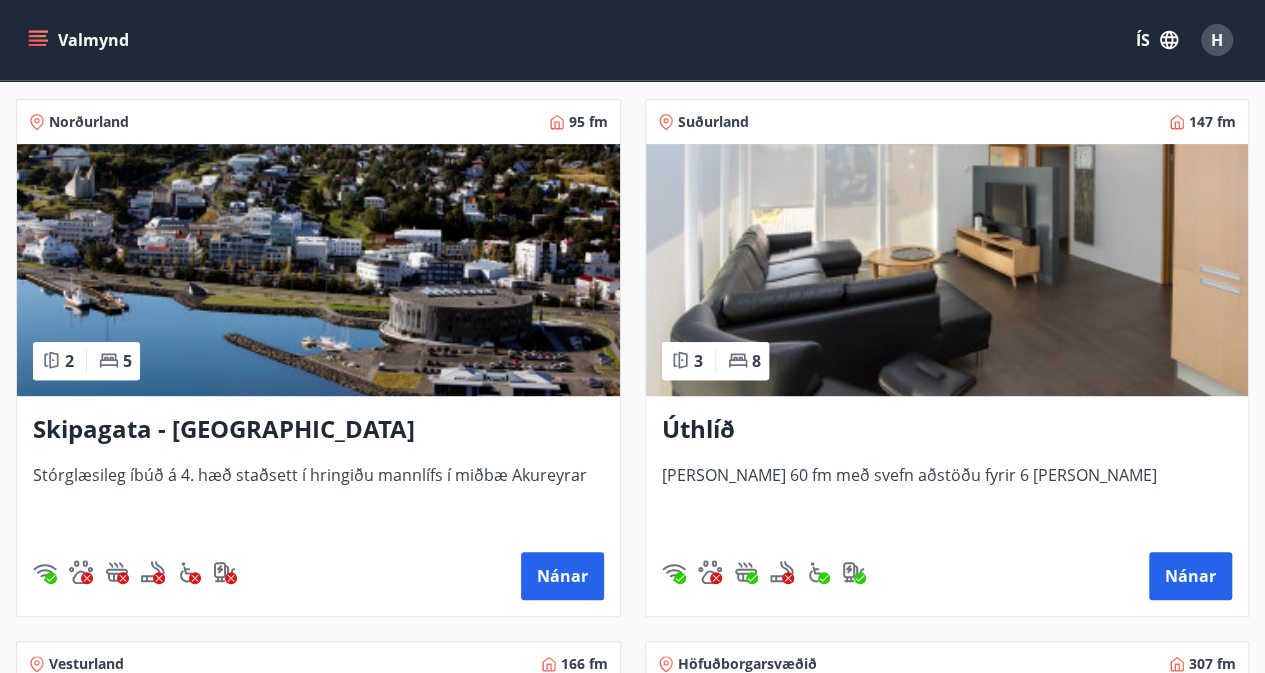 scroll, scrollTop: 346, scrollLeft: 0, axis: vertical 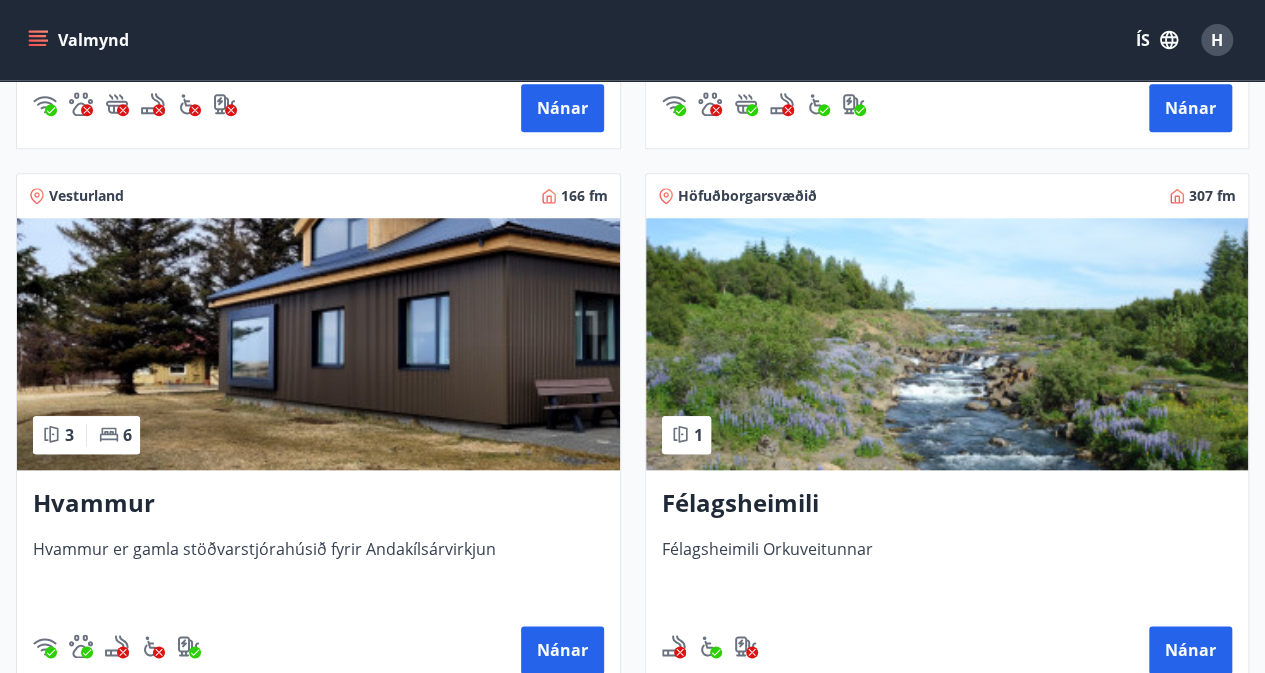 click at bounding box center [318, 344] 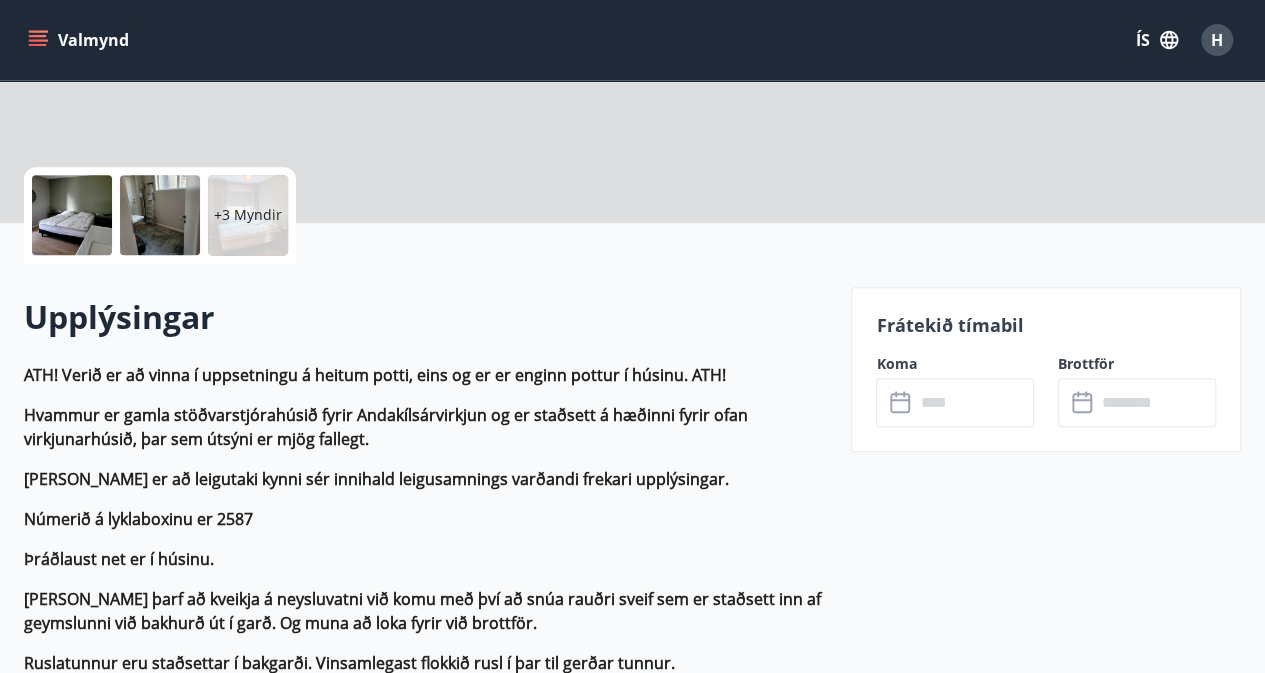 scroll, scrollTop: 0, scrollLeft: 0, axis: both 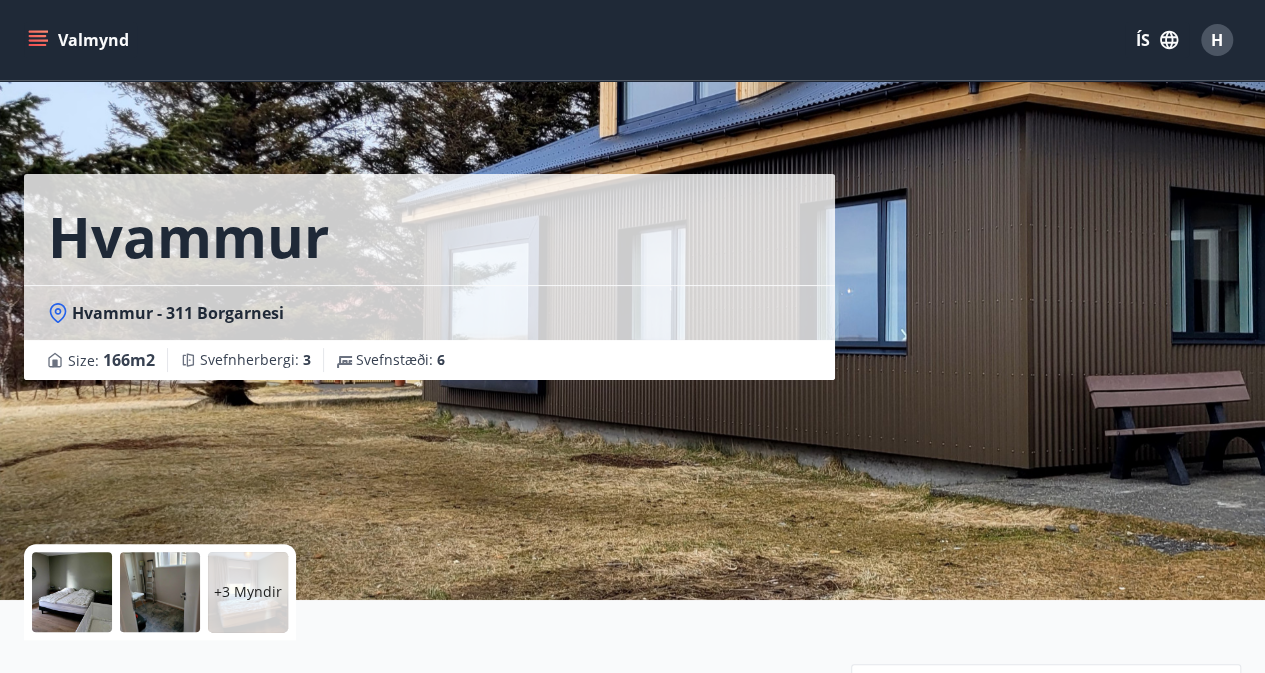 click on "Valmynd" at bounding box center [80, 40] 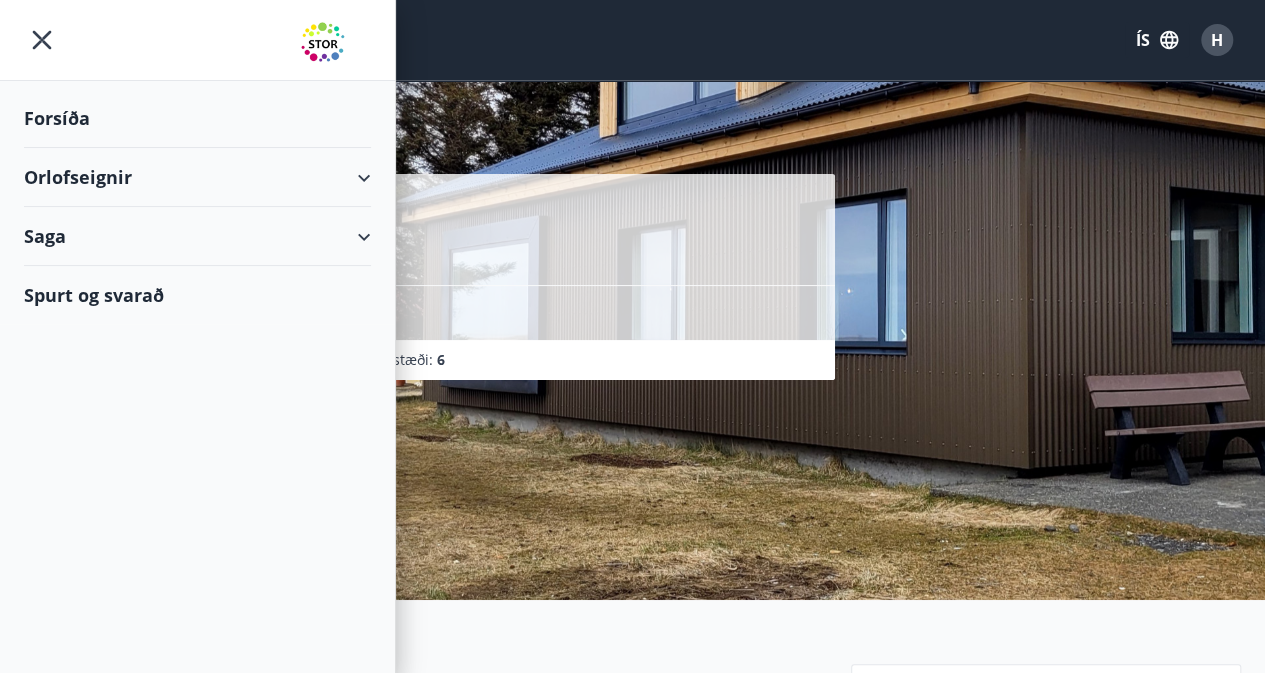 click on "Orlofseignir" at bounding box center (197, 177) 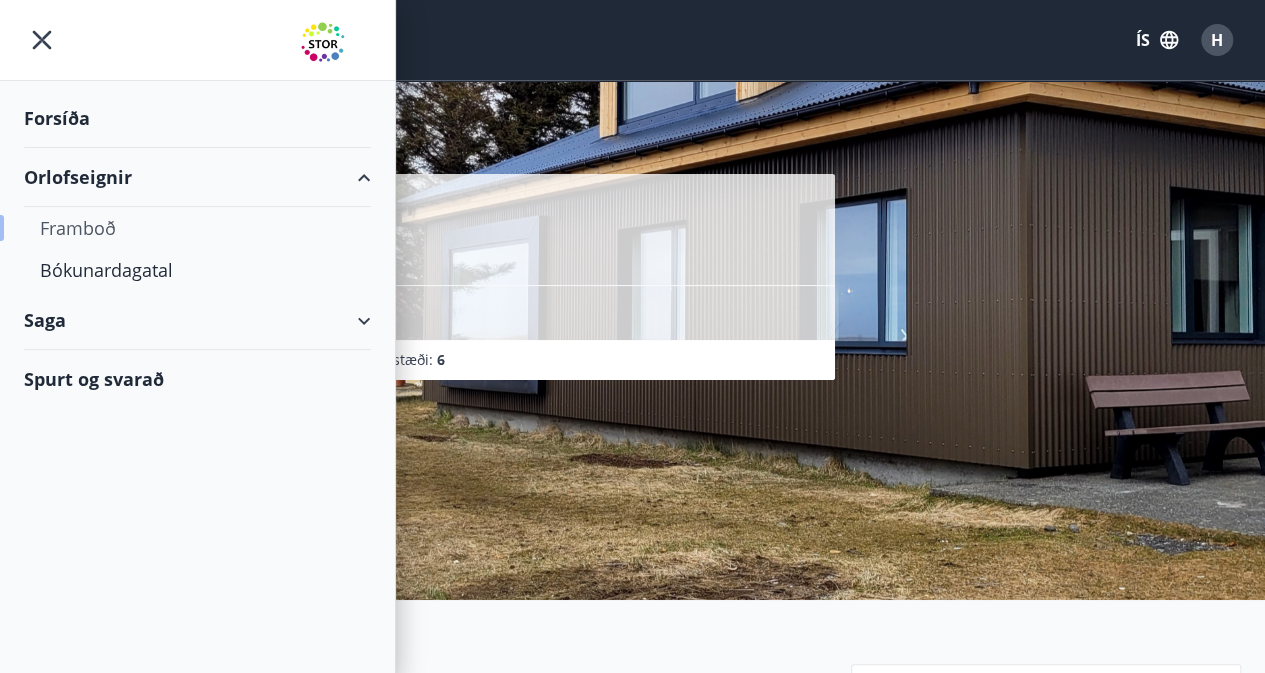 click on "Framboð" at bounding box center [197, 228] 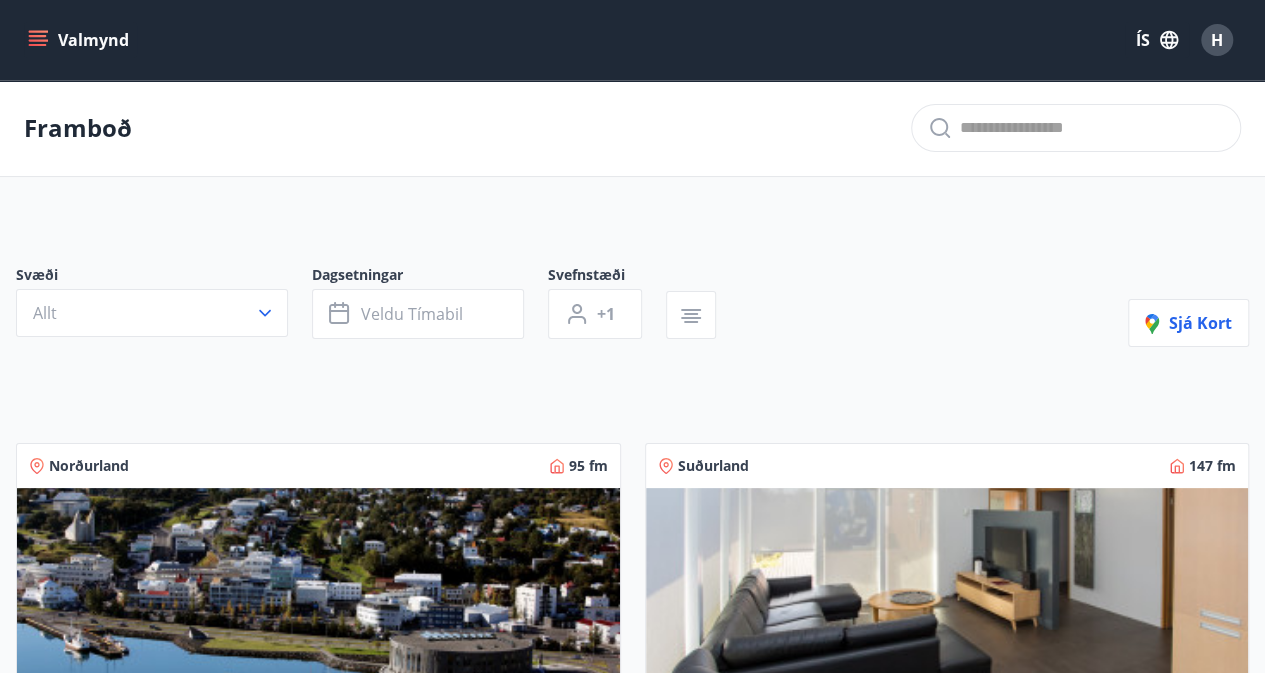 click at bounding box center (947, 614) 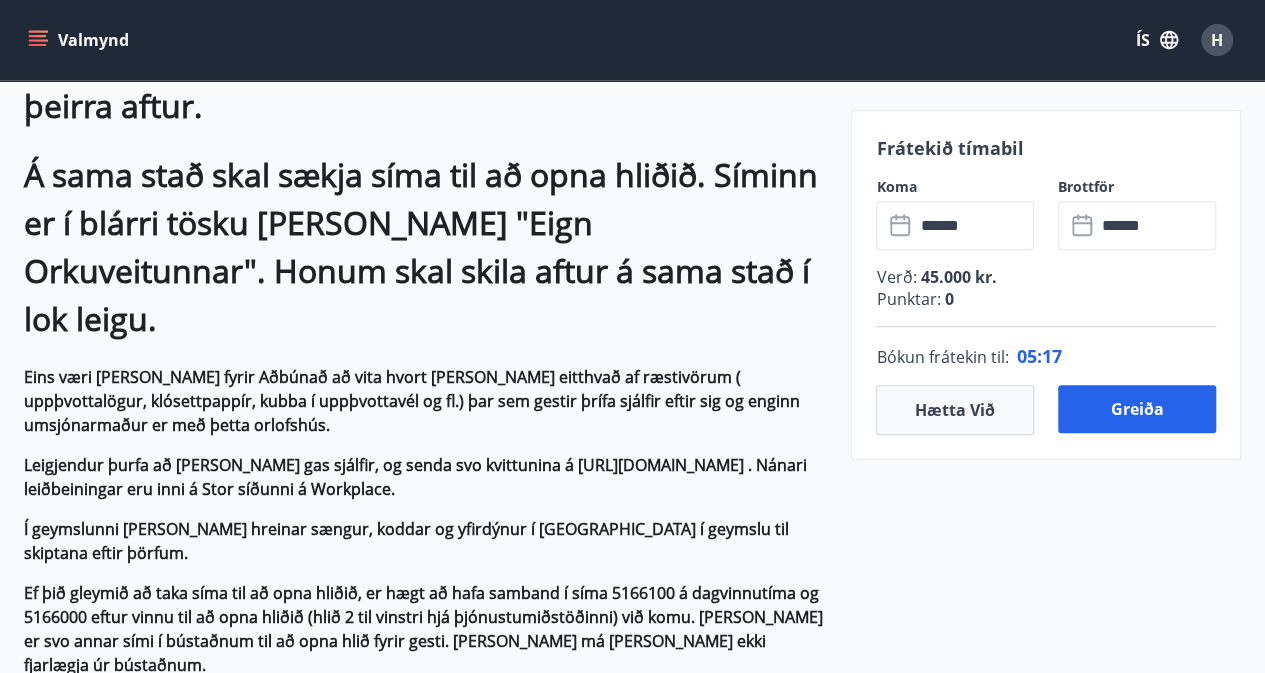 scroll, scrollTop: 760, scrollLeft: 0, axis: vertical 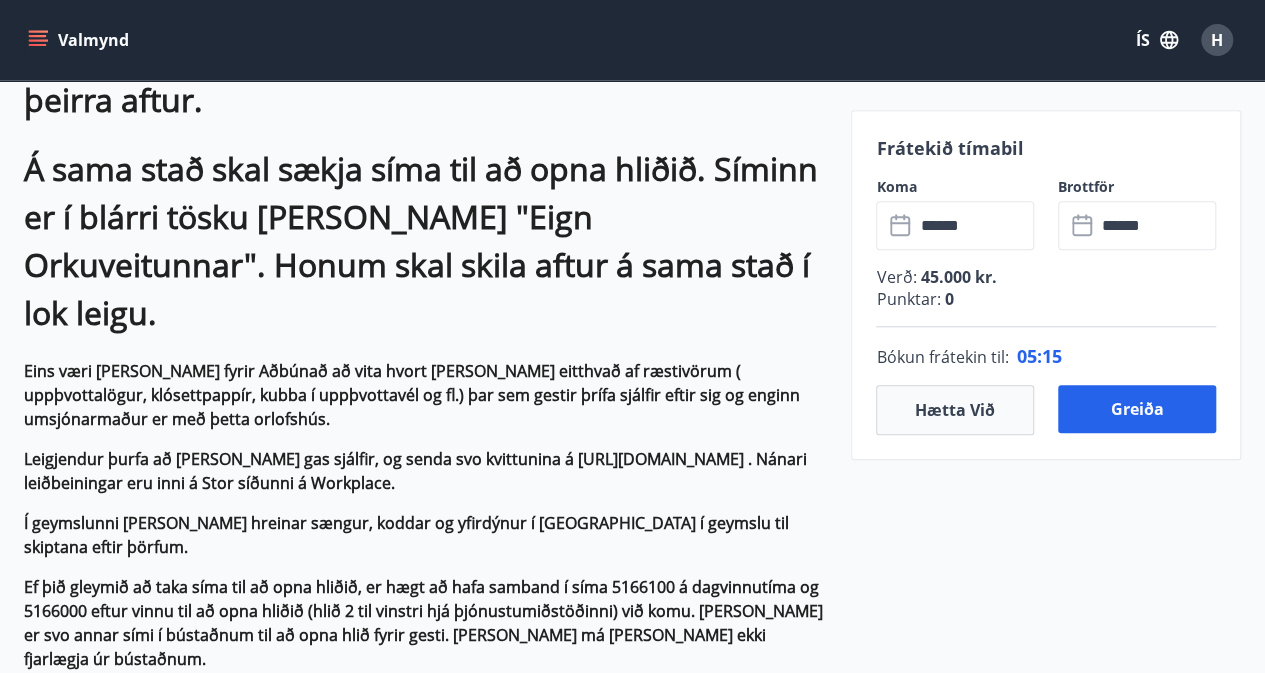 click on "******" at bounding box center [974, 225] 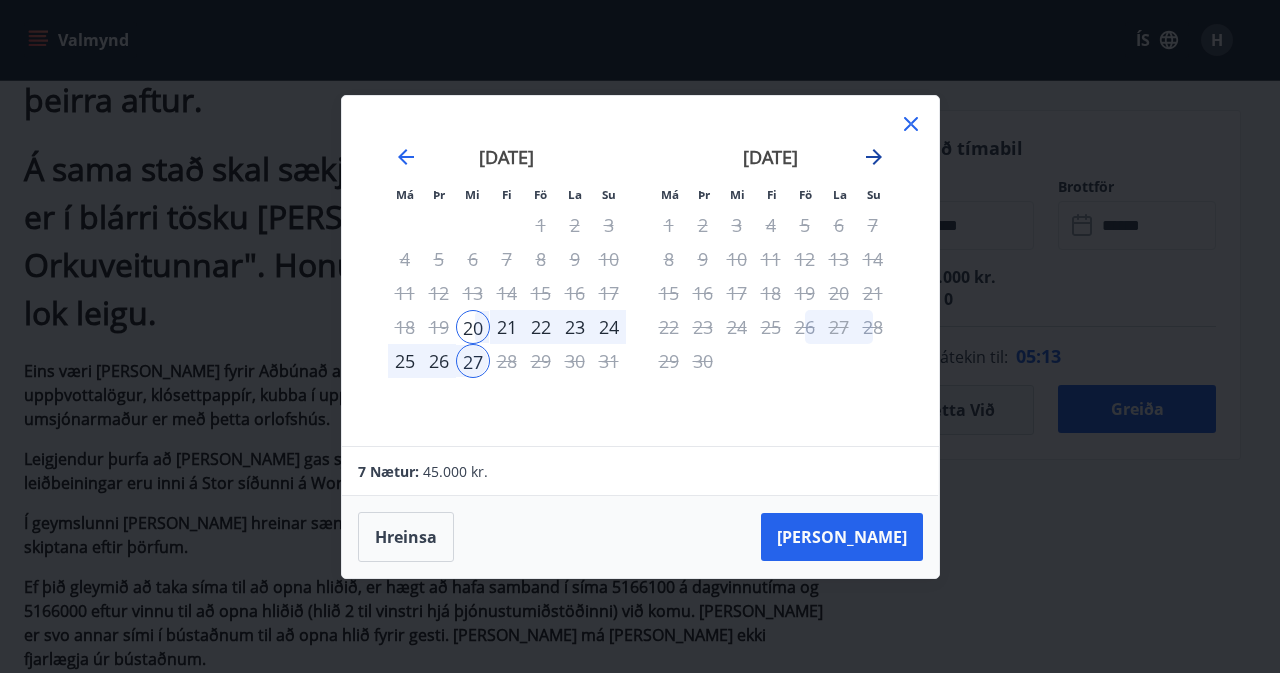 click 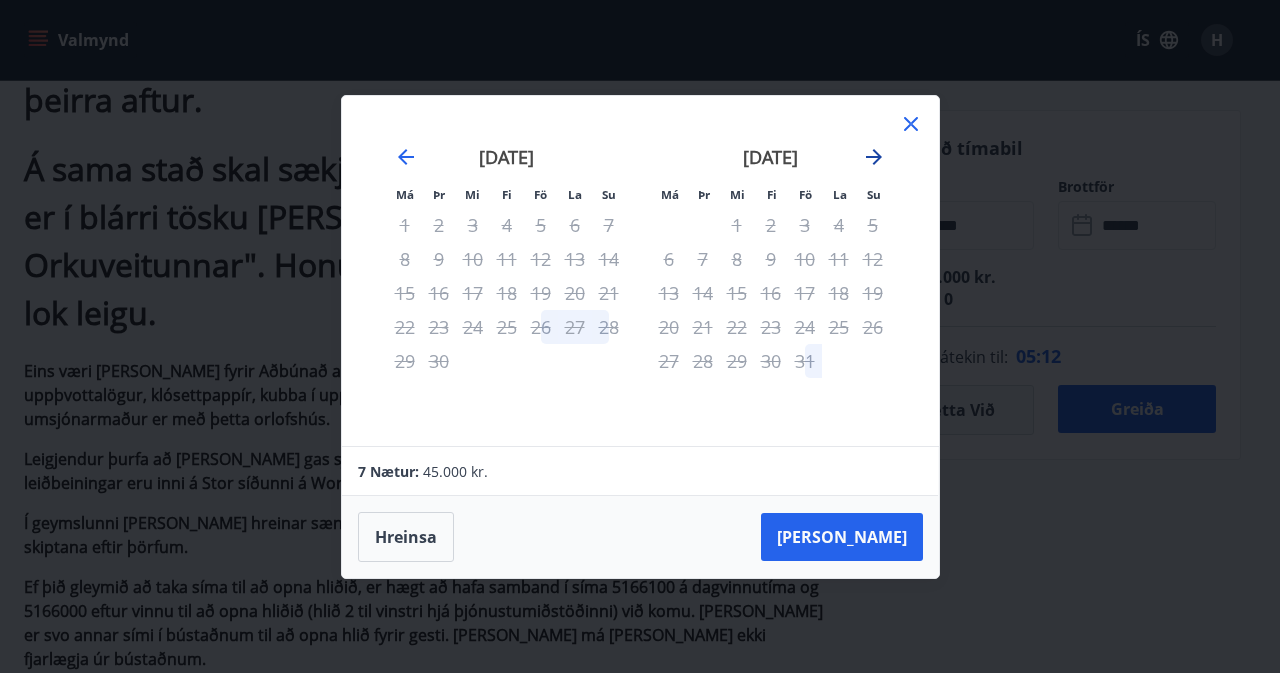 click 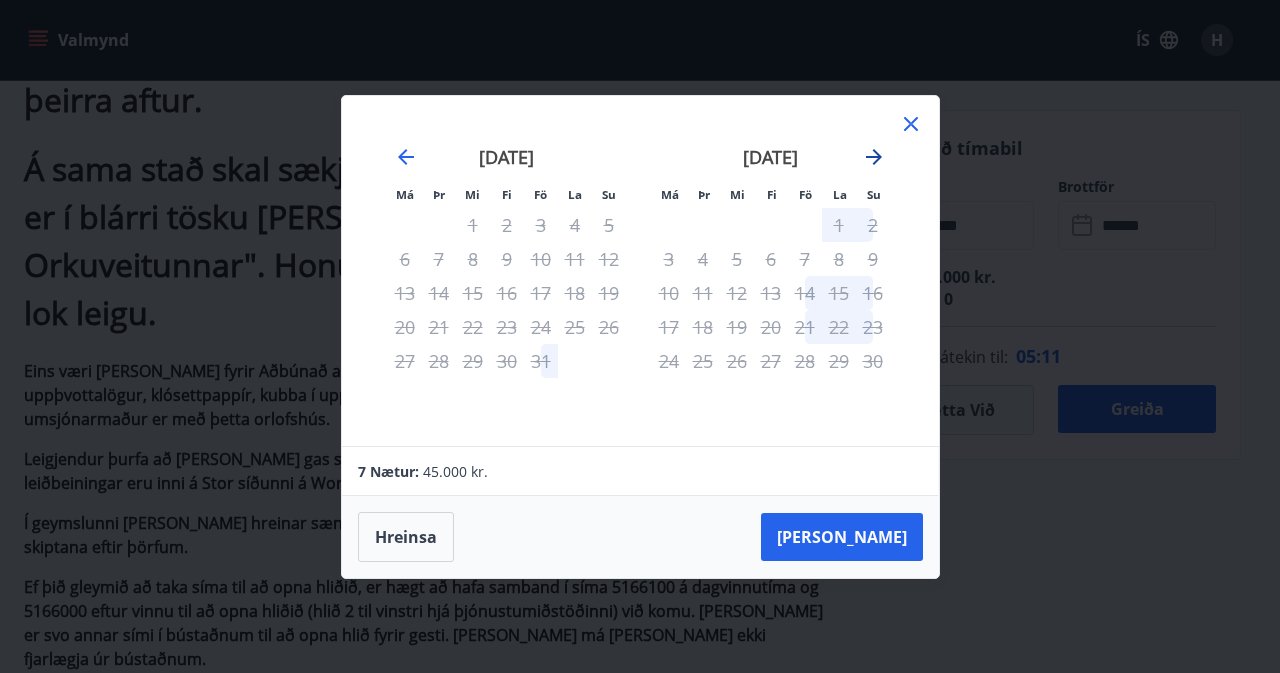 click 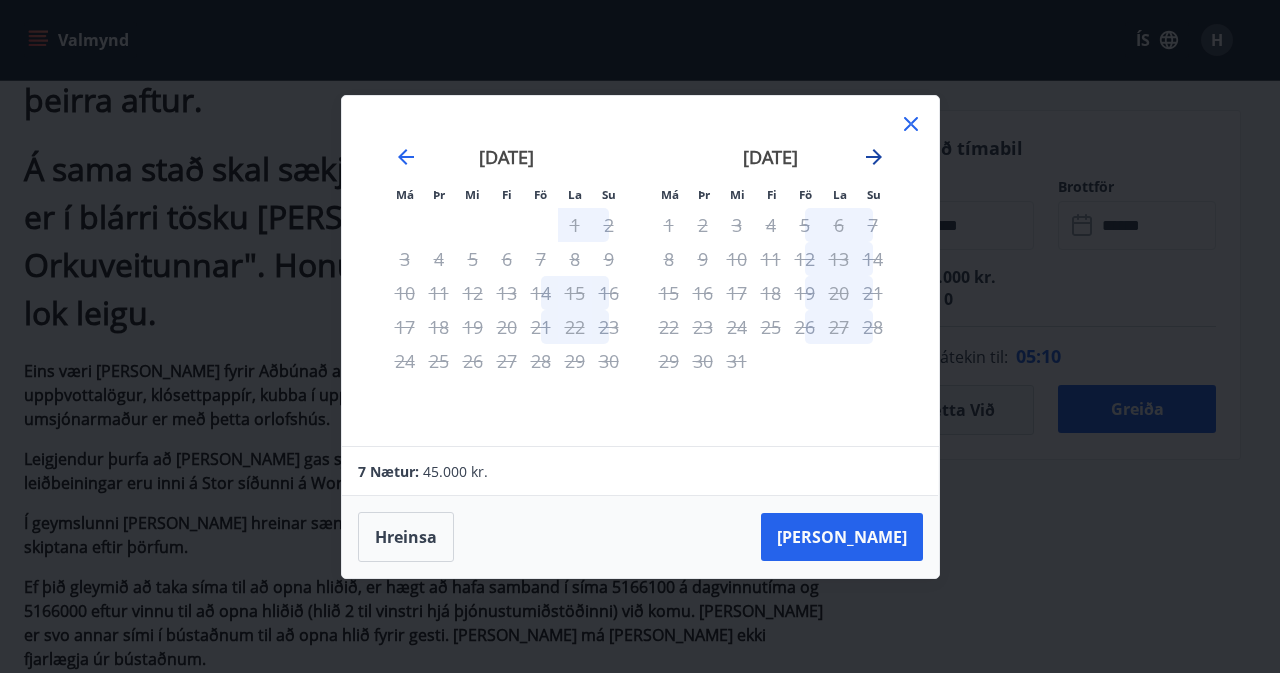 click 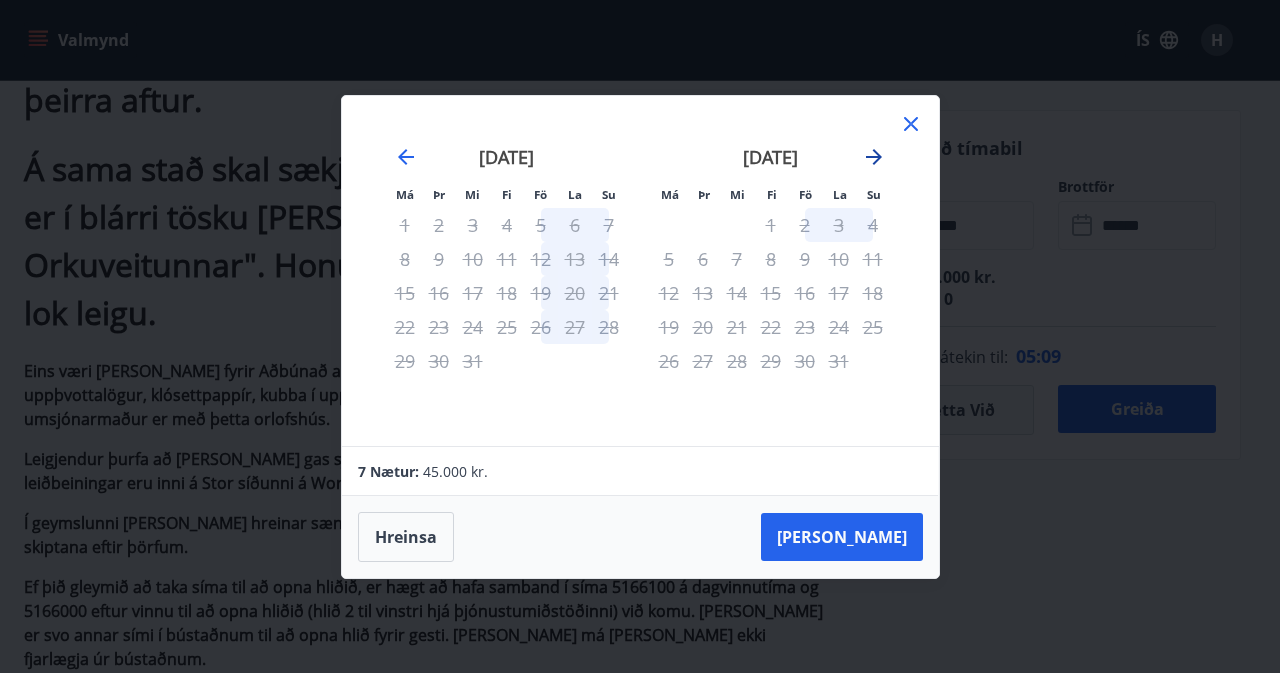click 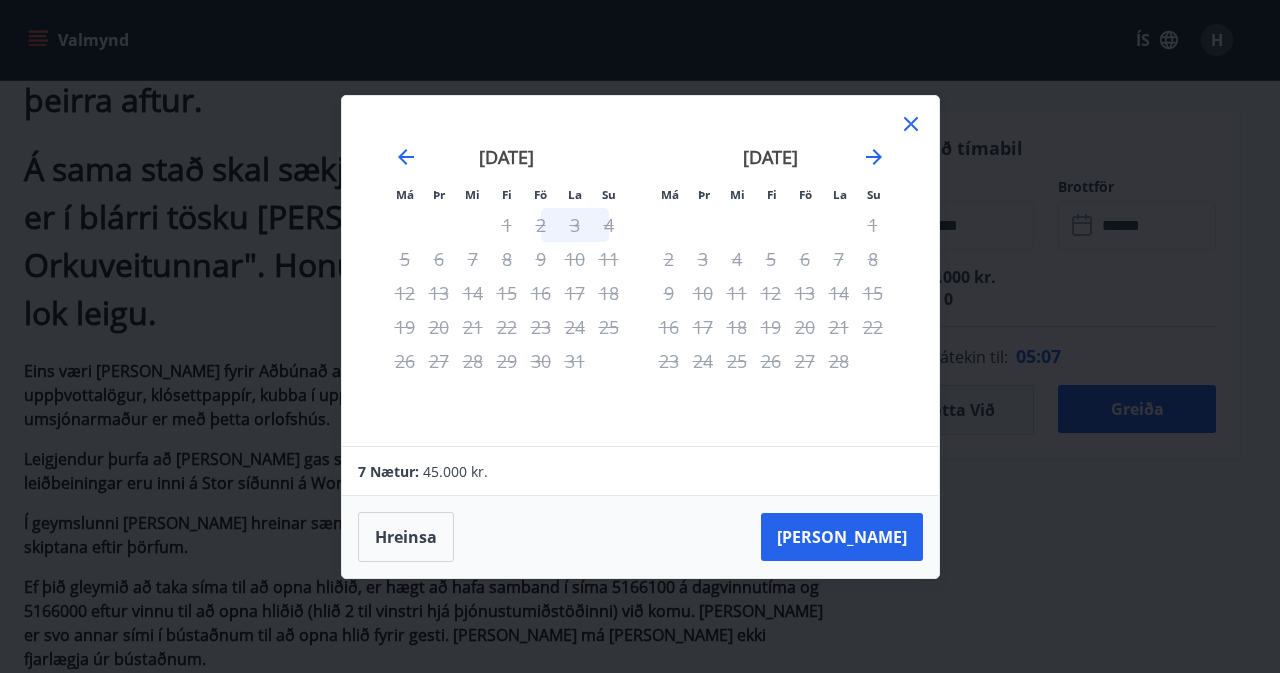 click 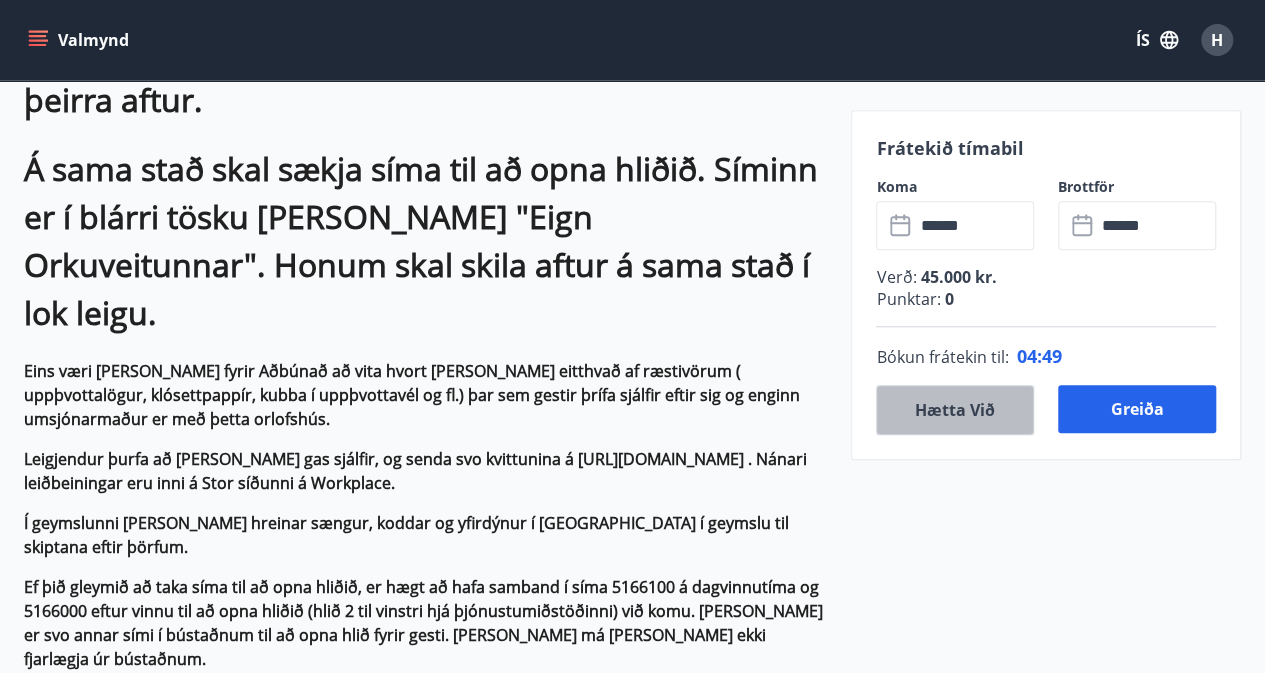 click on "Hætta við" at bounding box center (955, 410) 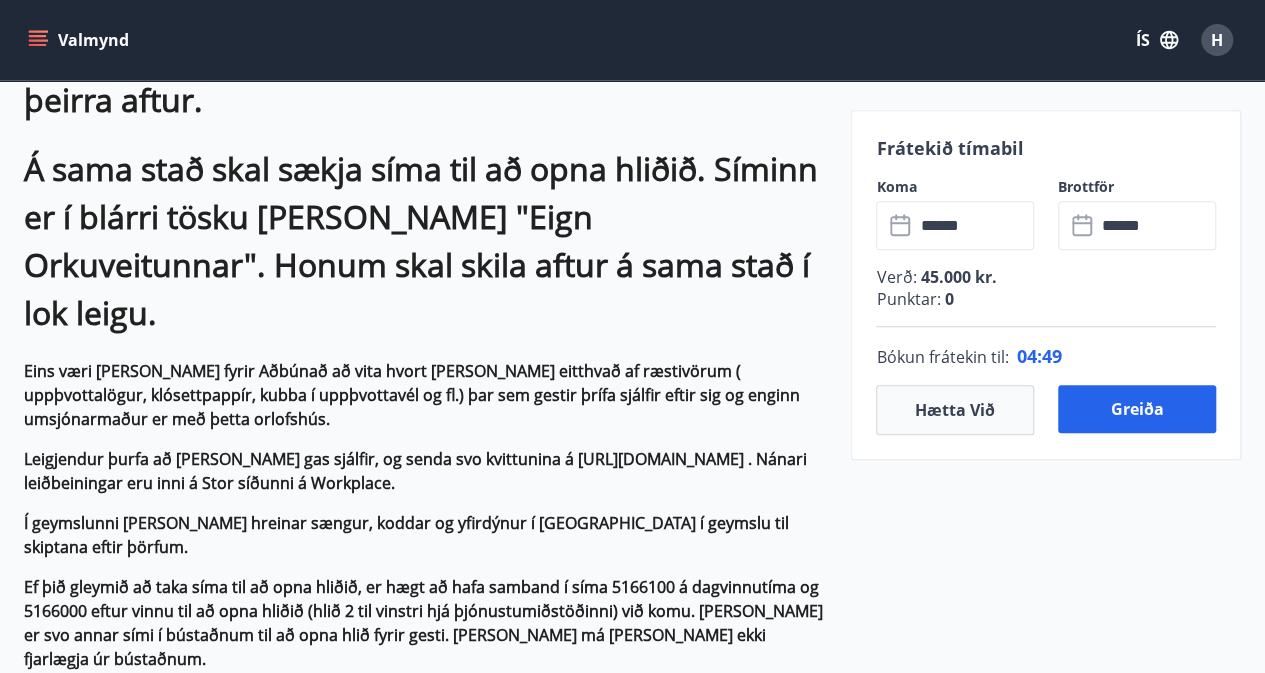 type 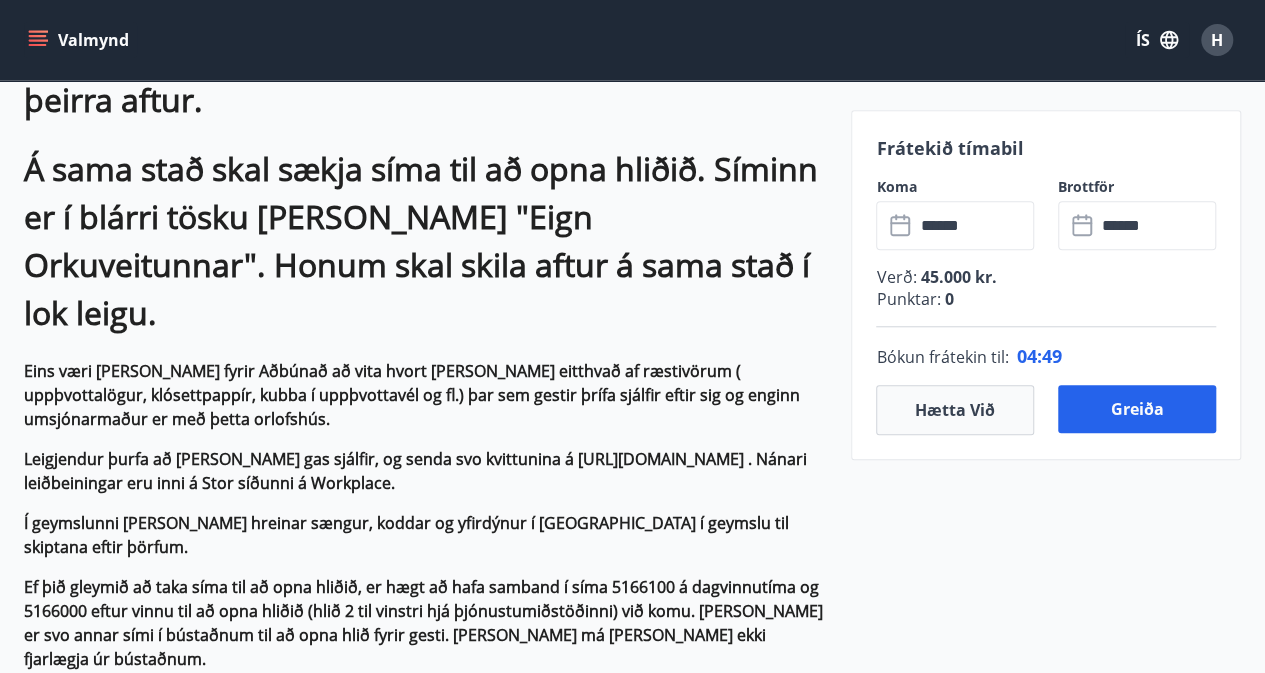 type 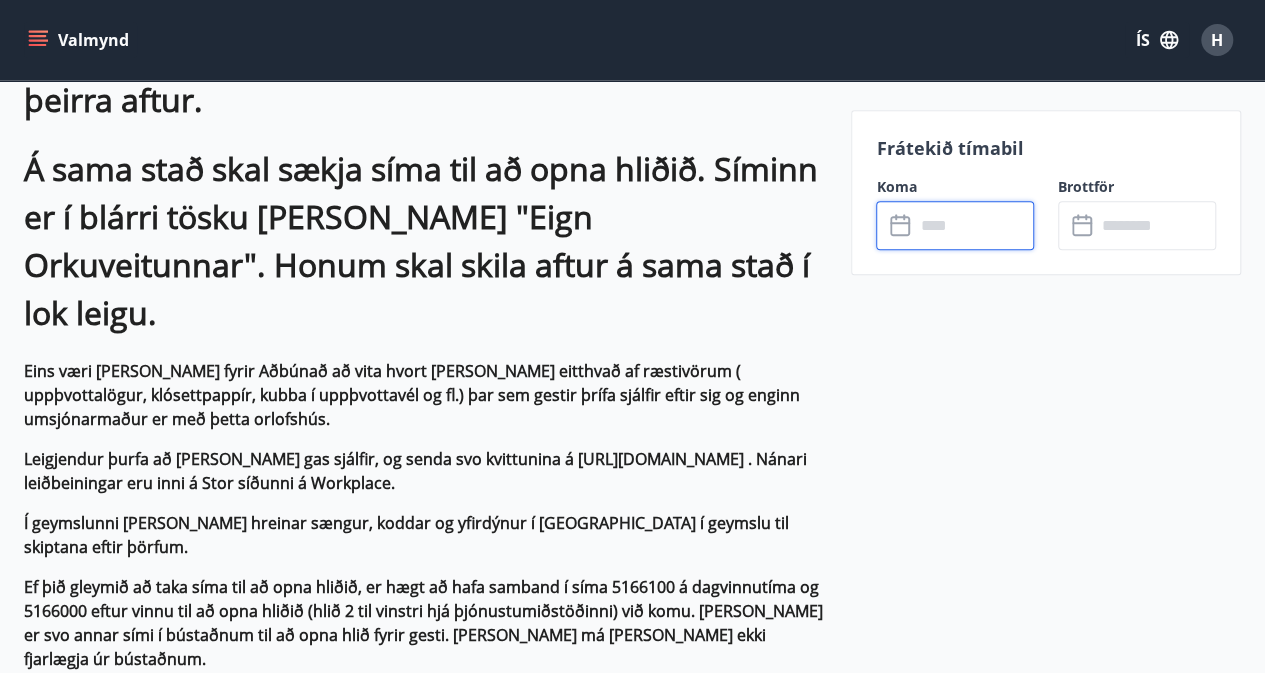 click at bounding box center (974, 225) 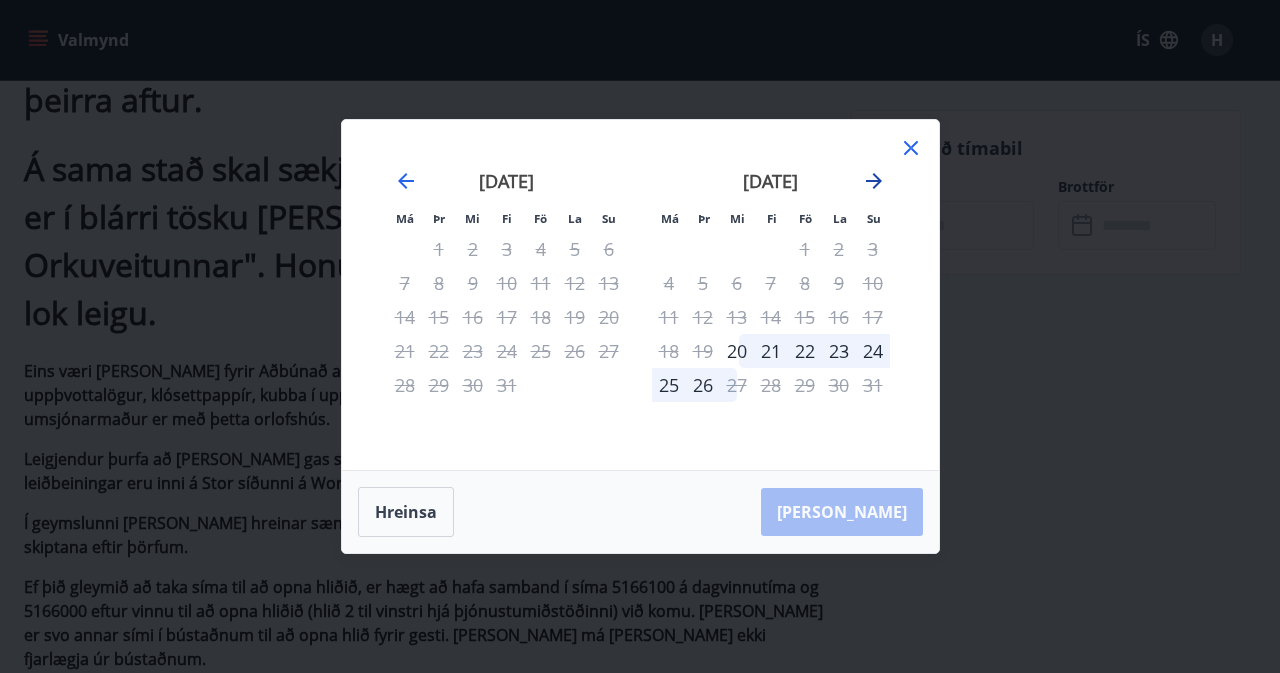 click 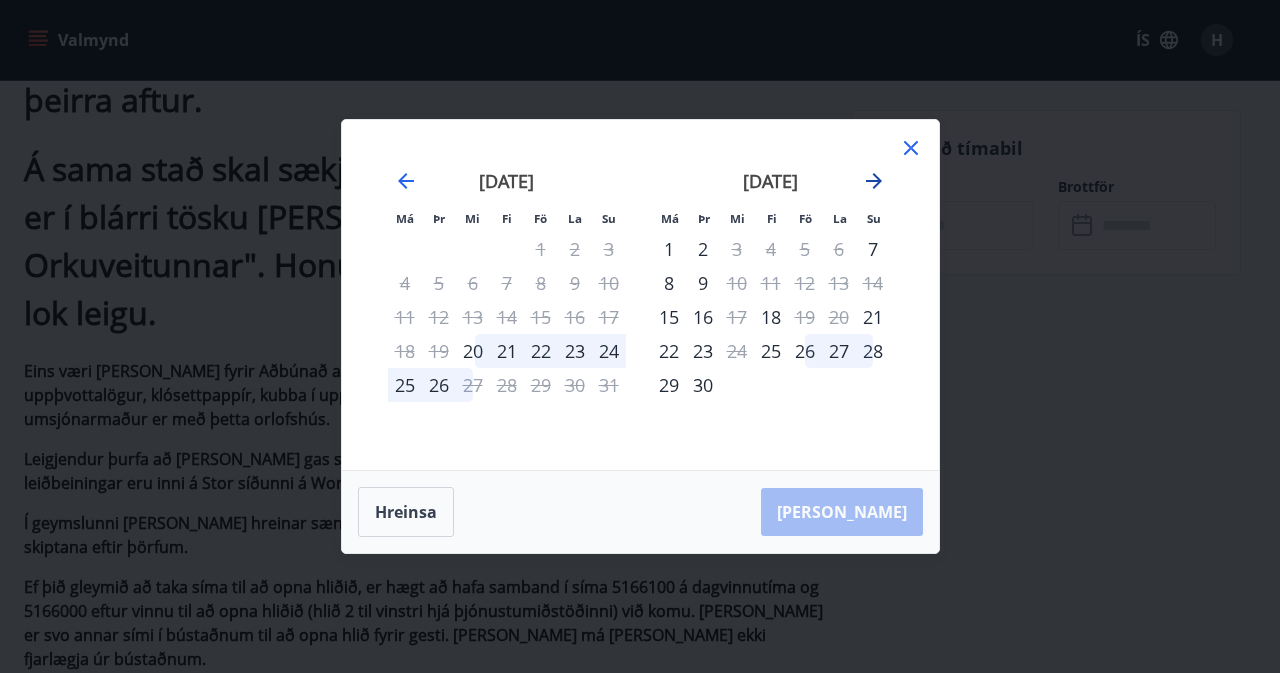 click 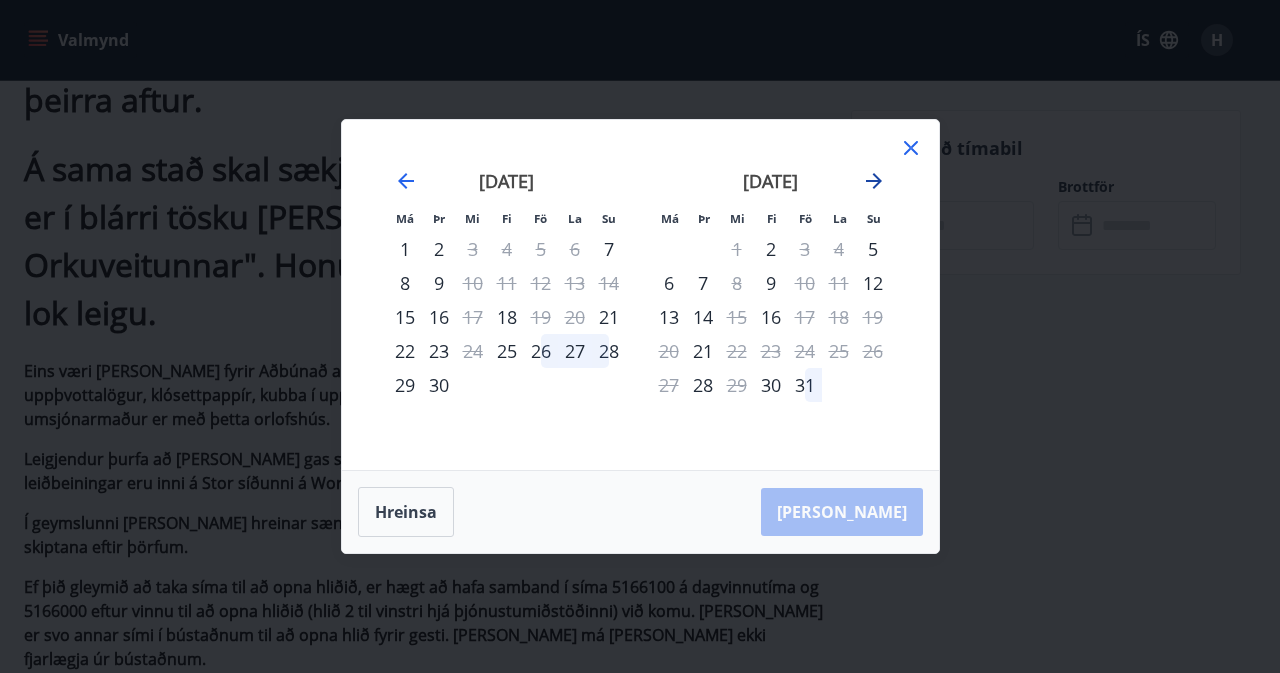click 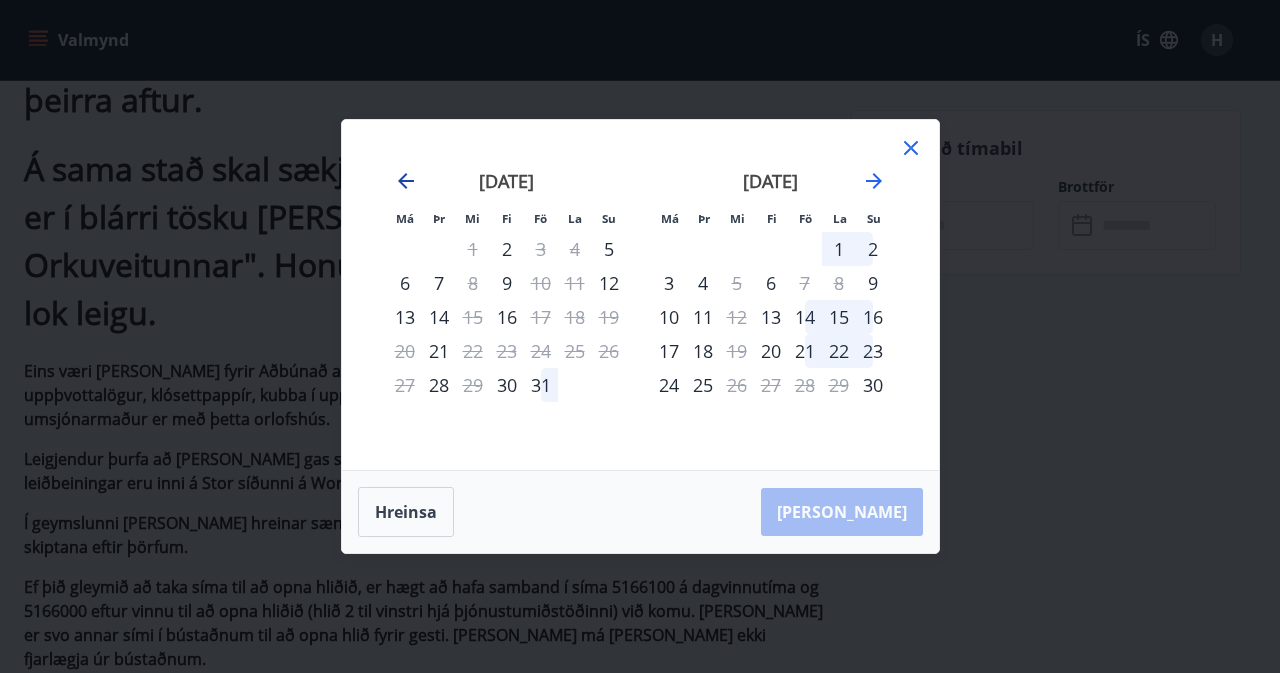 click 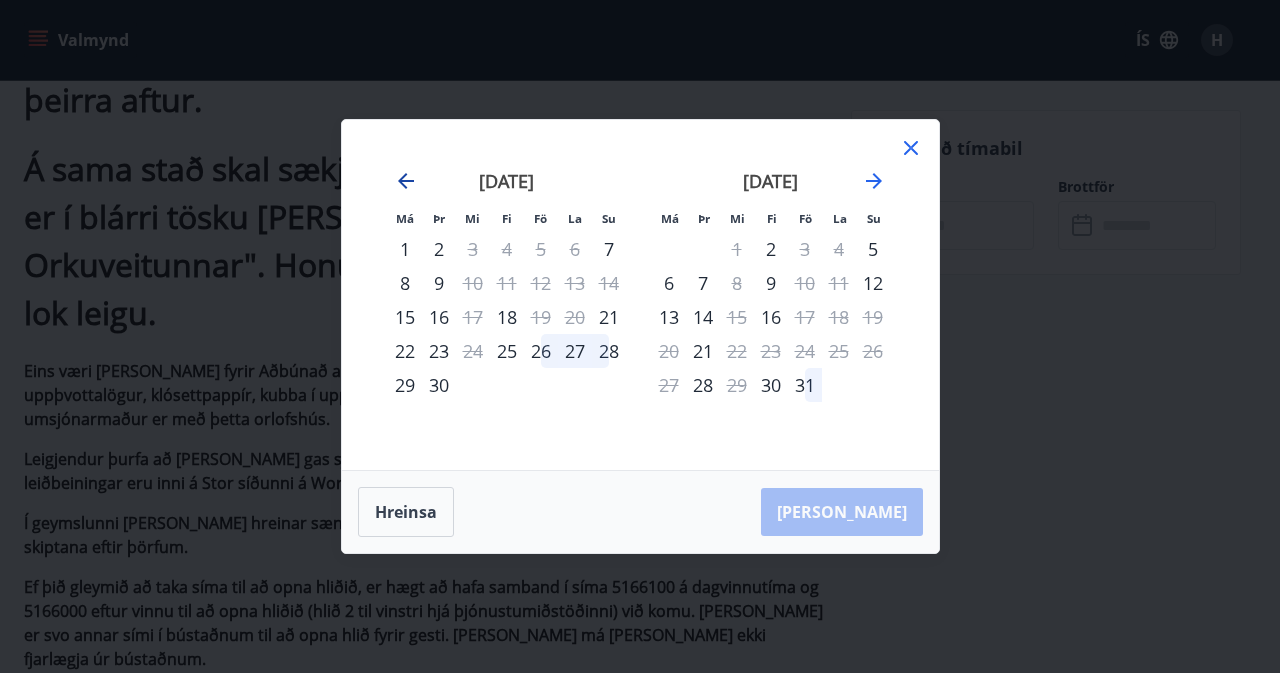click 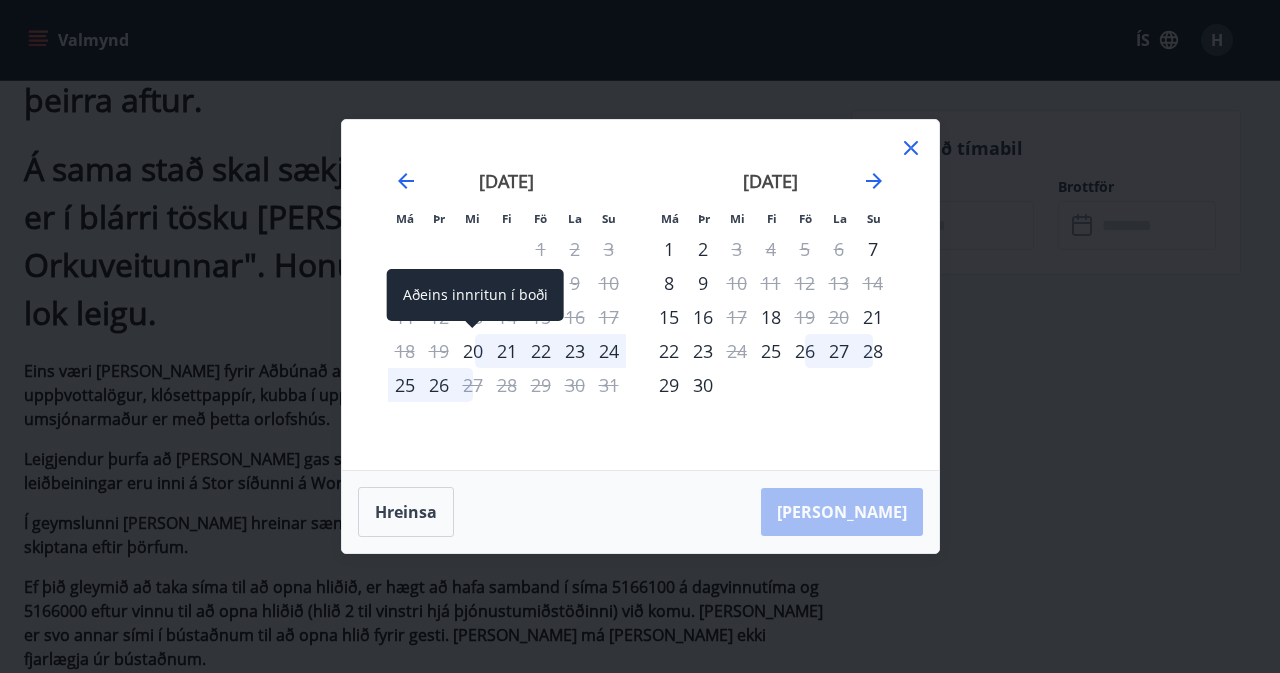 click on "20" at bounding box center [473, 351] 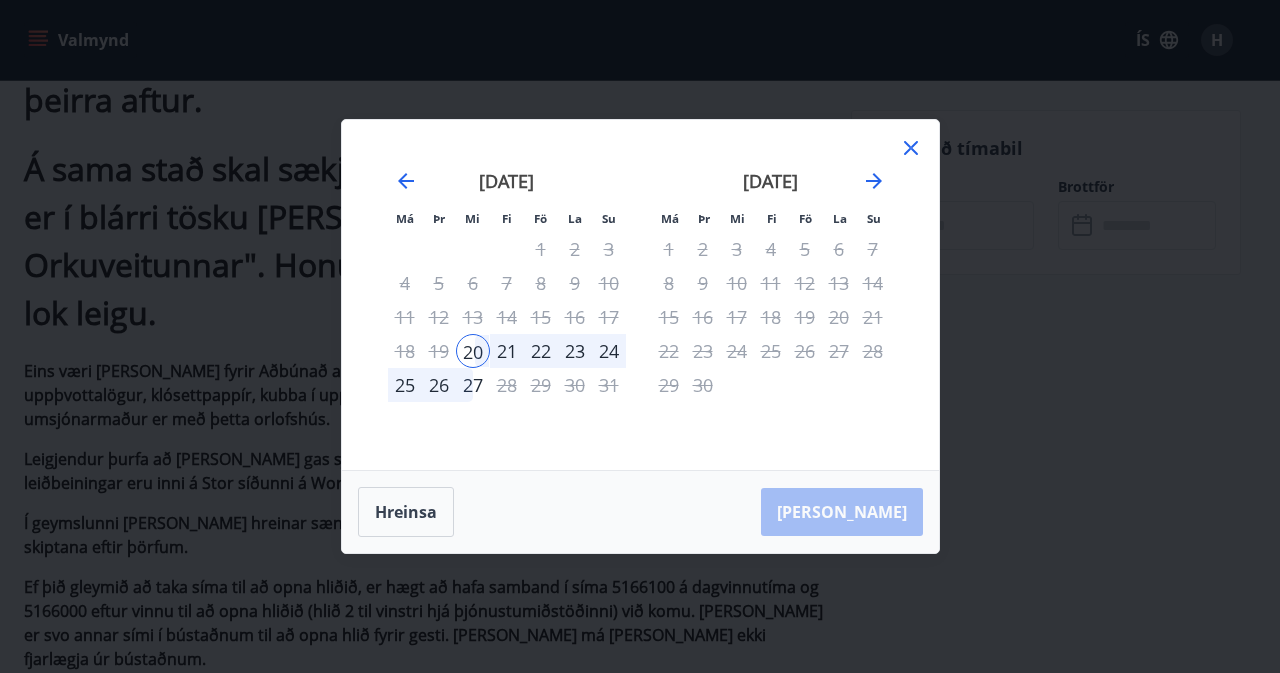 click on "26" at bounding box center [439, 385] 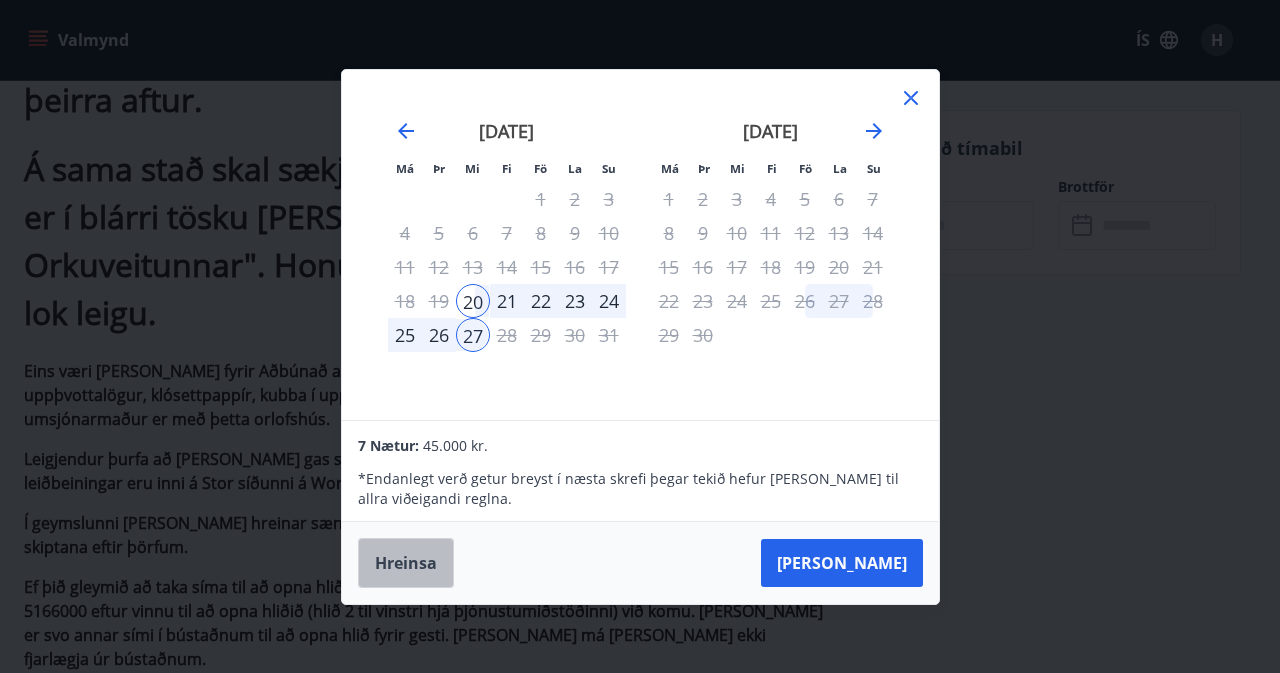 click on "Hreinsa" at bounding box center (406, 563) 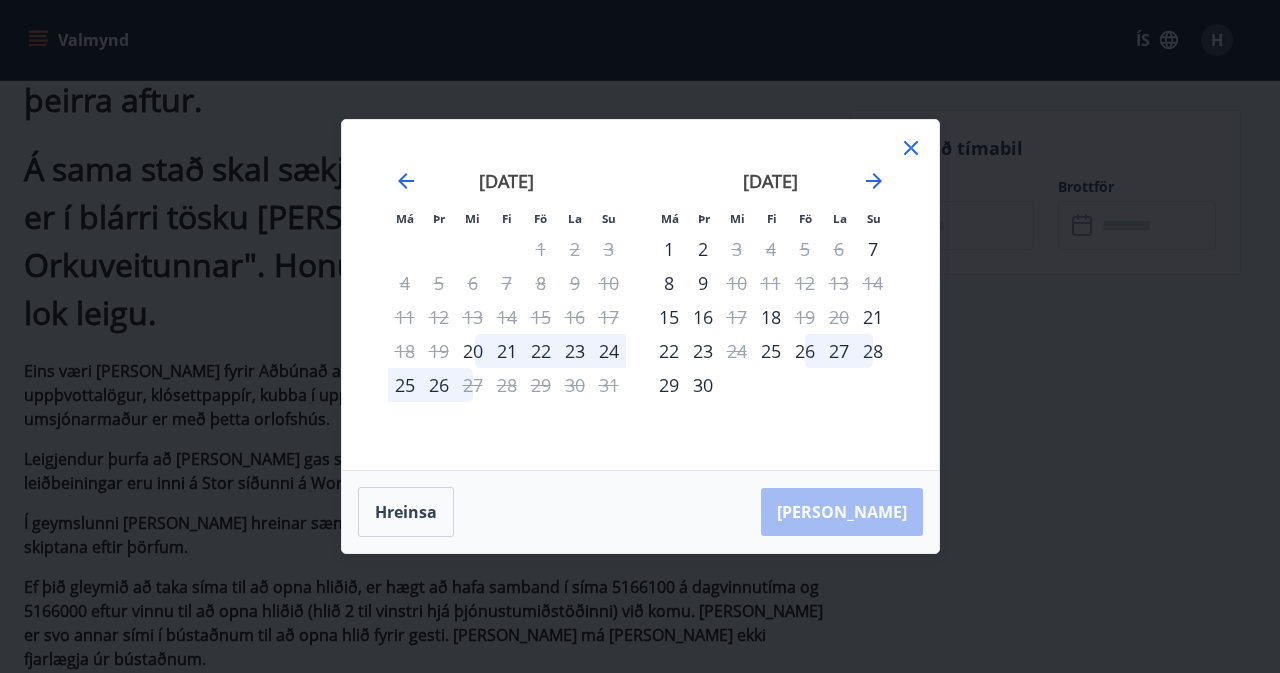 click on "21" at bounding box center [507, 351] 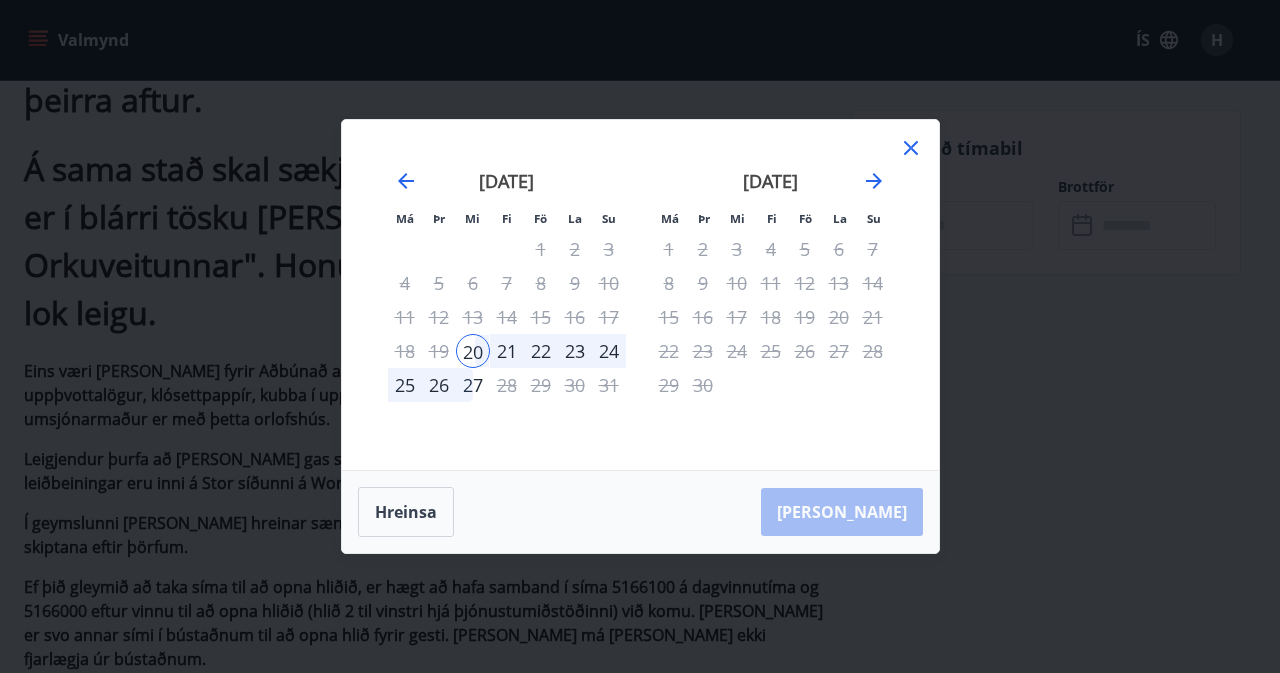 click on "22" at bounding box center (541, 351) 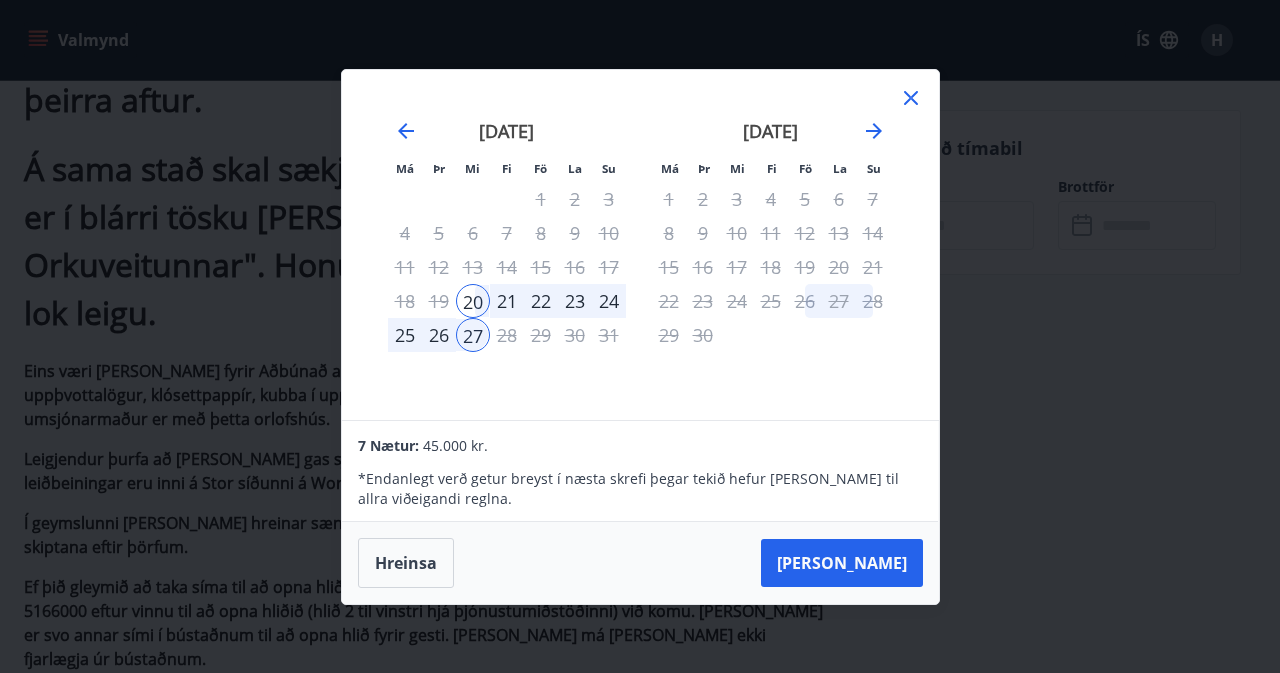 click on "22" at bounding box center (541, 301) 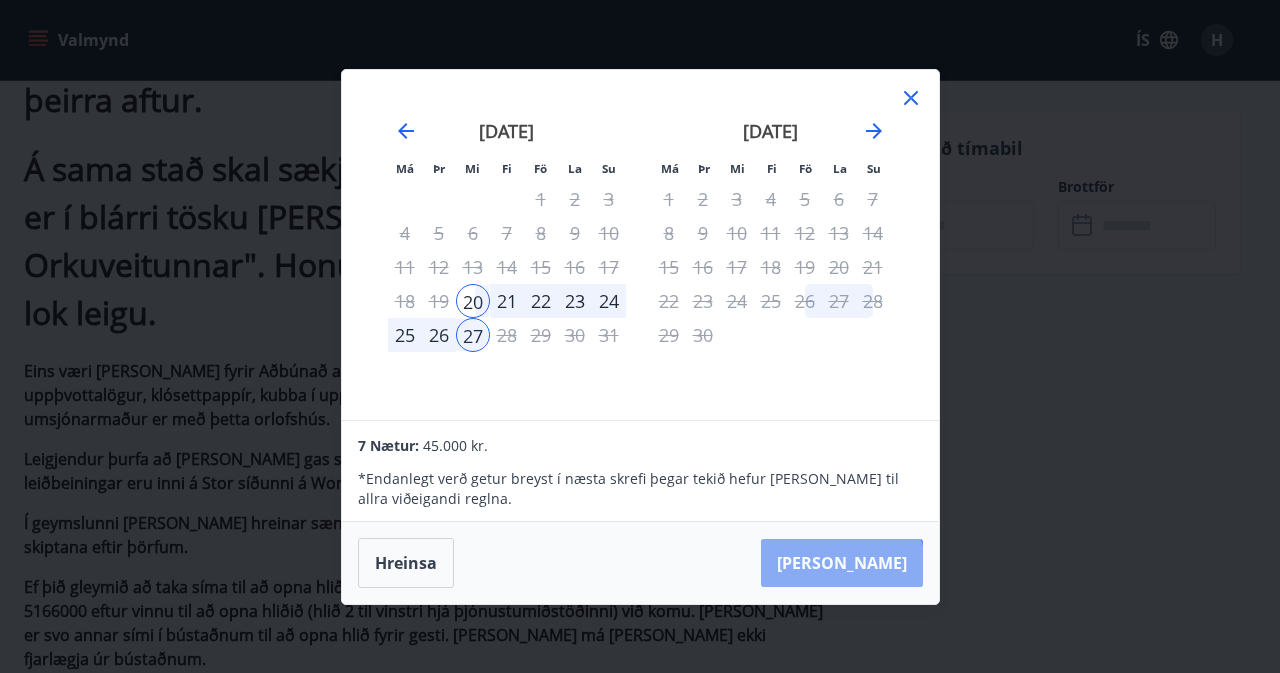 click on "Taka Frá" at bounding box center [842, 563] 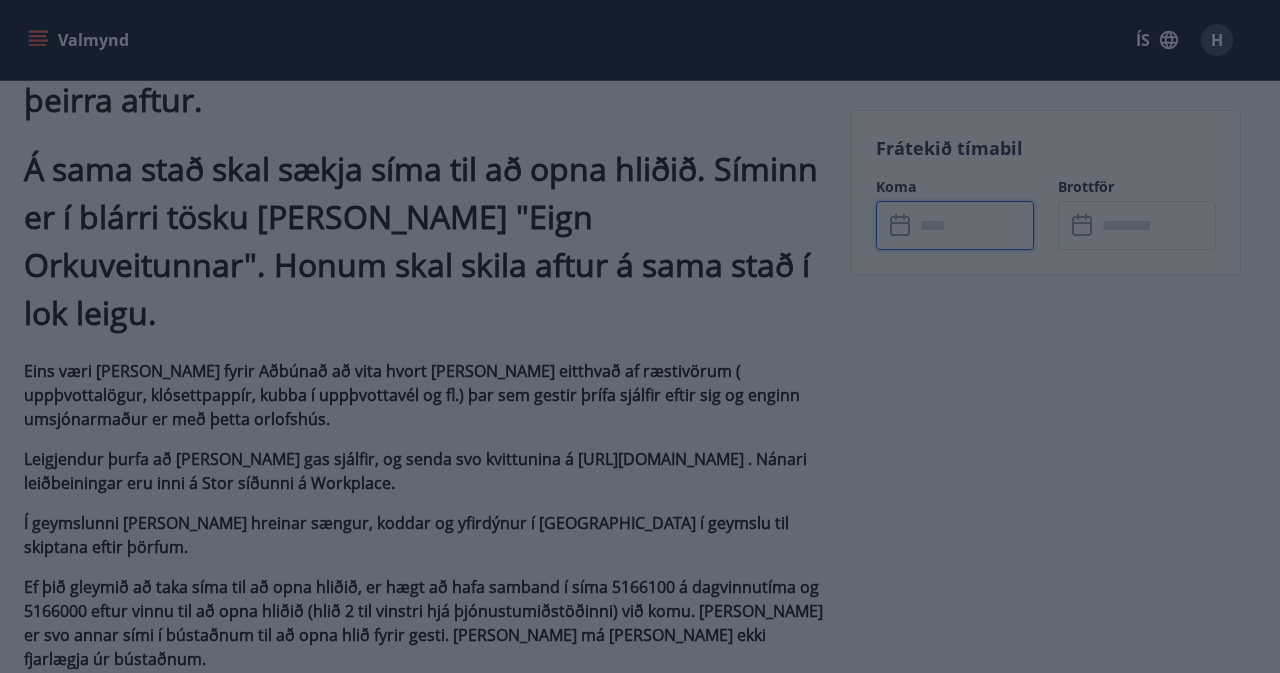 type on "******" 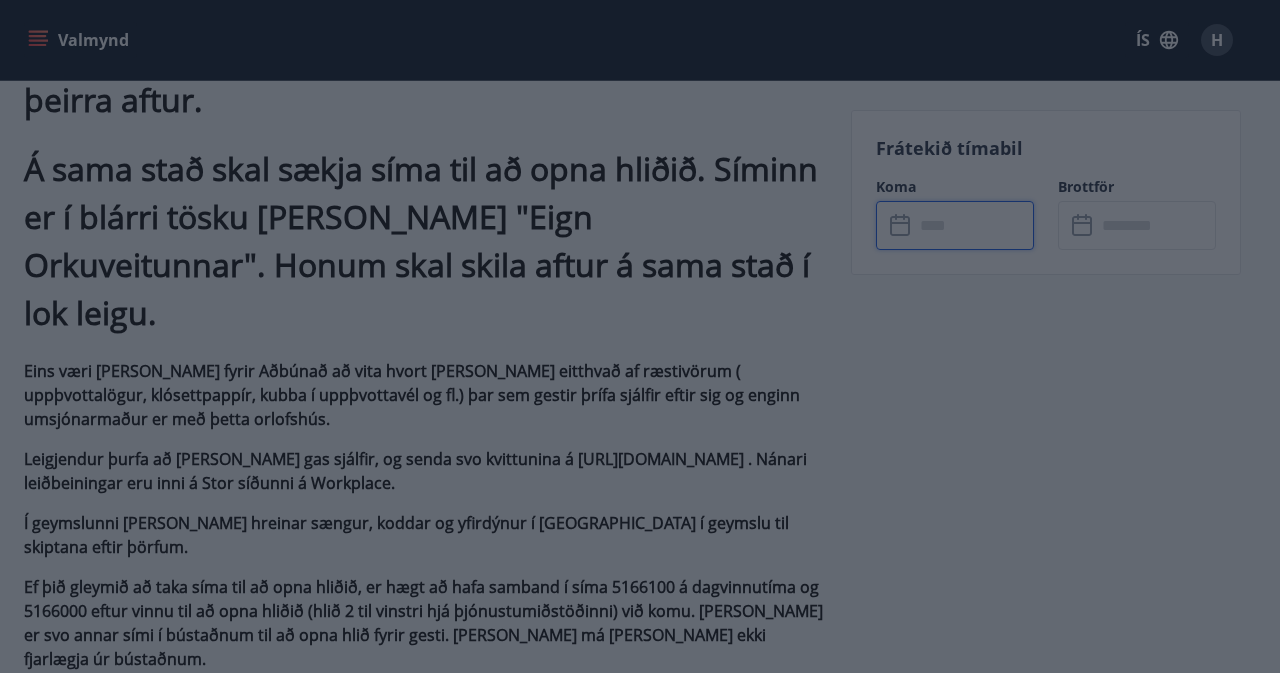 type on "******" 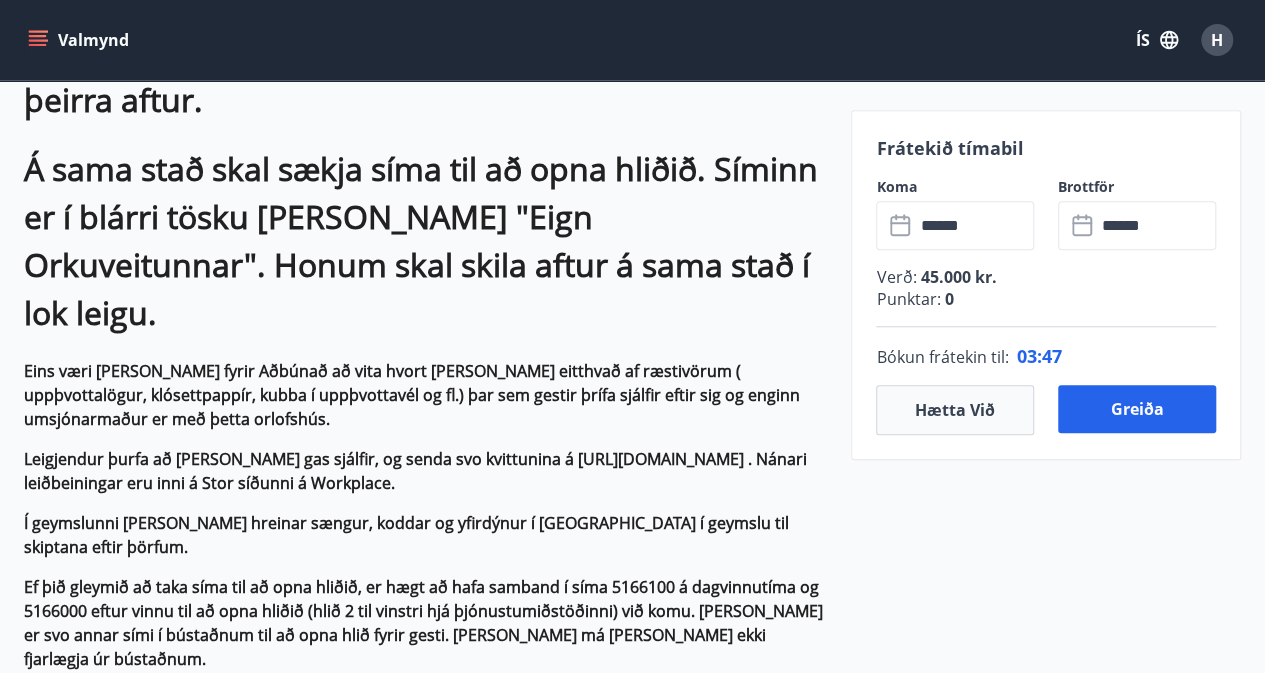 click on "Frátekið tímabil Koma ​ ****** ​ Brottför ​ ****** ​ Verð : 45.000 kr. Punktar : 0 Bókun frátekin til  : 03 : 47 Hætta við Greiða" at bounding box center (1046, 2138) 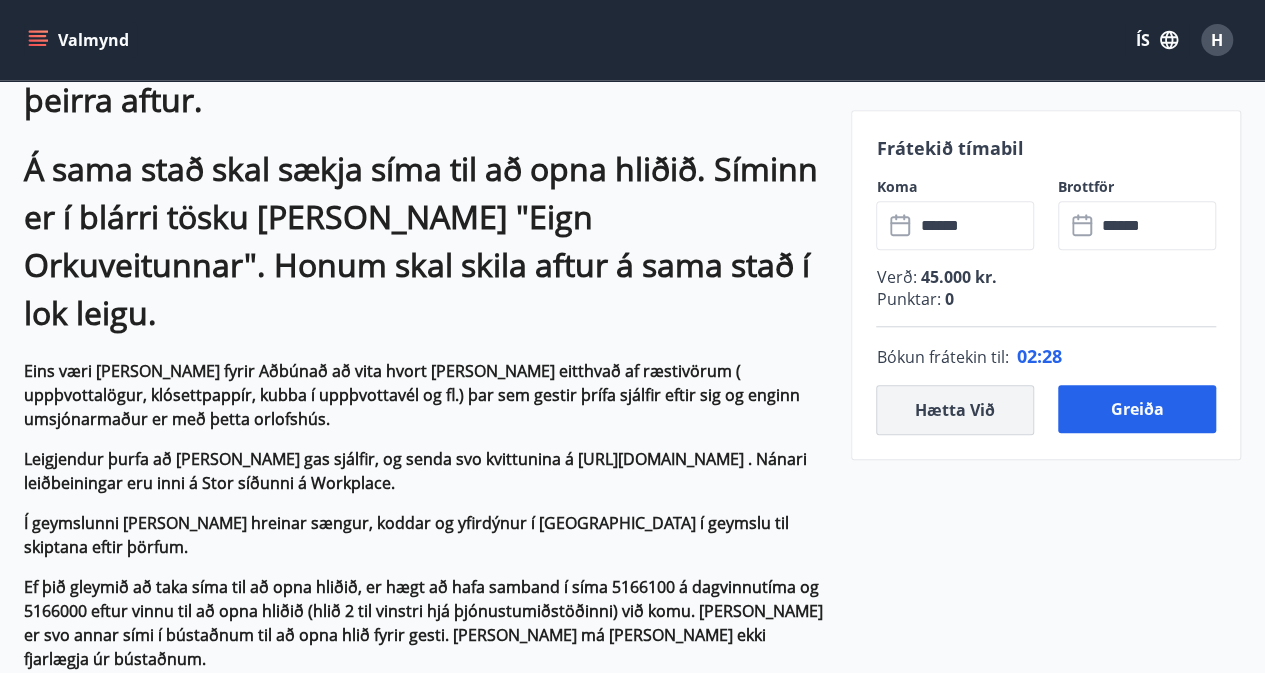 click on "Hætta við" at bounding box center (955, 410) 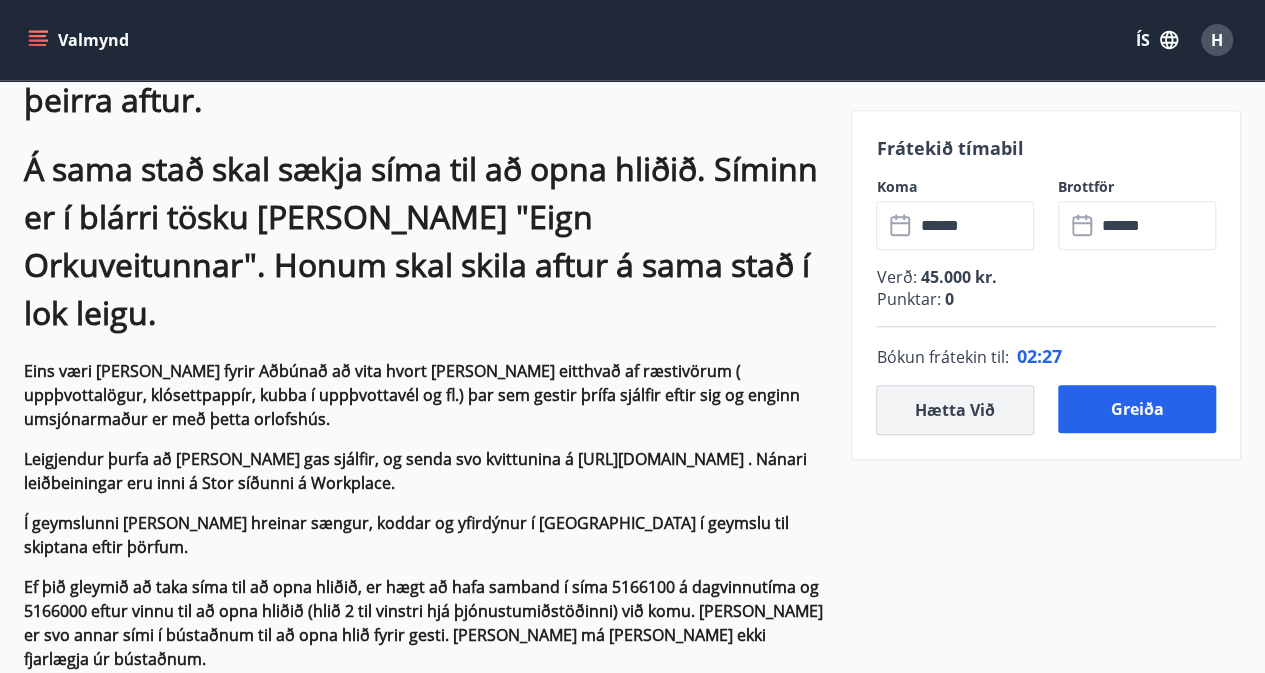type 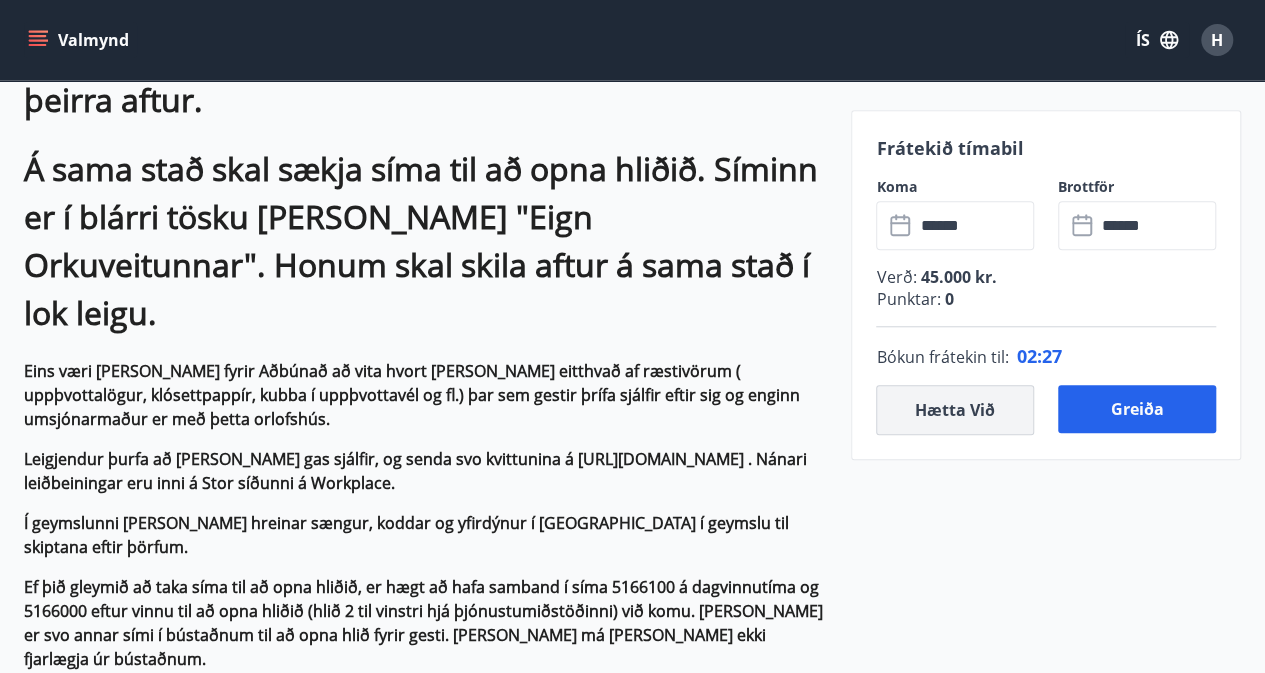 type 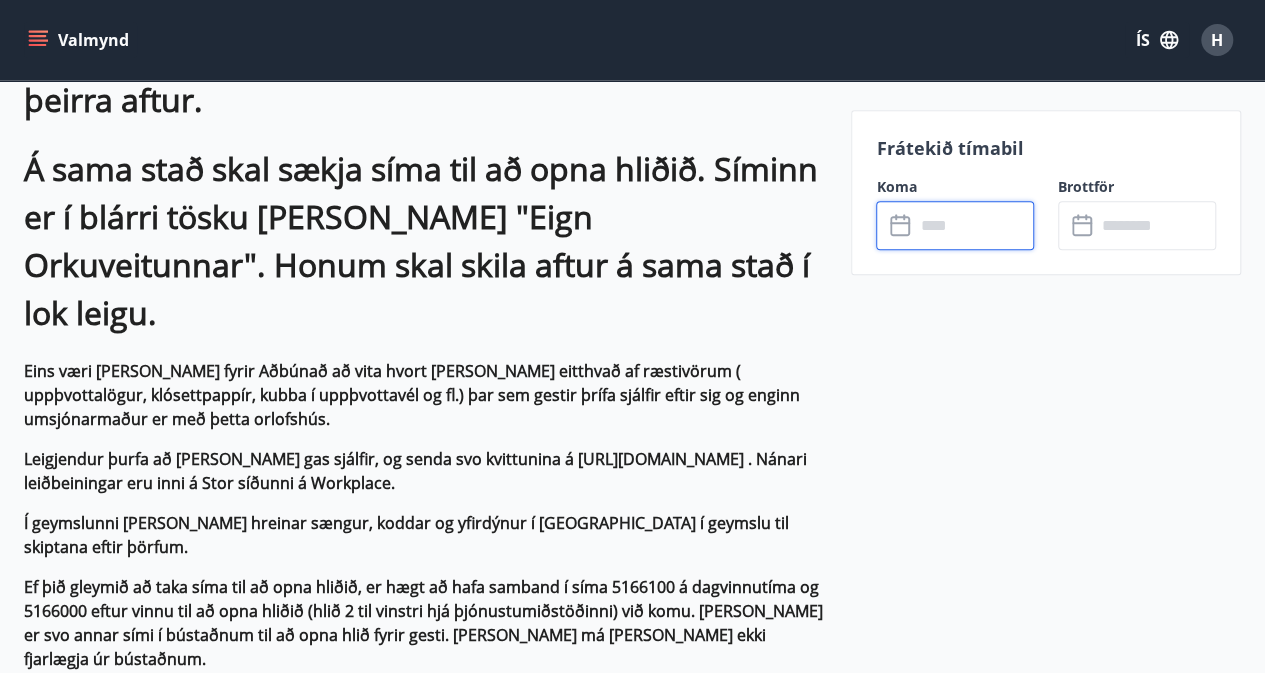 click at bounding box center [974, 225] 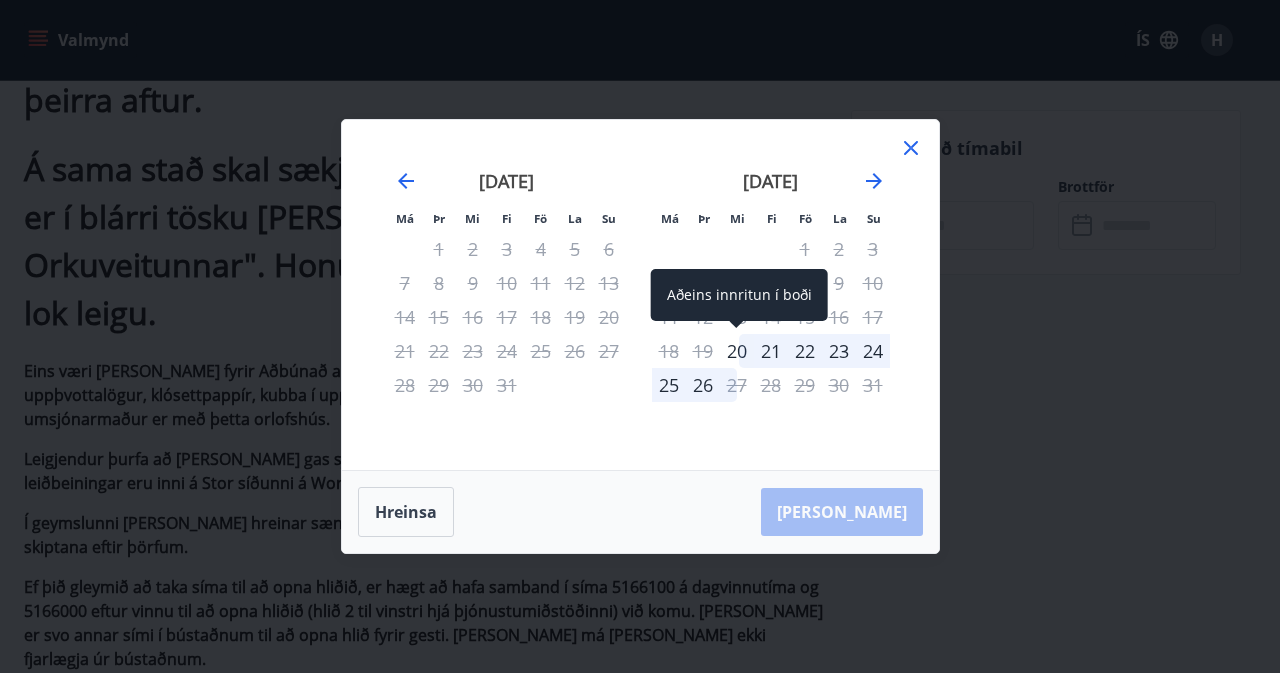 click on "20" at bounding box center [737, 351] 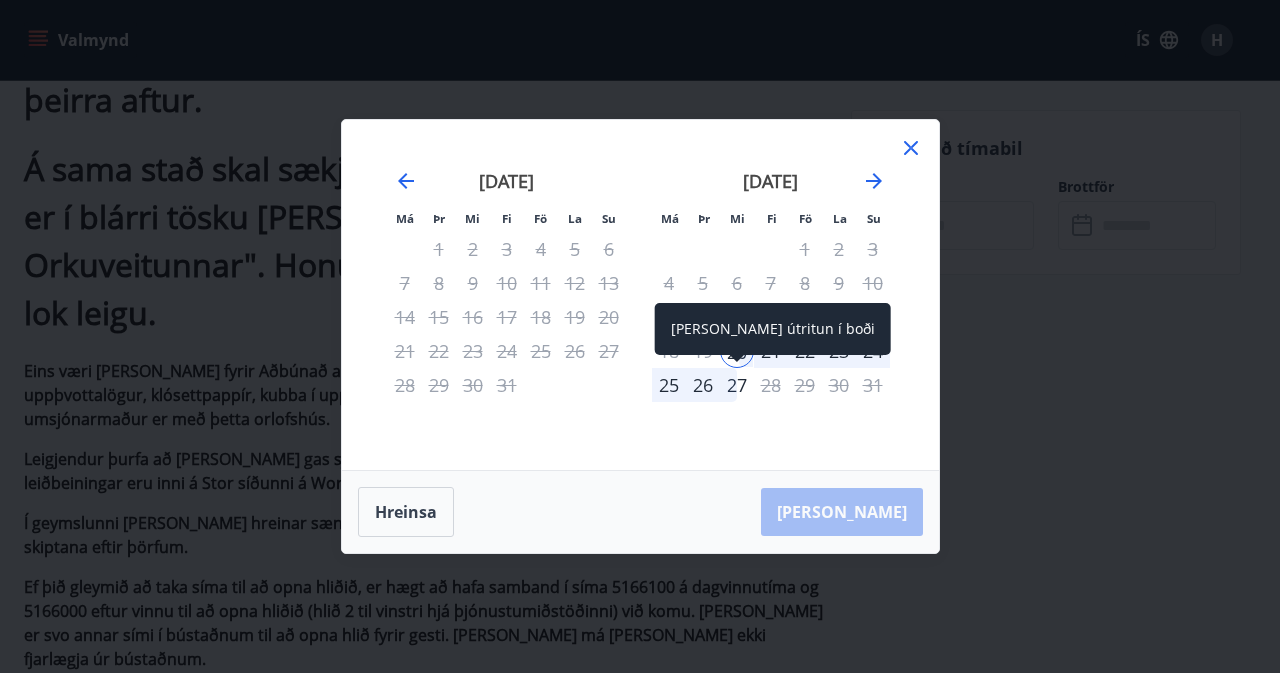 click on "27" at bounding box center (737, 385) 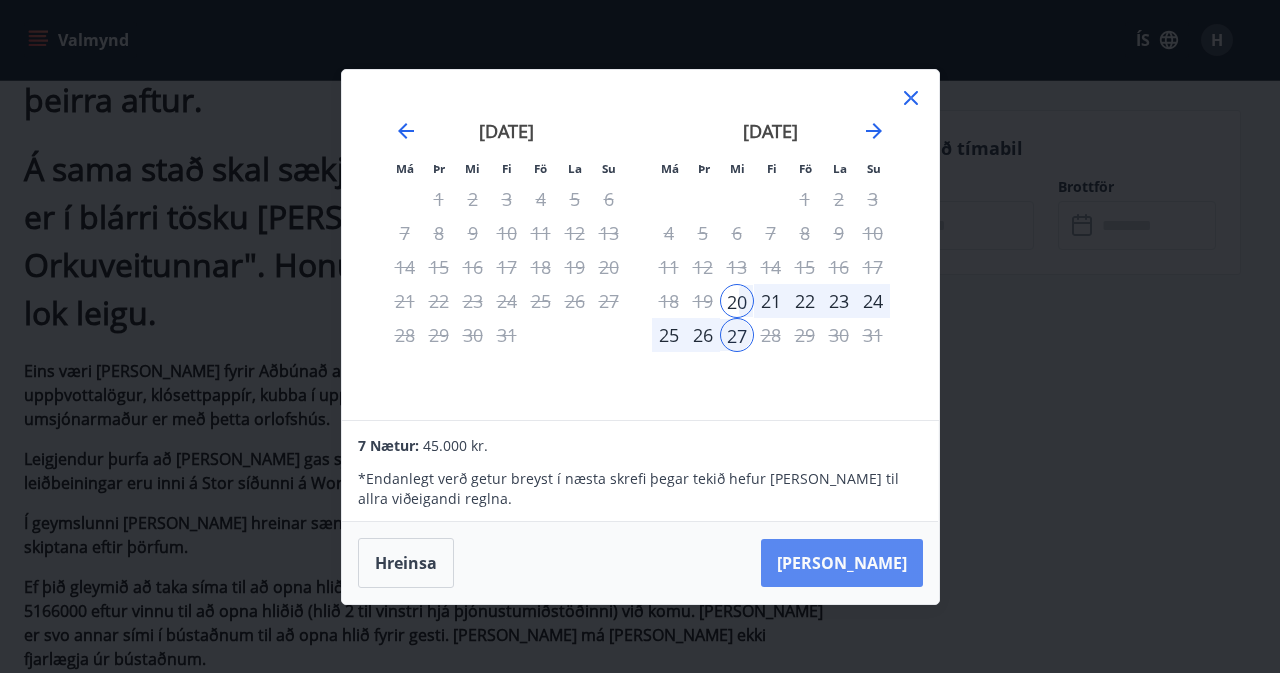 click on "Taka Frá" at bounding box center [842, 563] 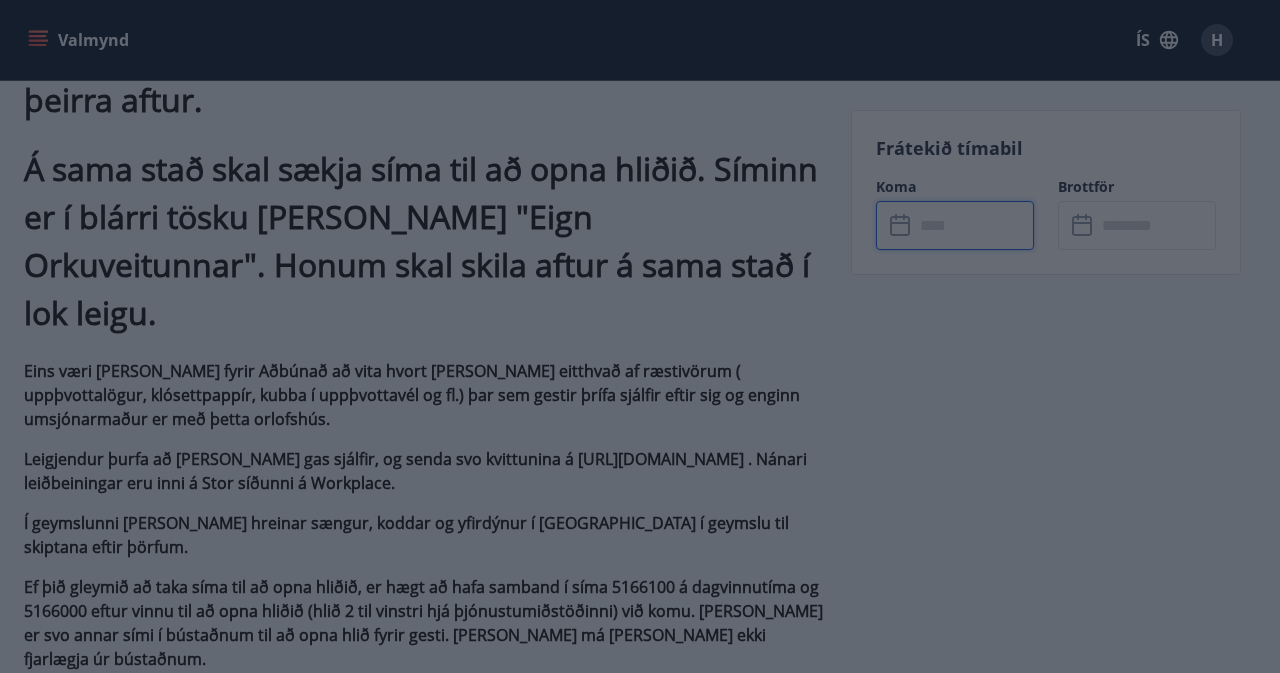 type on "******" 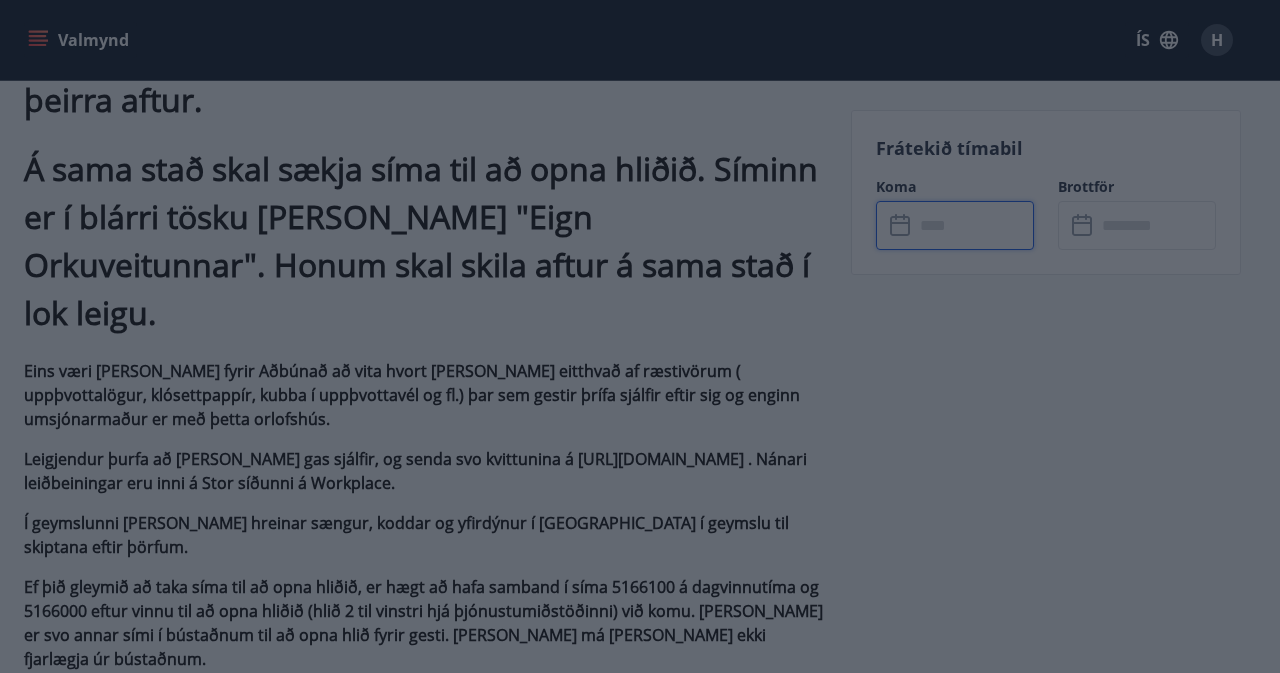 type on "******" 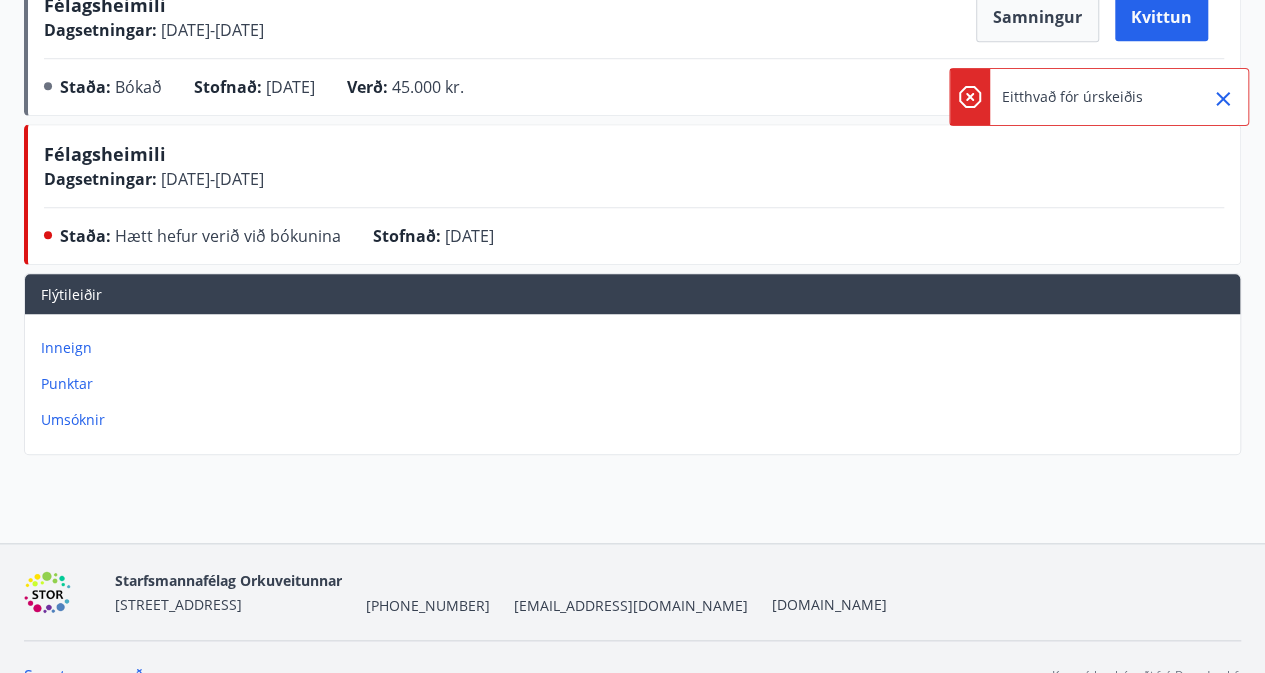 scroll, scrollTop: 0, scrollLeft: 0, axis: both 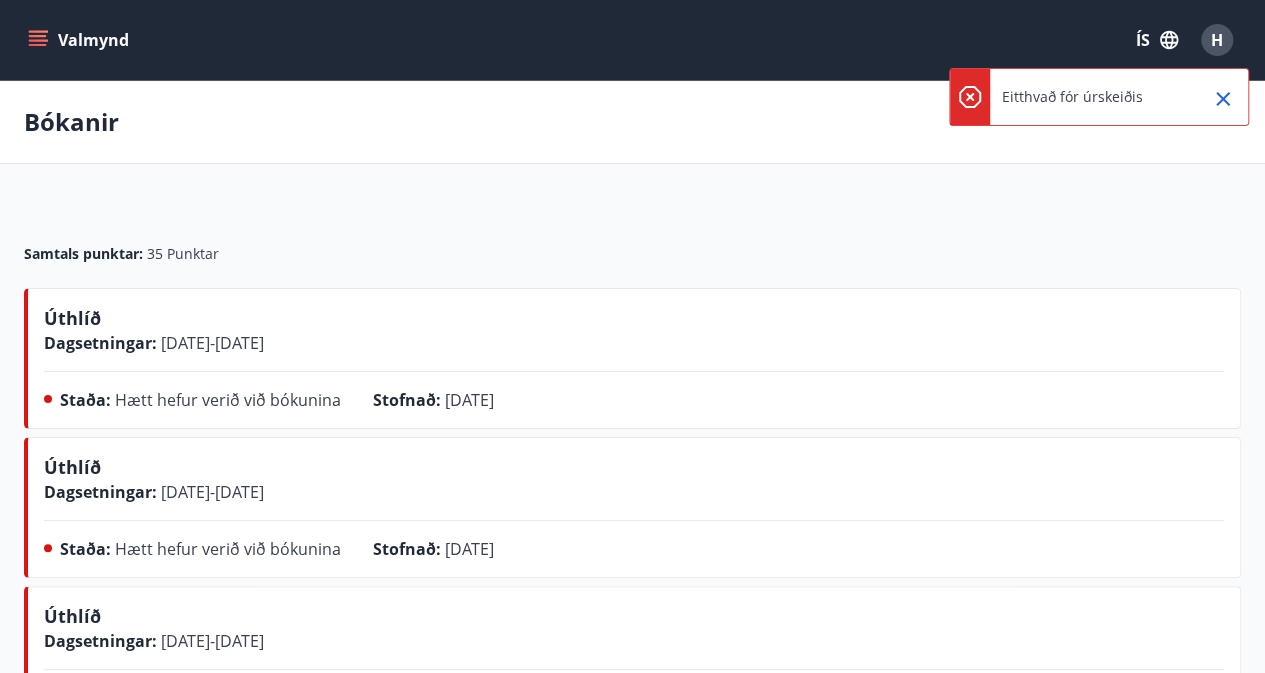 click 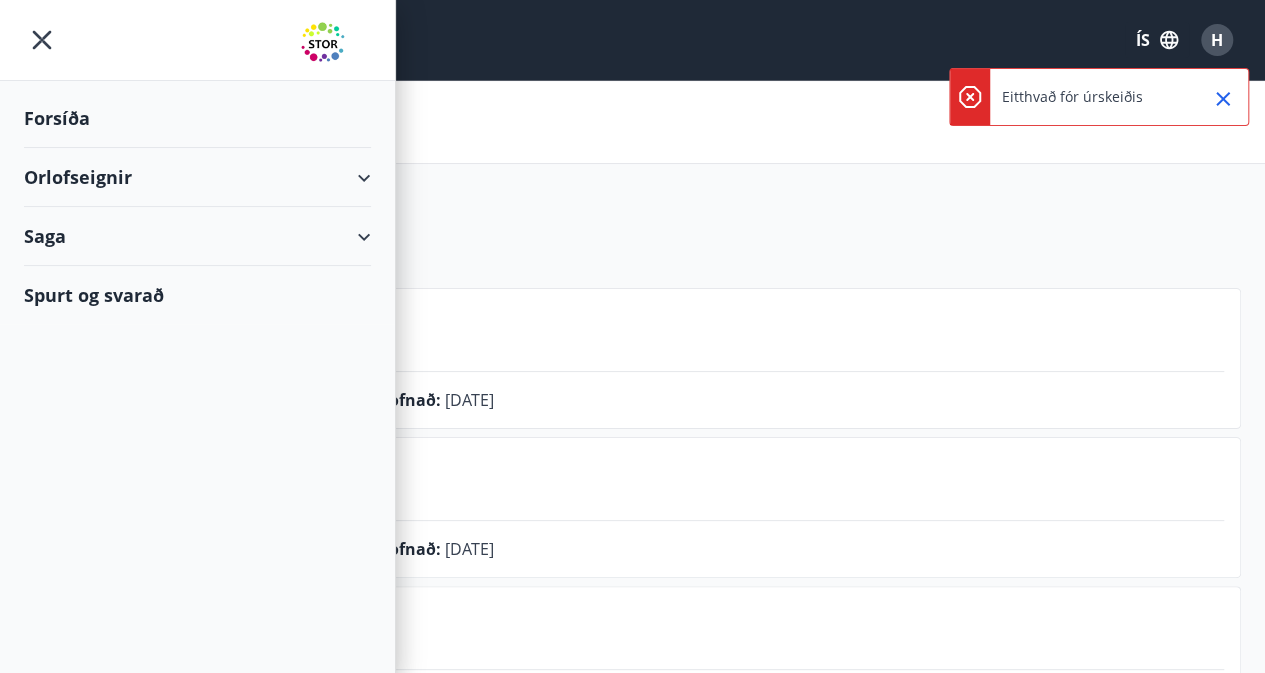 click on "Orlofseignir" at bounding box center [197, 177] 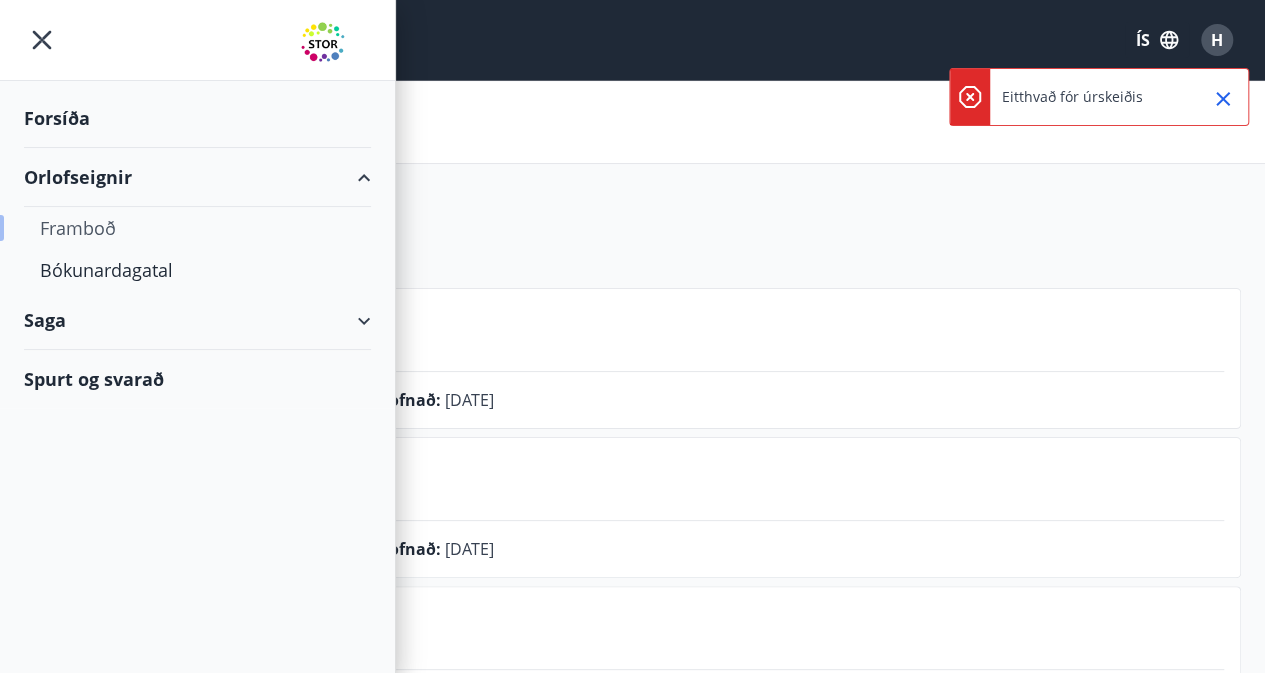click on "Framboð" at bounding box center [197, 228] 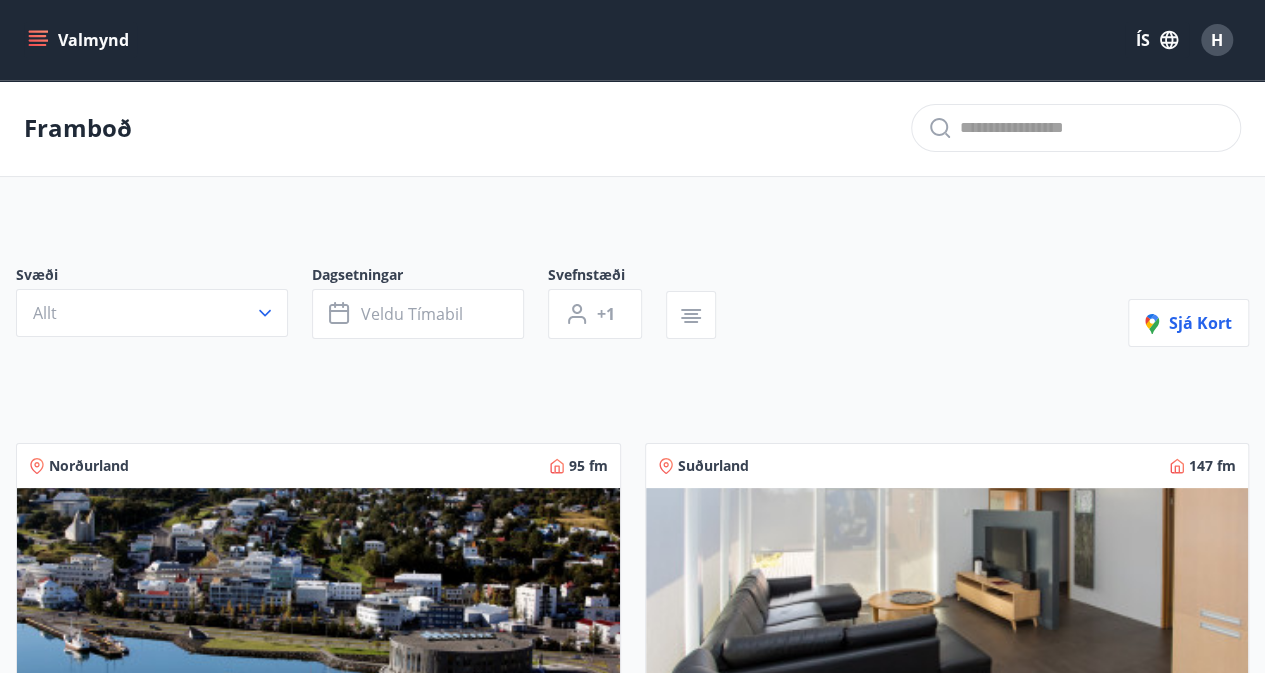 click at bounding box center (947, 614) 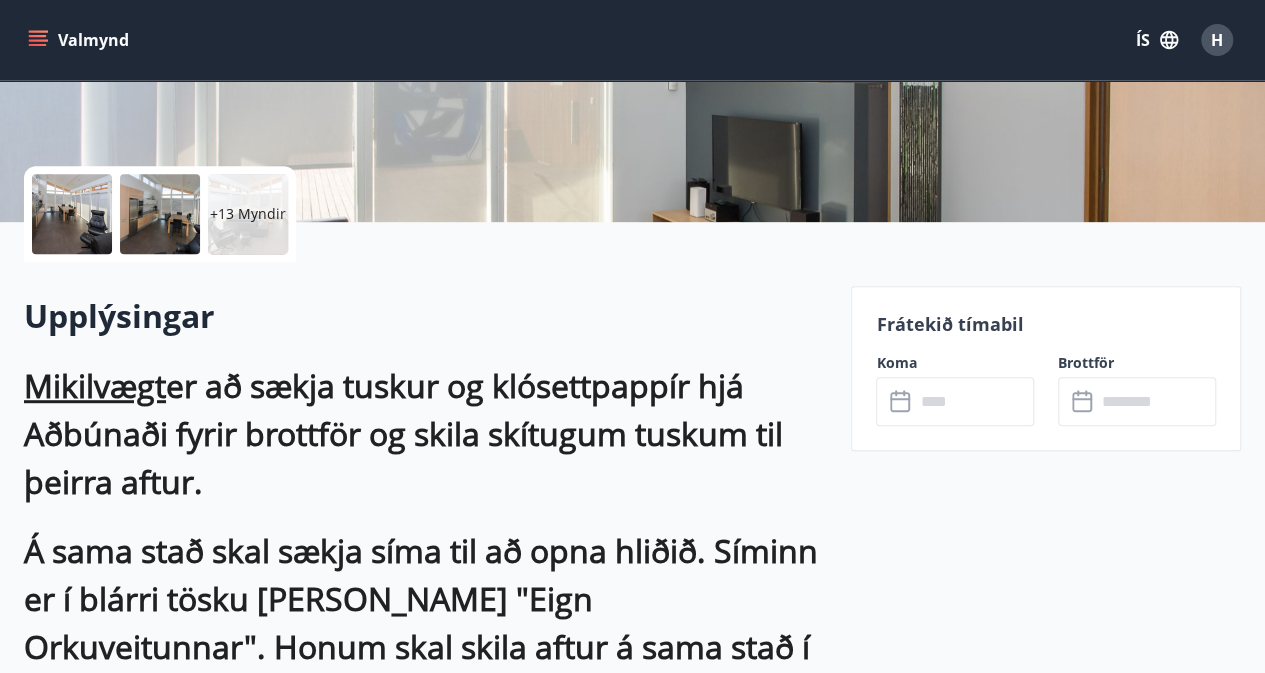 scroll, scrollTop: 389, scrollLeft: 0, axis: vertical 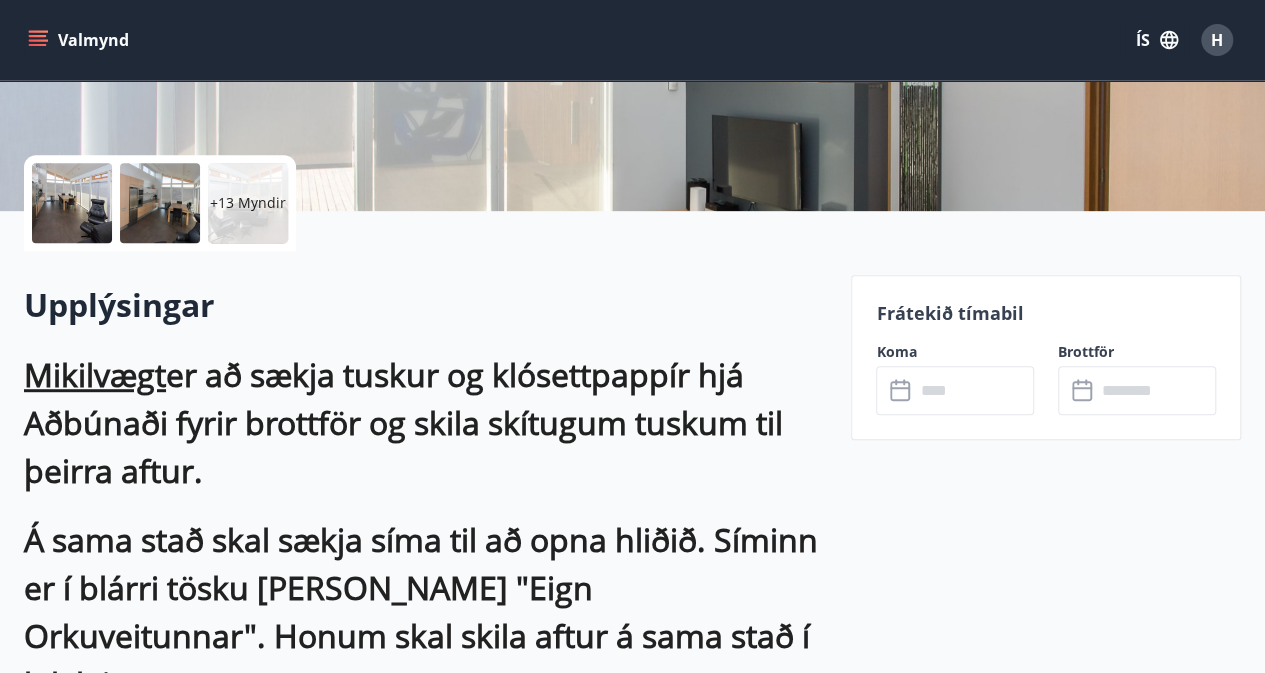 click at bounding box center (974, 390) 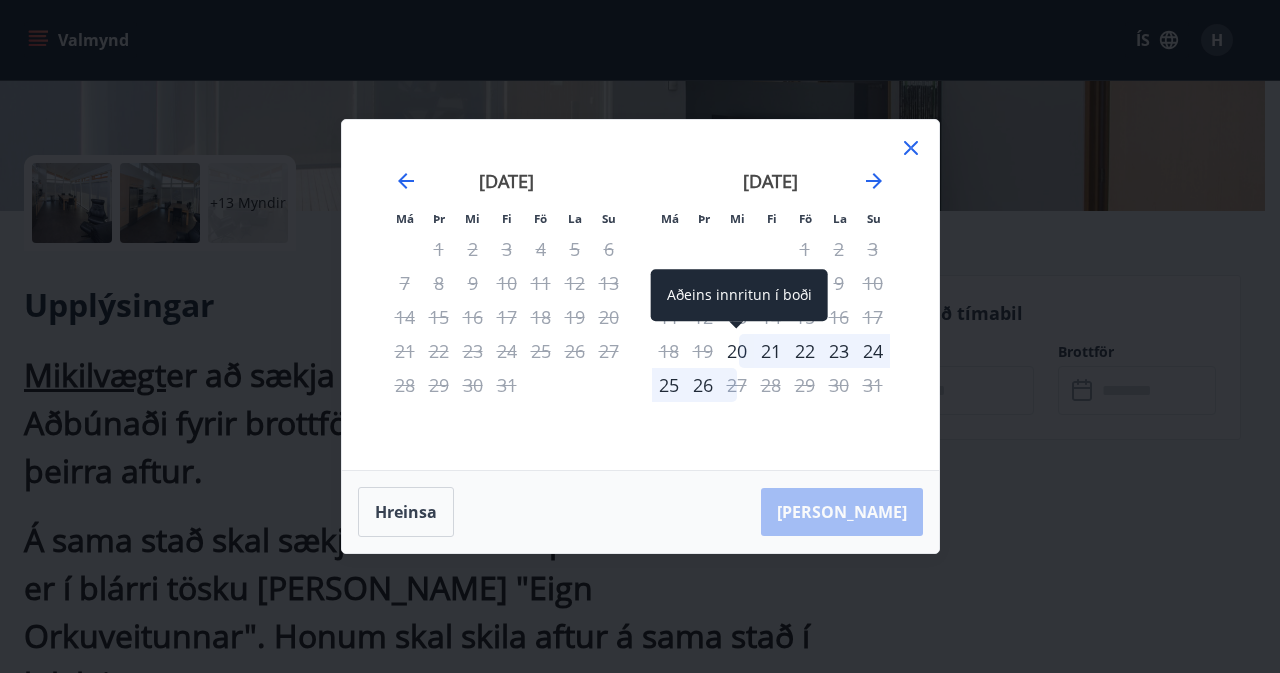 click on "20" at bounding box center (737, 351) 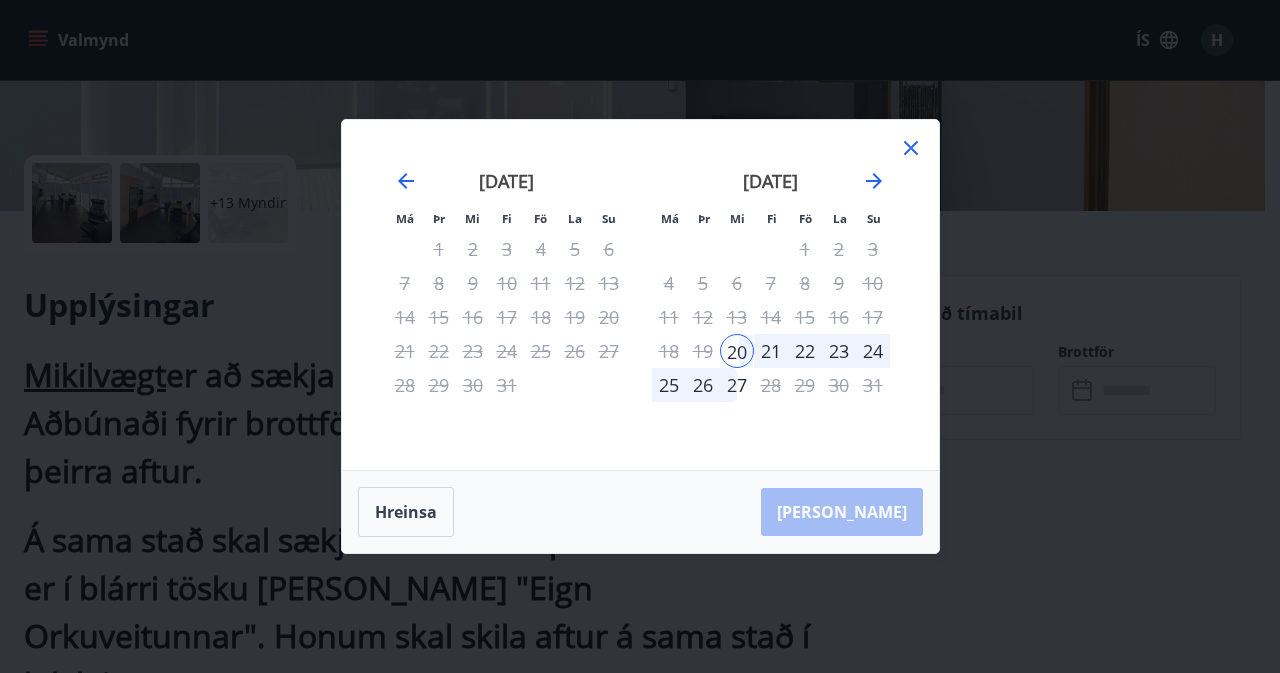 click on "26" at bounding box center (703, 385) 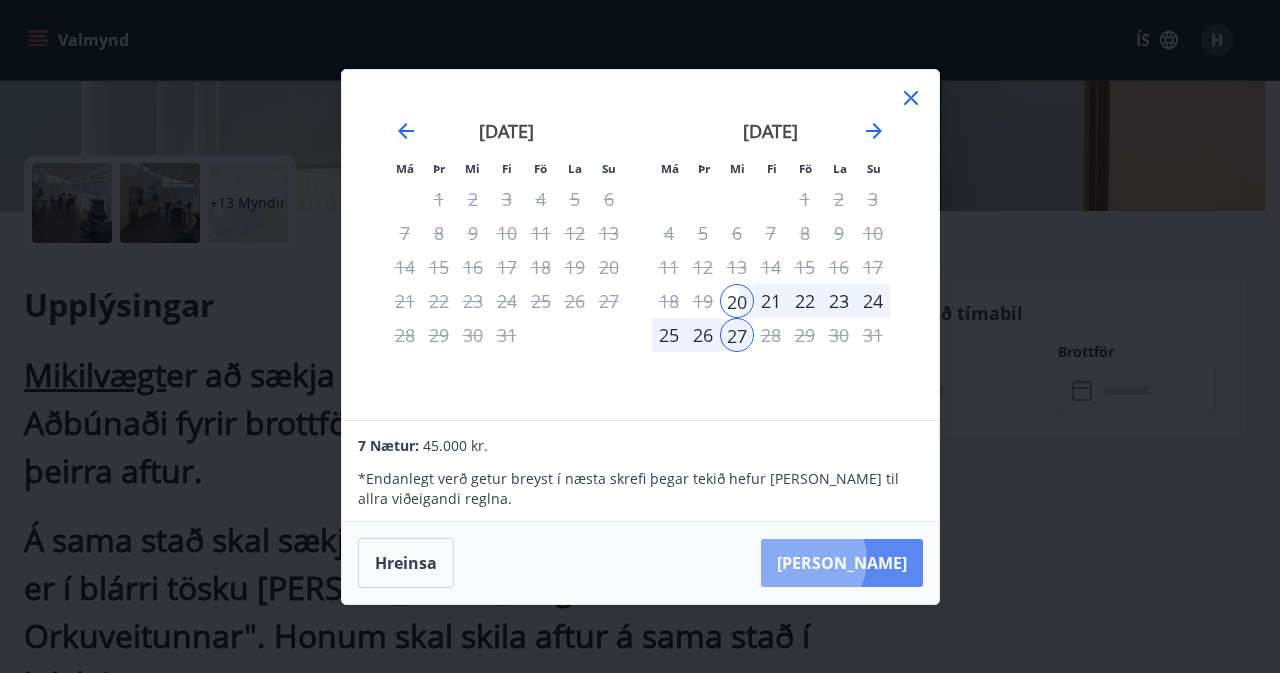 click on "Taka Frá" at bounding box center [842, 563] 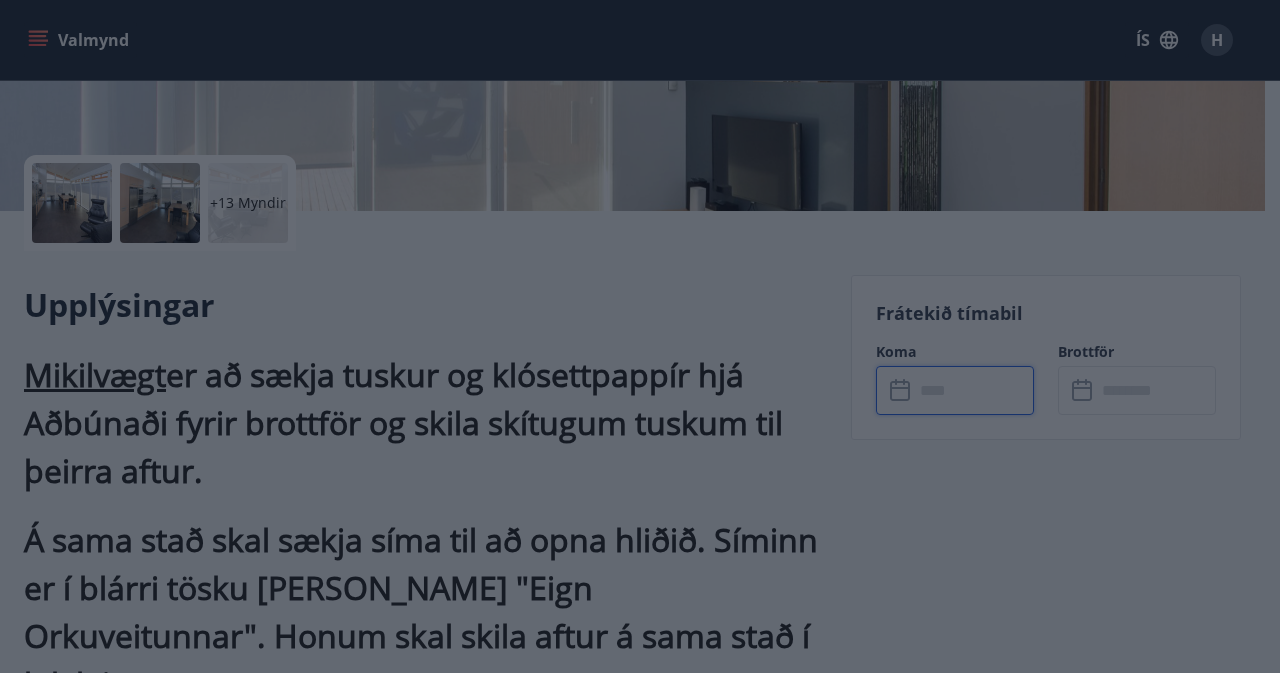 type on "******" 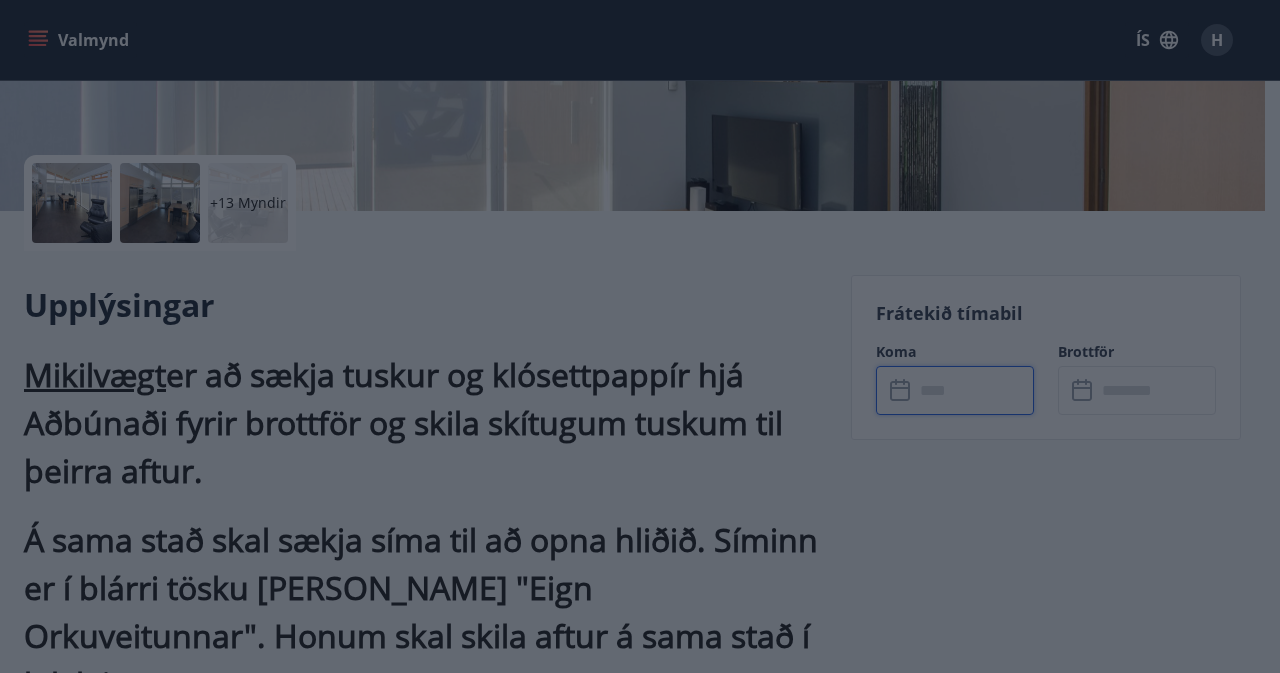 type on "******" 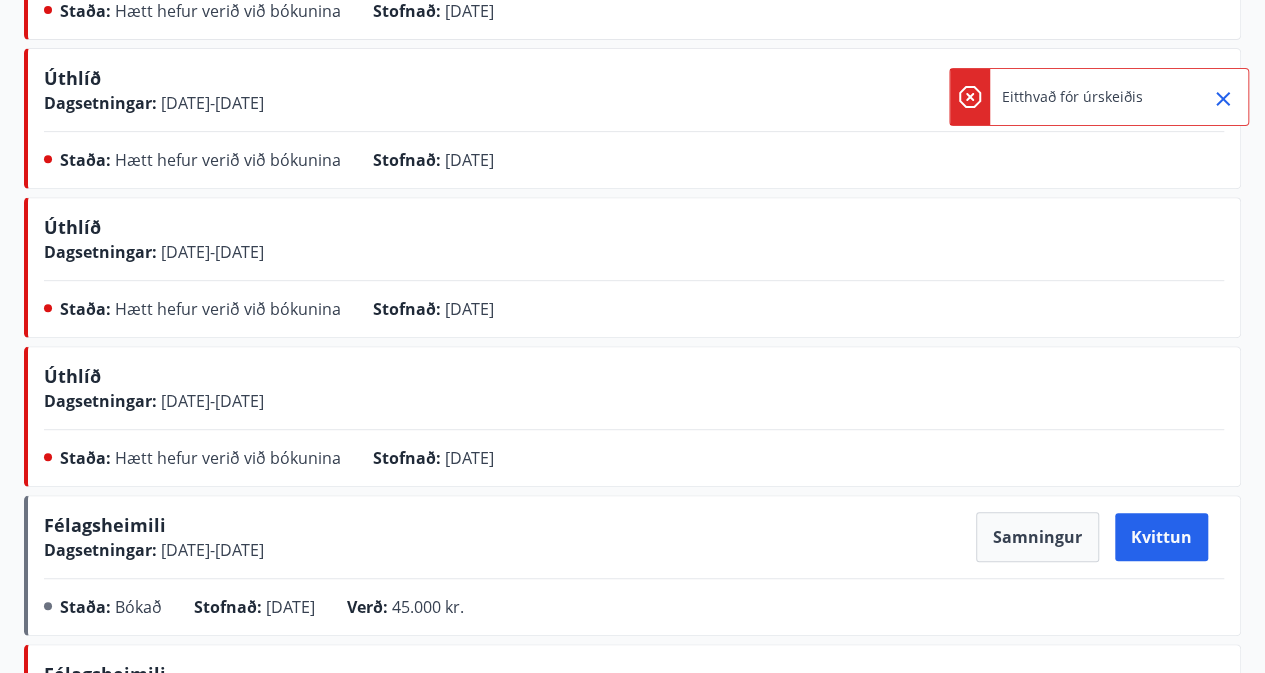 scroll, scrollTop: 0, scrollLeft: 0, axis: both 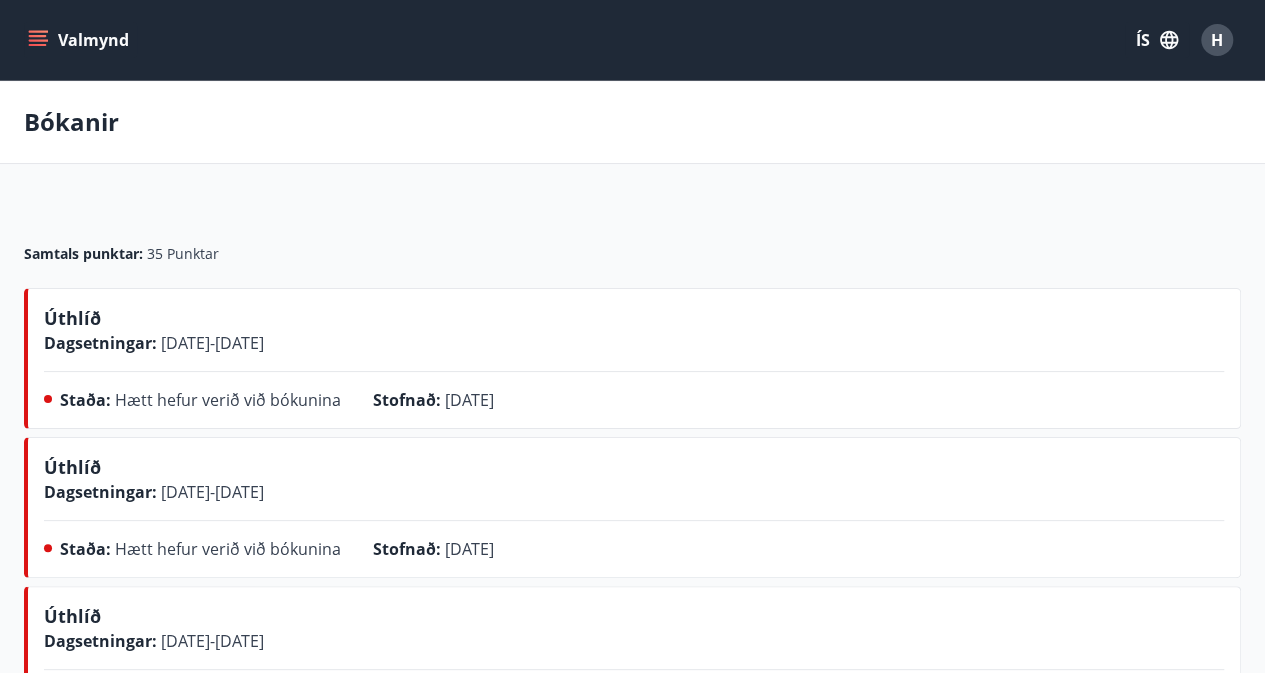 click on "Valmynd" at bounding box center [80, 40] 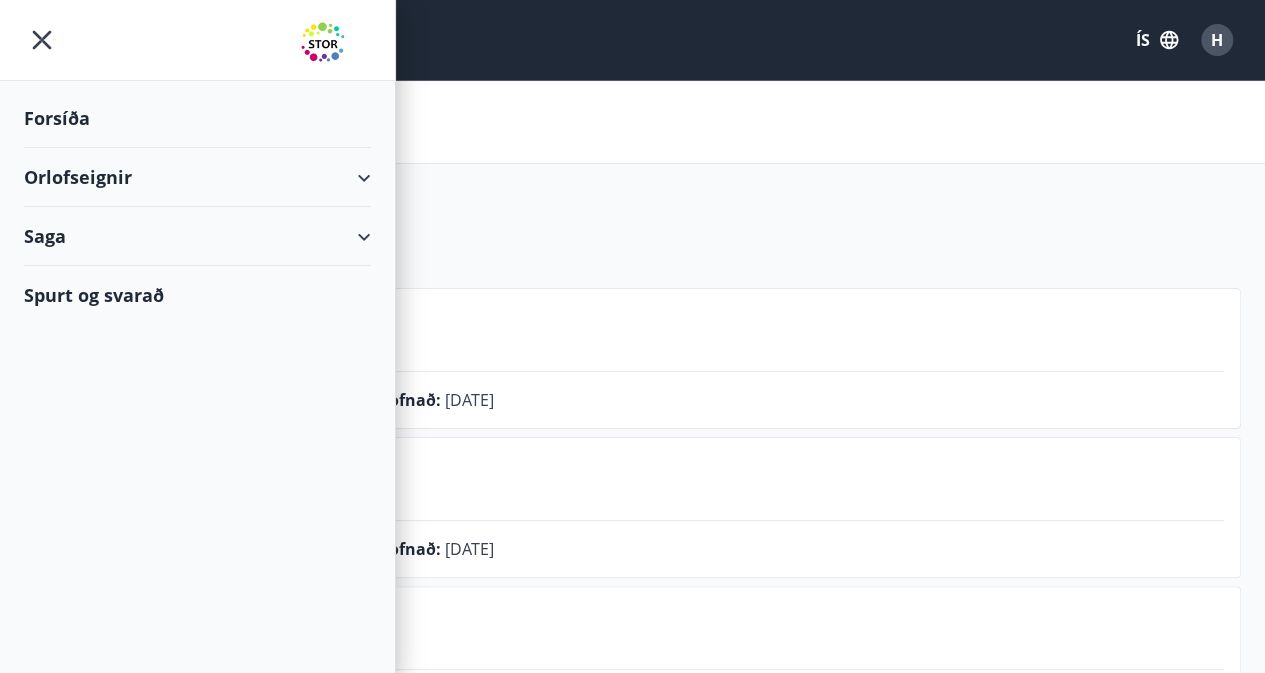 click on "Orlofseignir" at bounding box center (197, 177) 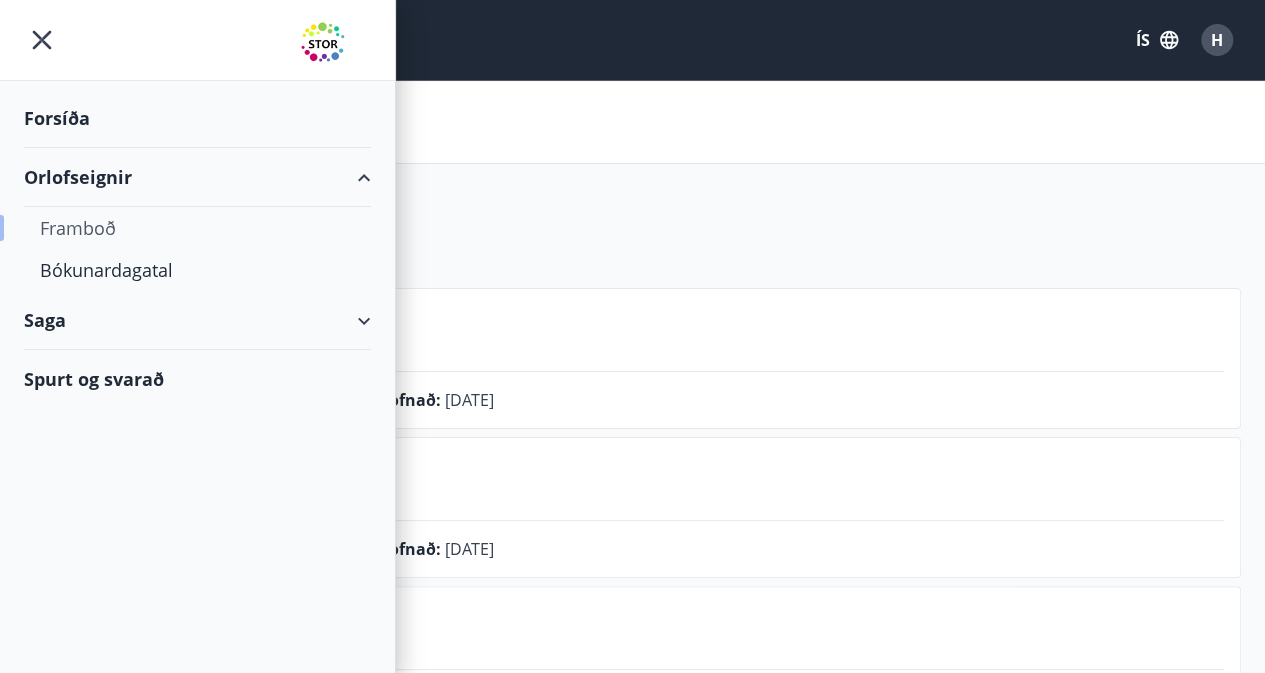 click on "Framboð" at bounding box center [197, 228] 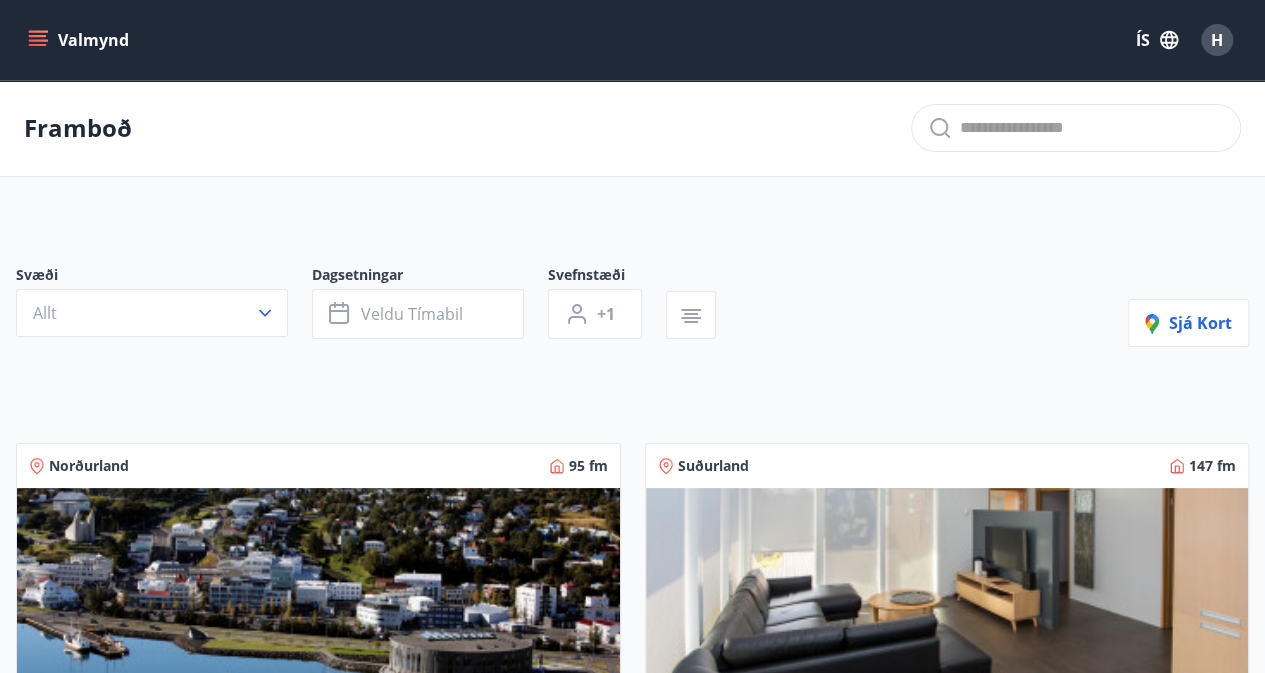 click at bounding box center [318, 614] 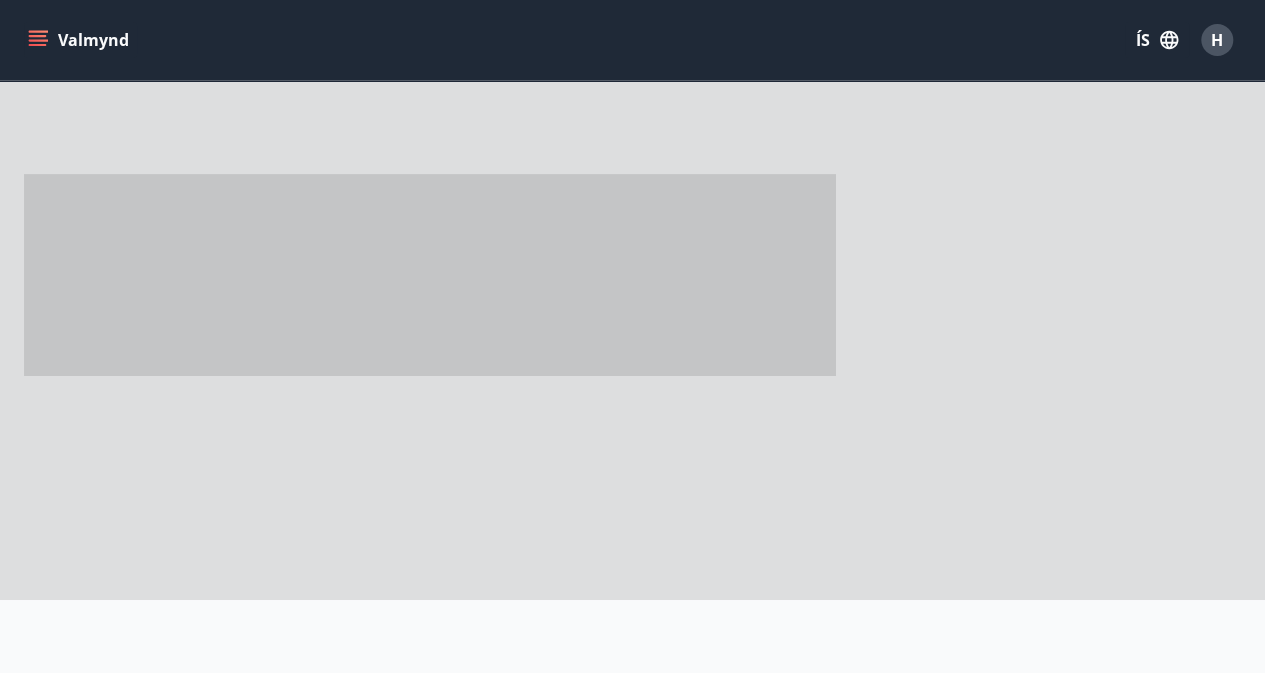 click at bounding box center [429, 300] 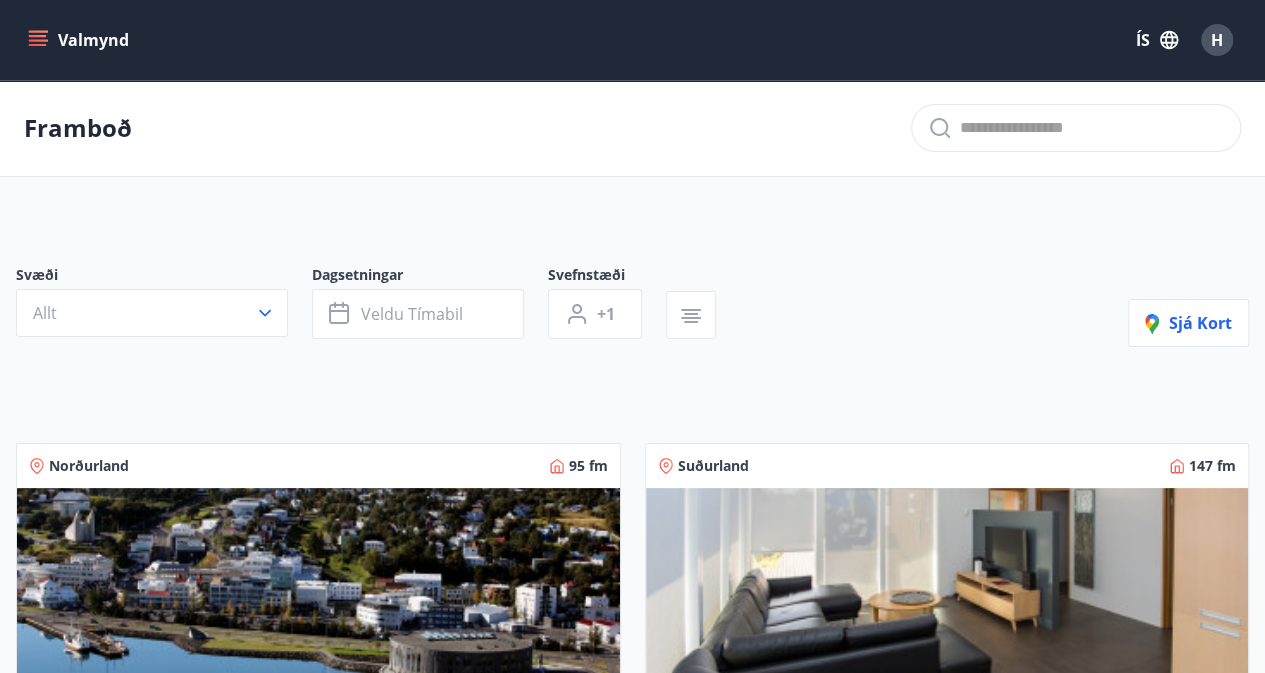 click on "Svæði Allt Dagsetningar Veldu tímabil Svefnstæði +1 Sjá kort Norðurland 95   fm 2 5 Skipagata - Akureyri Stórglæsileg íbúð á 4. hæð staðsett í hringiðu mannlífs í miðbæ Akureyrar Nánar Suðurland 147   fm 3 8 Úthlíð Húsið er 60 fm með svefn aðstöðu fyrir 6 manns Nánar Vesturland 166   fm 3 6 Hvammur Hvammur er gamla stöðvarstjórahúsið fyrir Andakílsárvirkjun Nánar Höfuðborgarsvæðið 307   fm 1 Félagsheimili Félagsheimili Orkuveitunnar Nánar Norðurland 106   fm 3 6 Hálönd - Akureyri Stórglæsilegt hús í Hálöndum sem eru ofan Akureyrar Nánar Vesturland 76   fm 3 9 Eyrarskógur 78 Húsið er 60 fm með svefn aðstöðu fyrir 6 manns Nánar" at bounding box center [632, 1139] 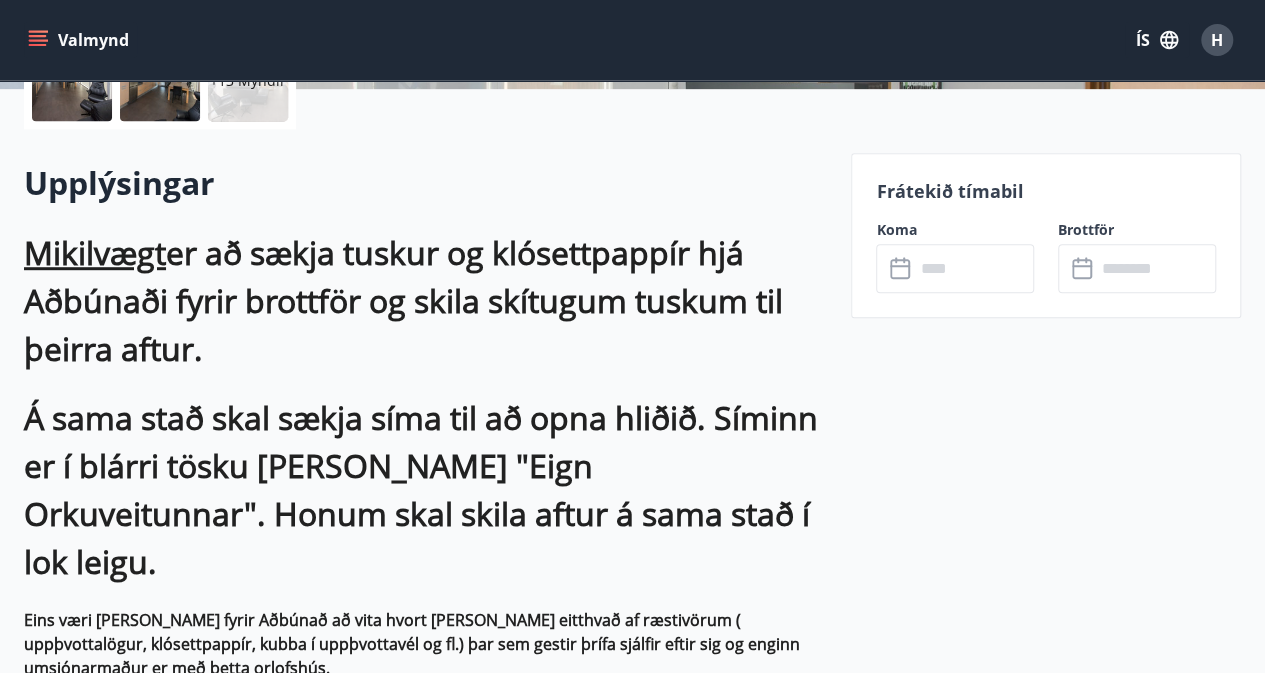 scroll, scrollTop: 527, scrollLeft: 0, axis: vertical 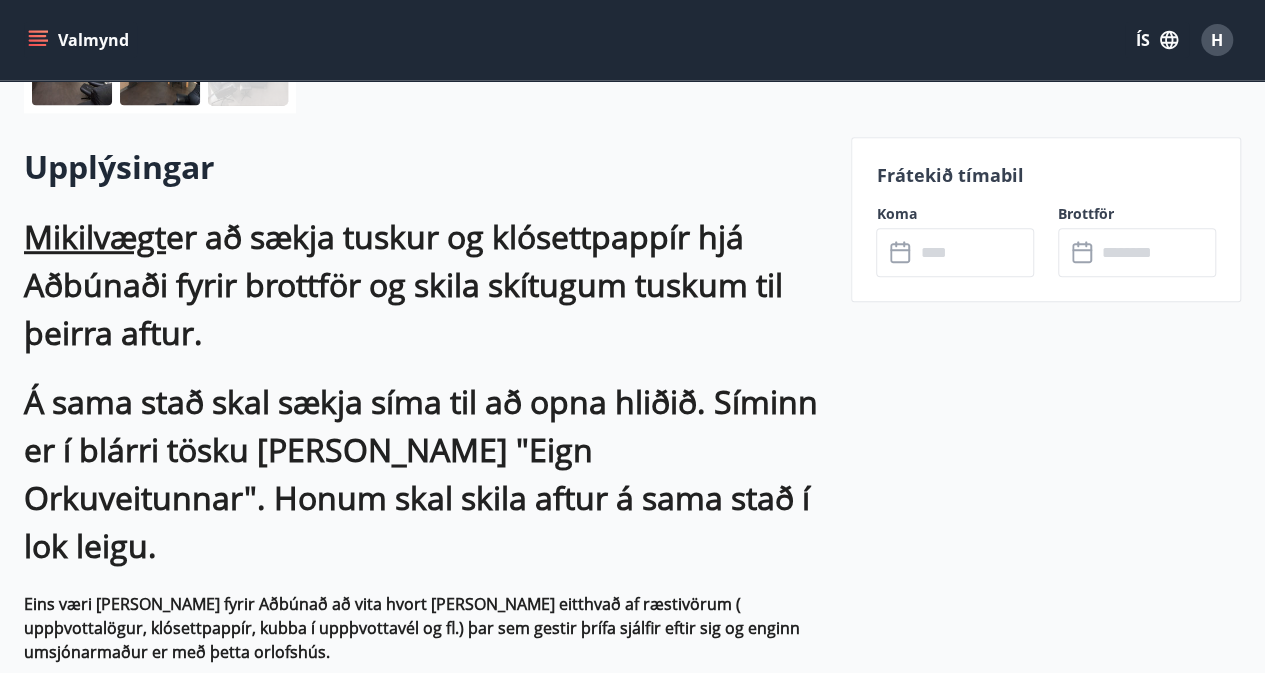 click at bounding box center [974, 252] 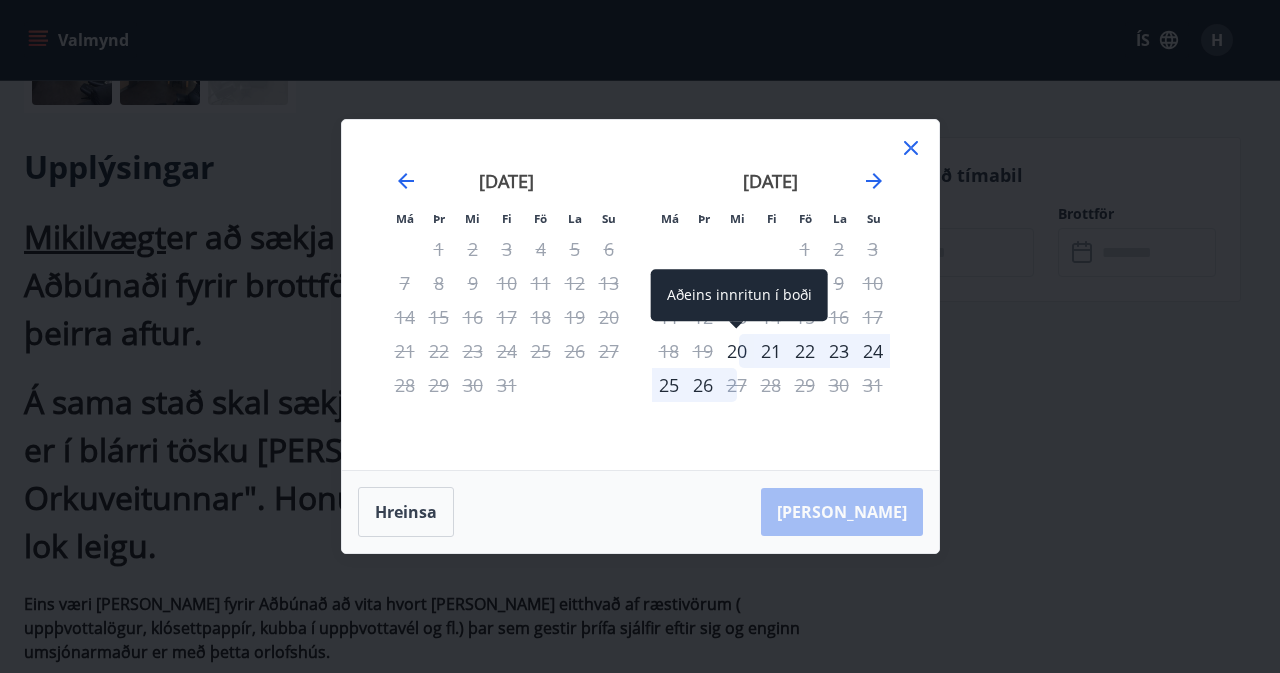 click on "20" at bounding box center [737, 351] 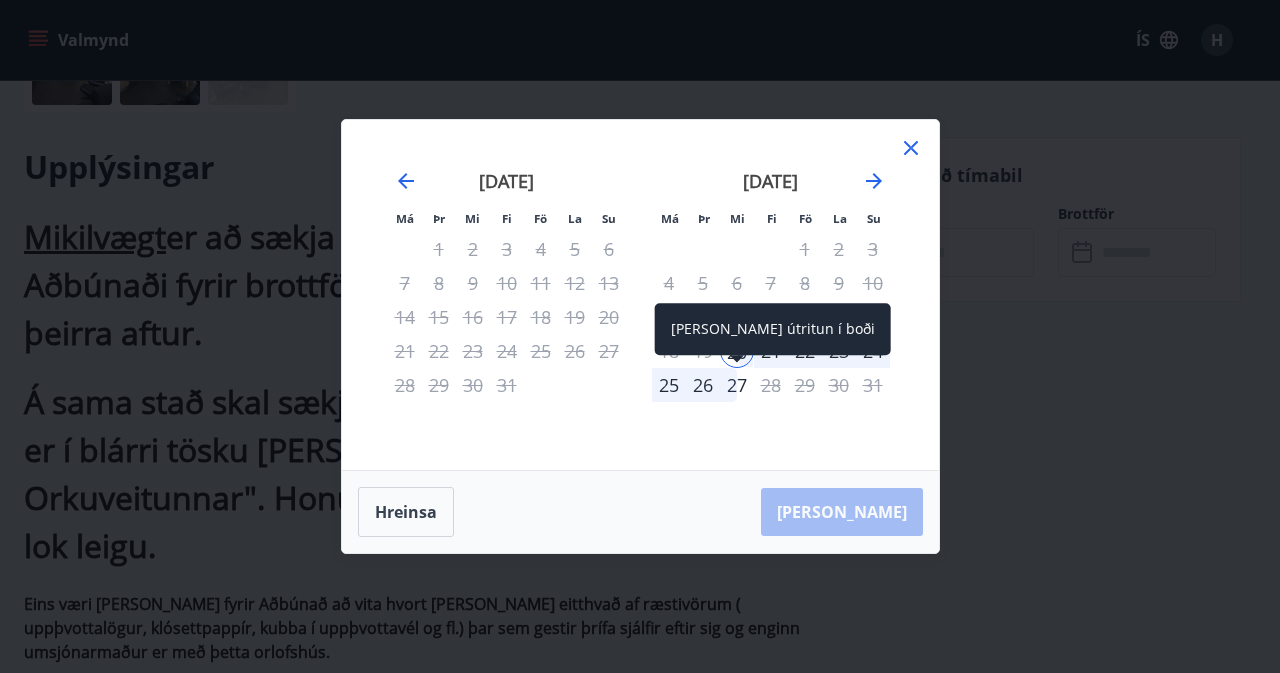 click on "27" at bounding box center (737, 385) 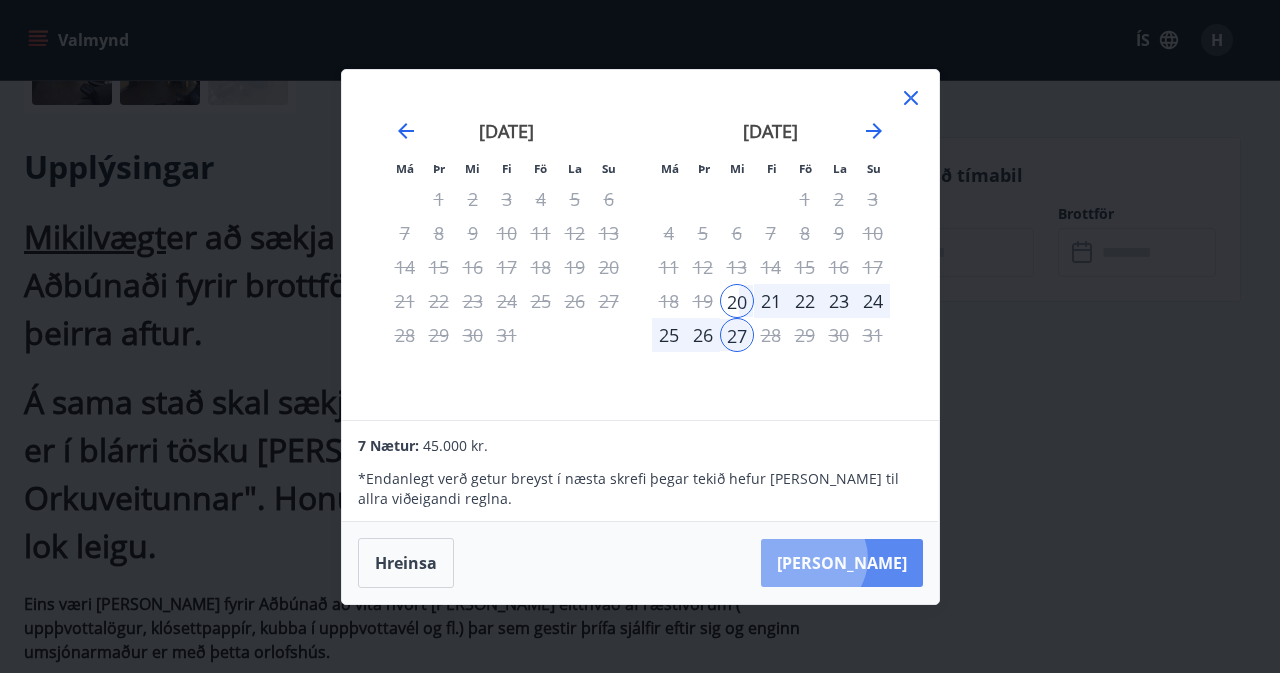click on "Taka Frá" at bounding box center (842, 563) 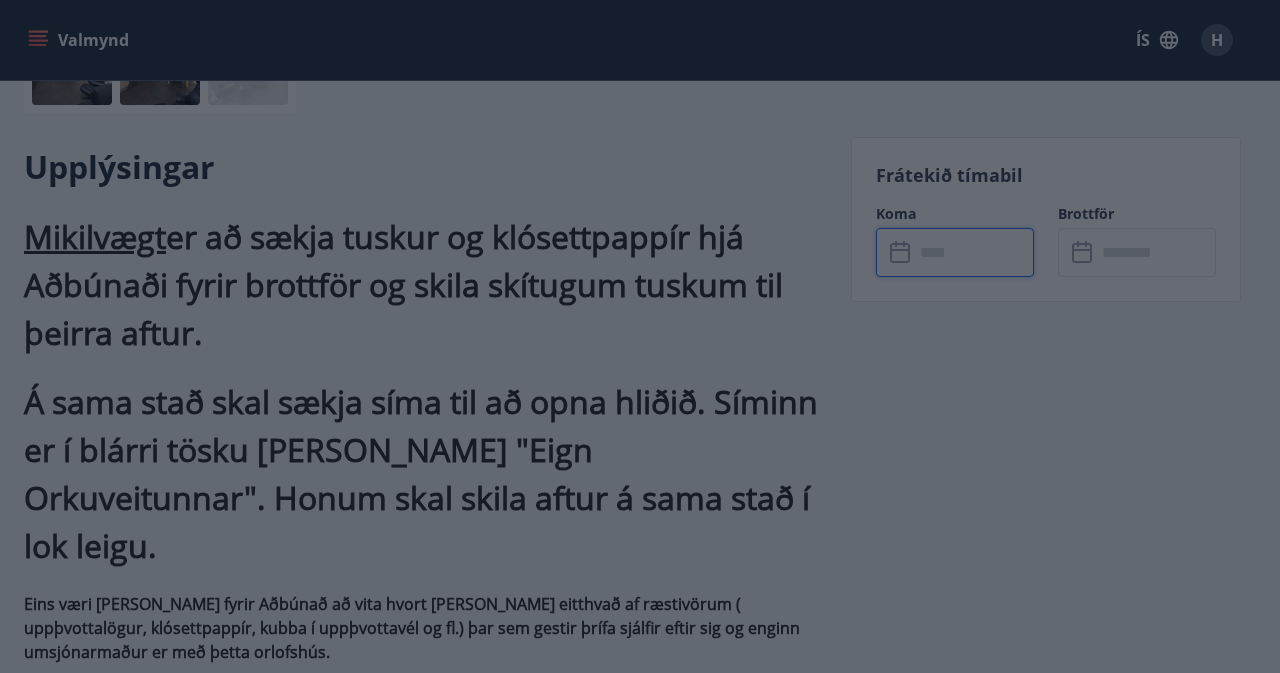 type on "******" 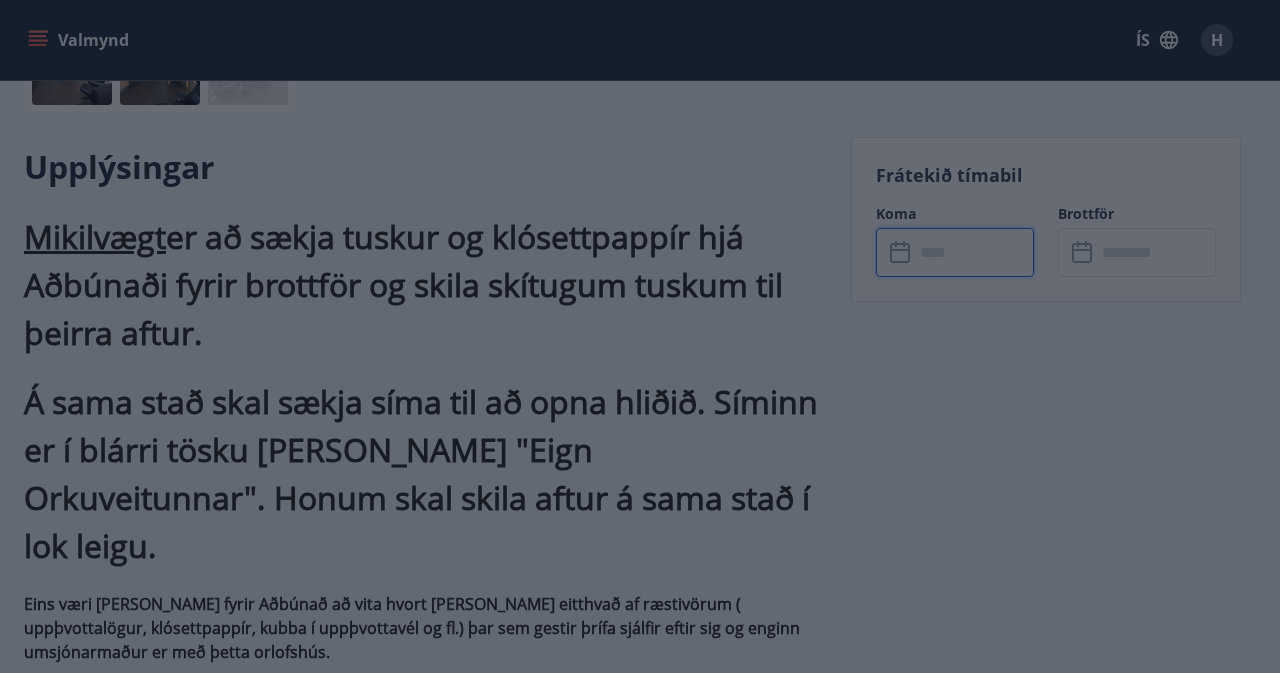 type on "******" 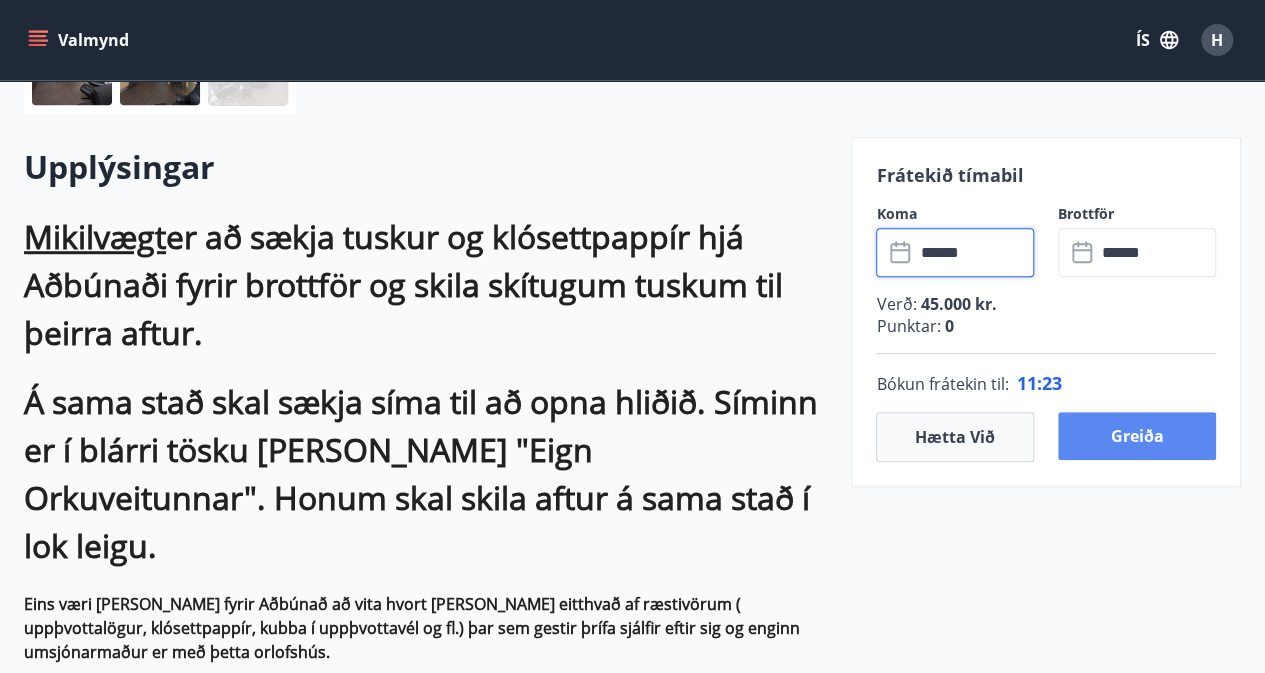 click on "Greiða" at bounding box center [1137, 436] 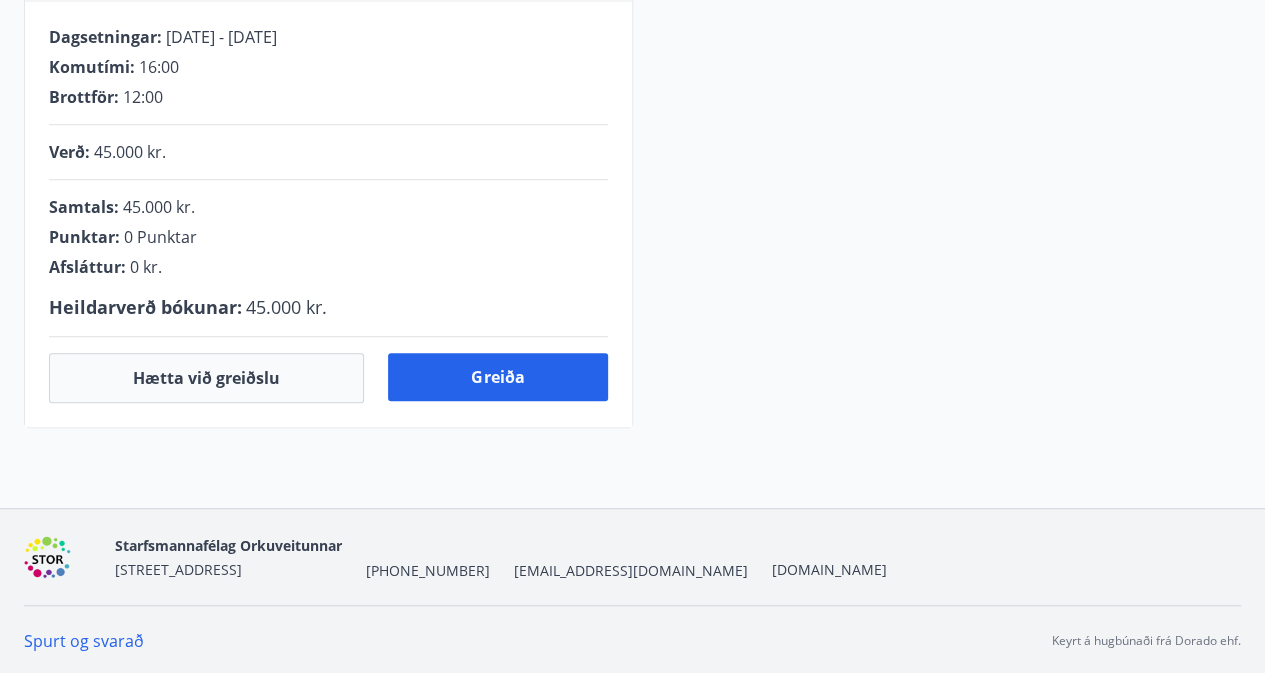 scroll, scrollTop: 527, scrollLeft: 0, axis: vertical 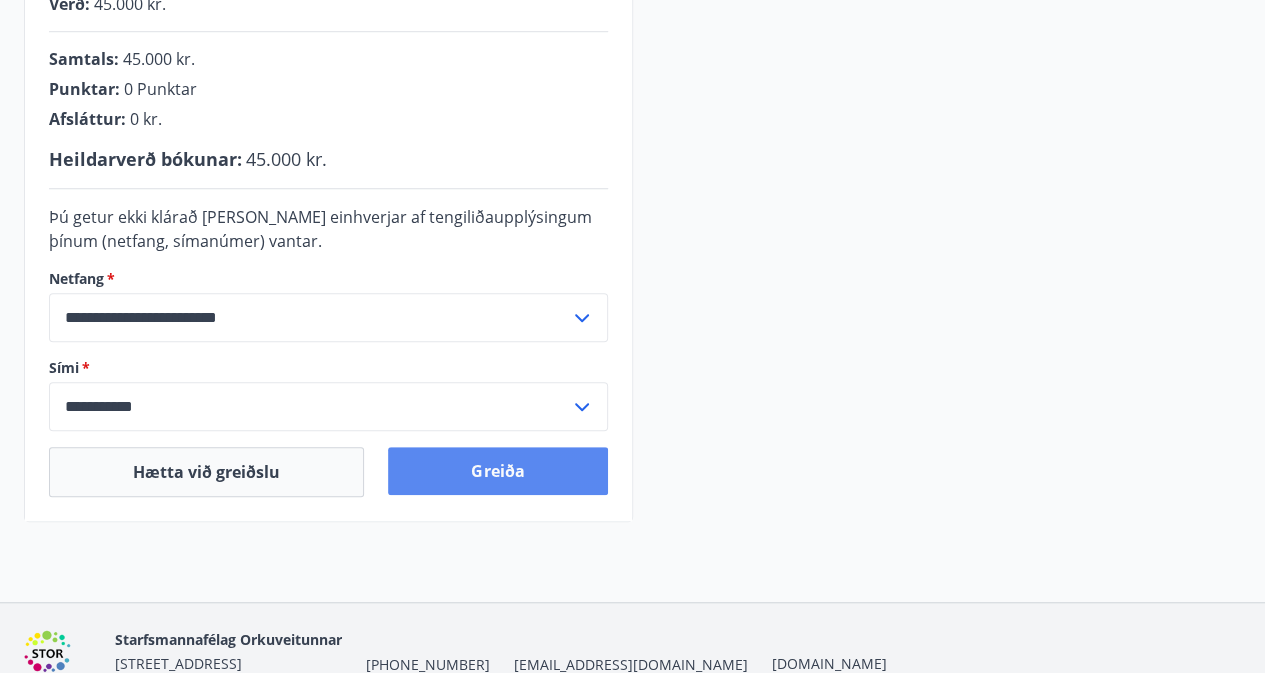 click on "Greiða" at bounding box center [497, 471] 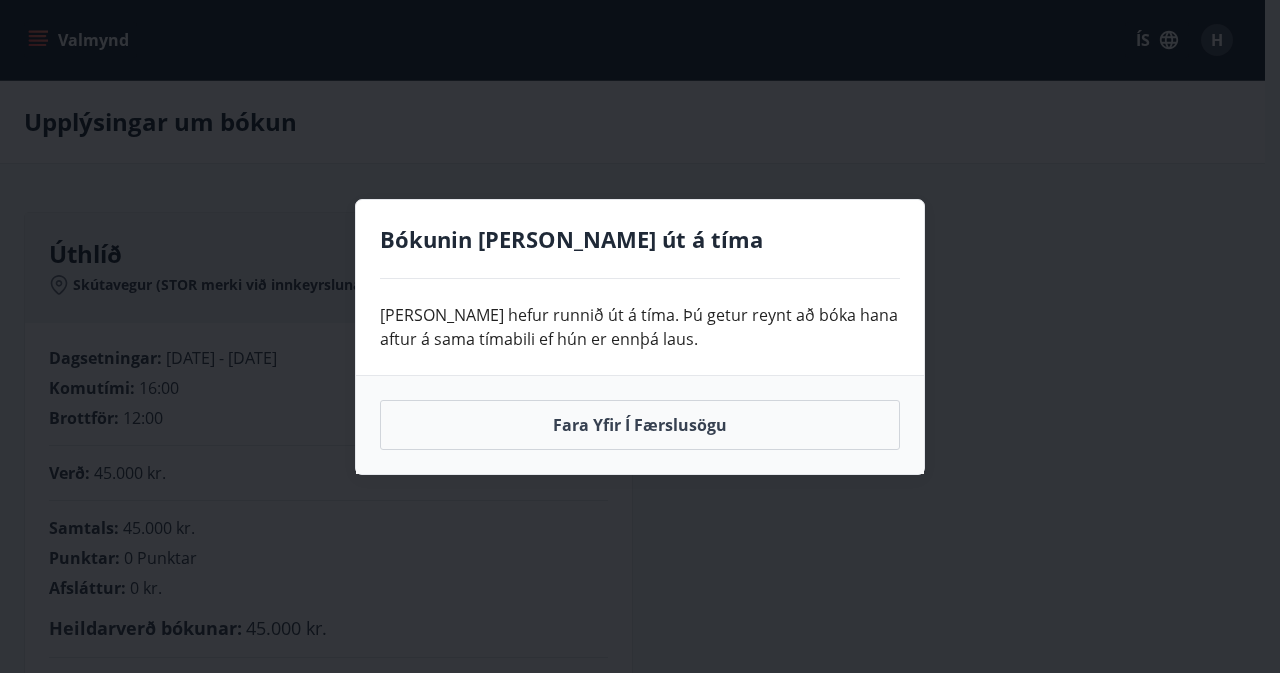 scroll, scrollTop: 267, scrollLeft: 0, axis: vertical 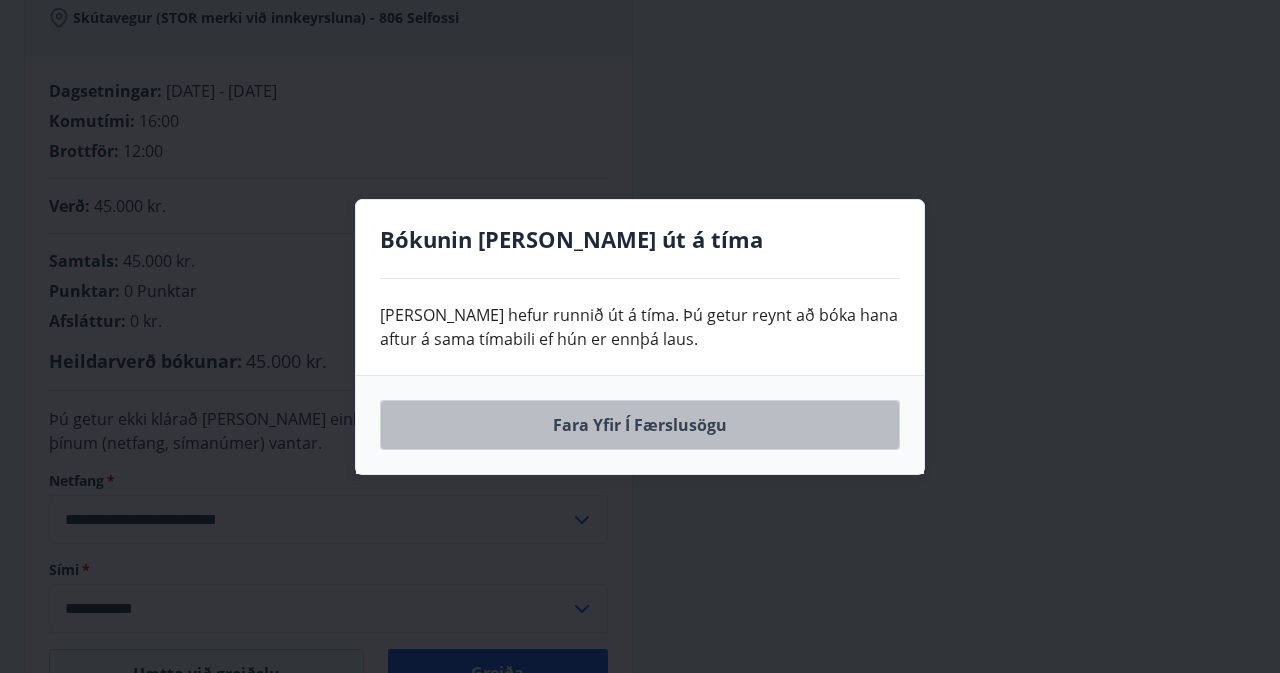 click on "Fara yfir í færslusögu" at bounding box center (640, 425) 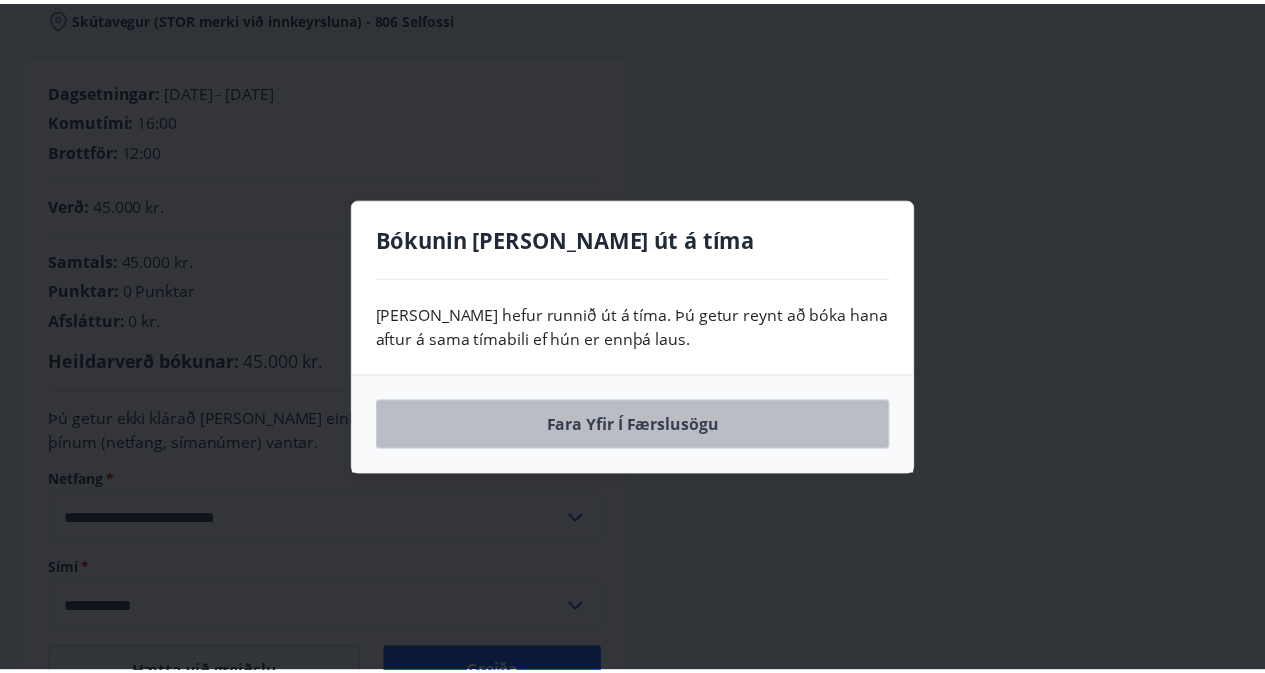 scroll, scrollTop: 0, scrollLeft: 0, axis: both 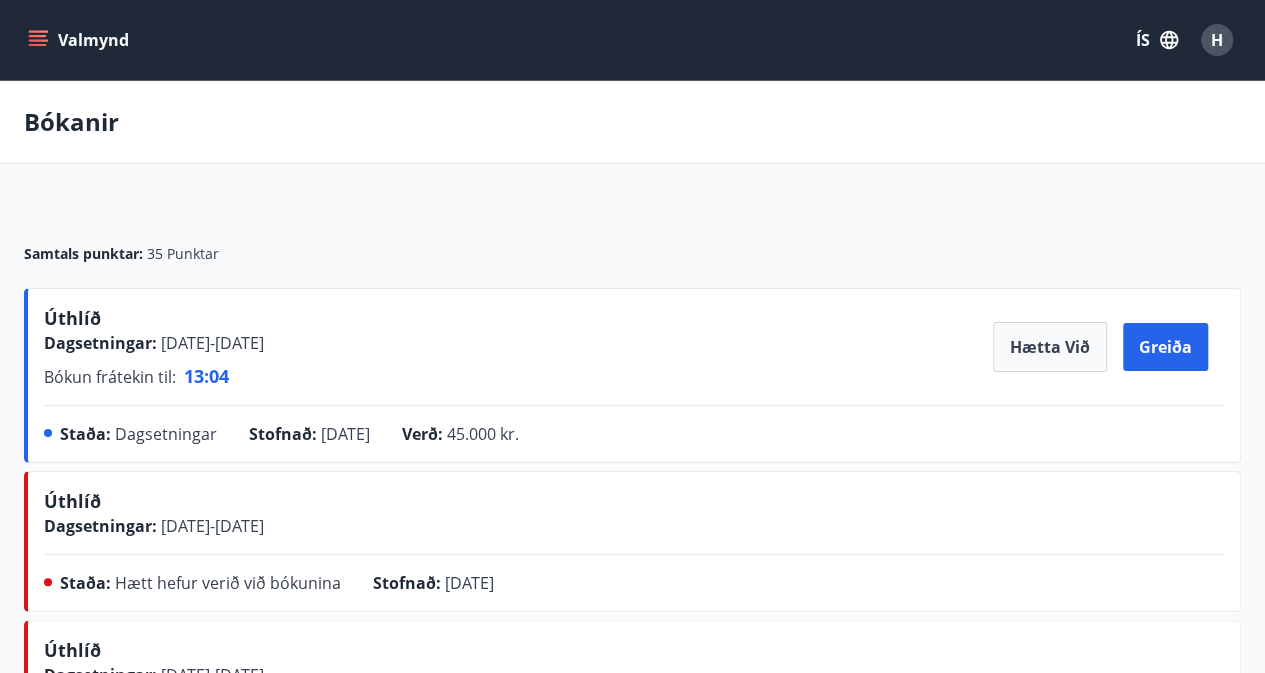 click 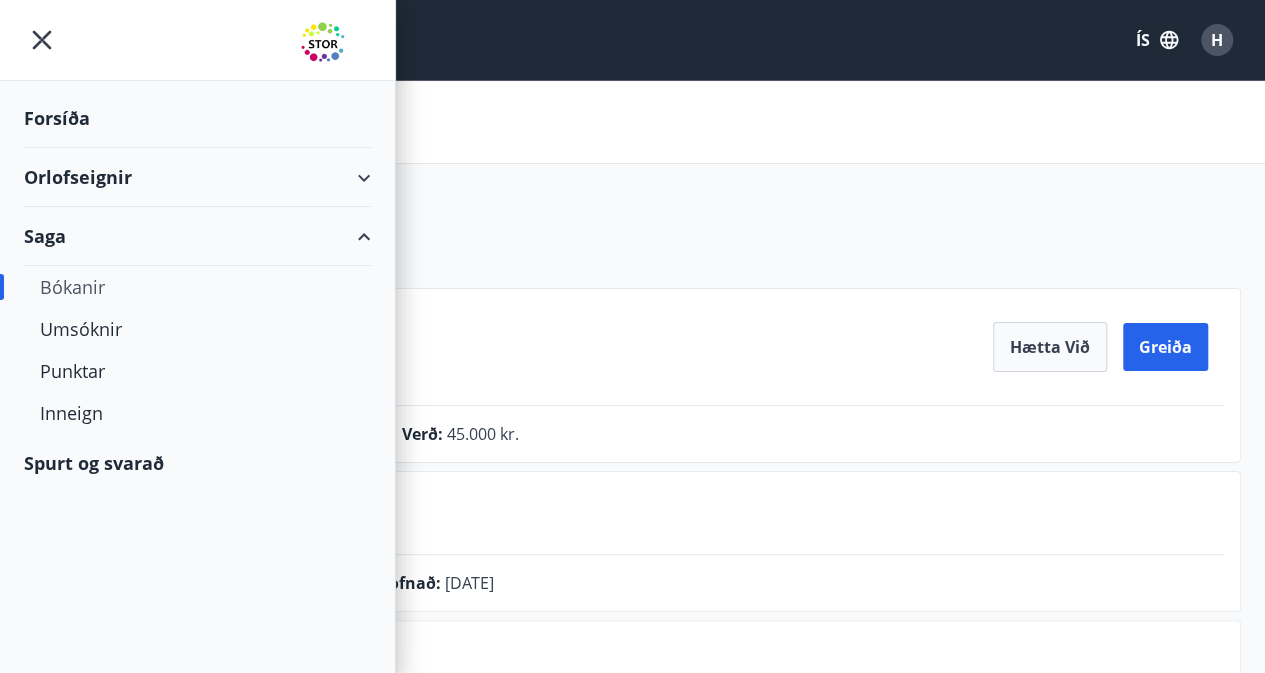 click 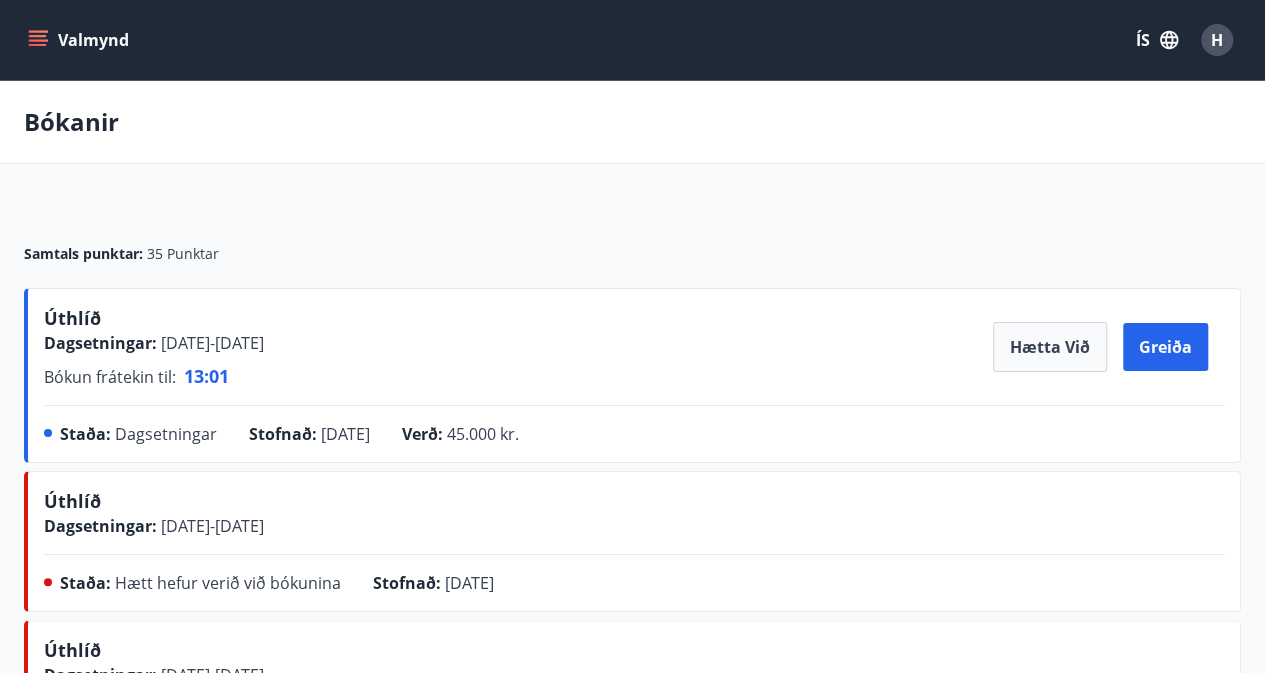 click 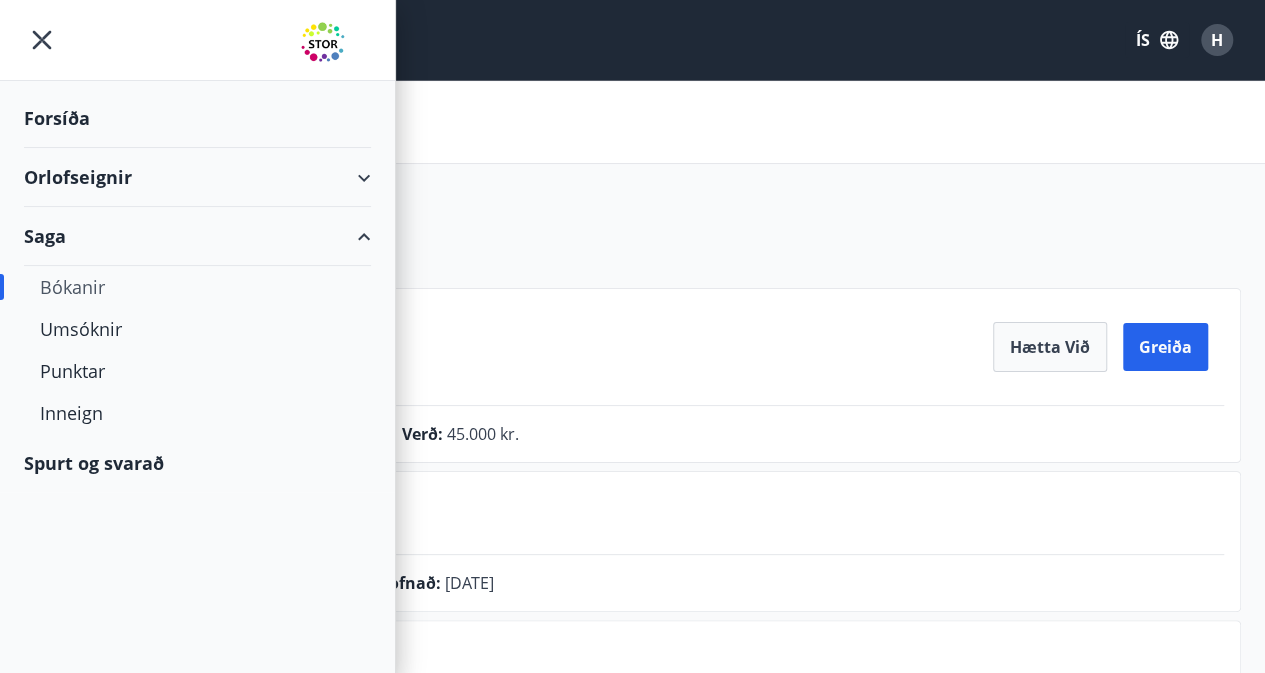 click on "Orlofseignir" at bounding box center (197, 177) 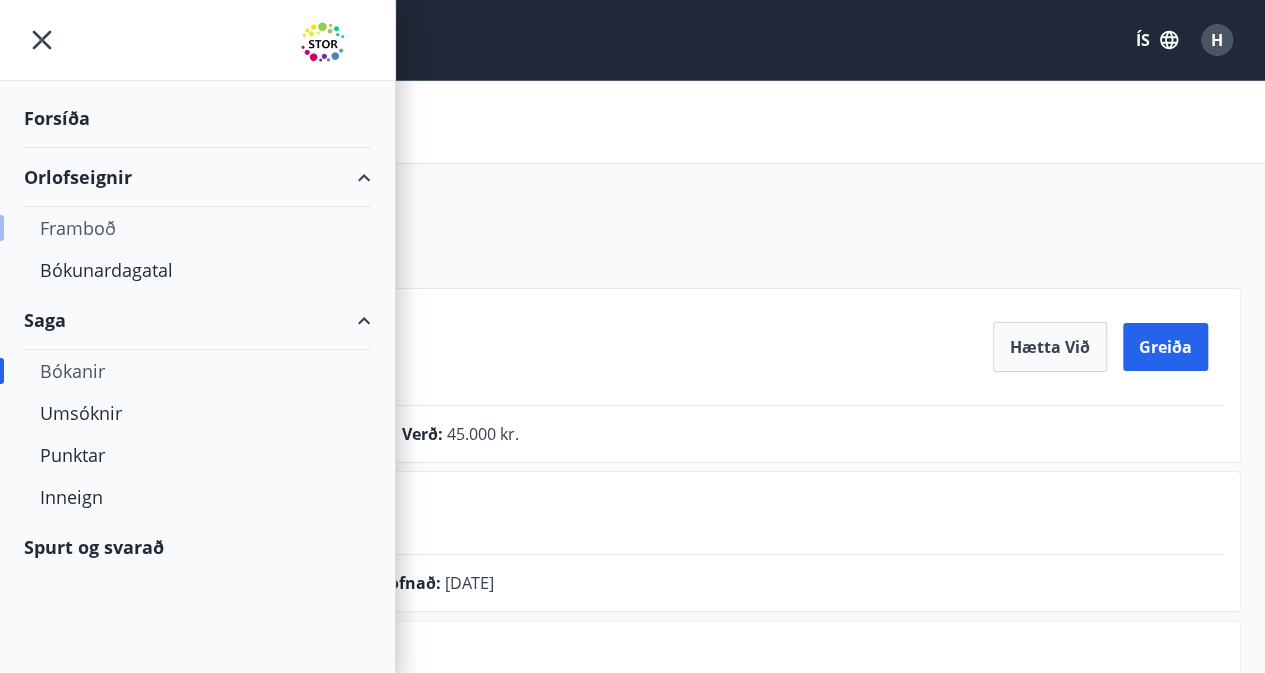 click on "Framboð" at bounding box center (197, 228) 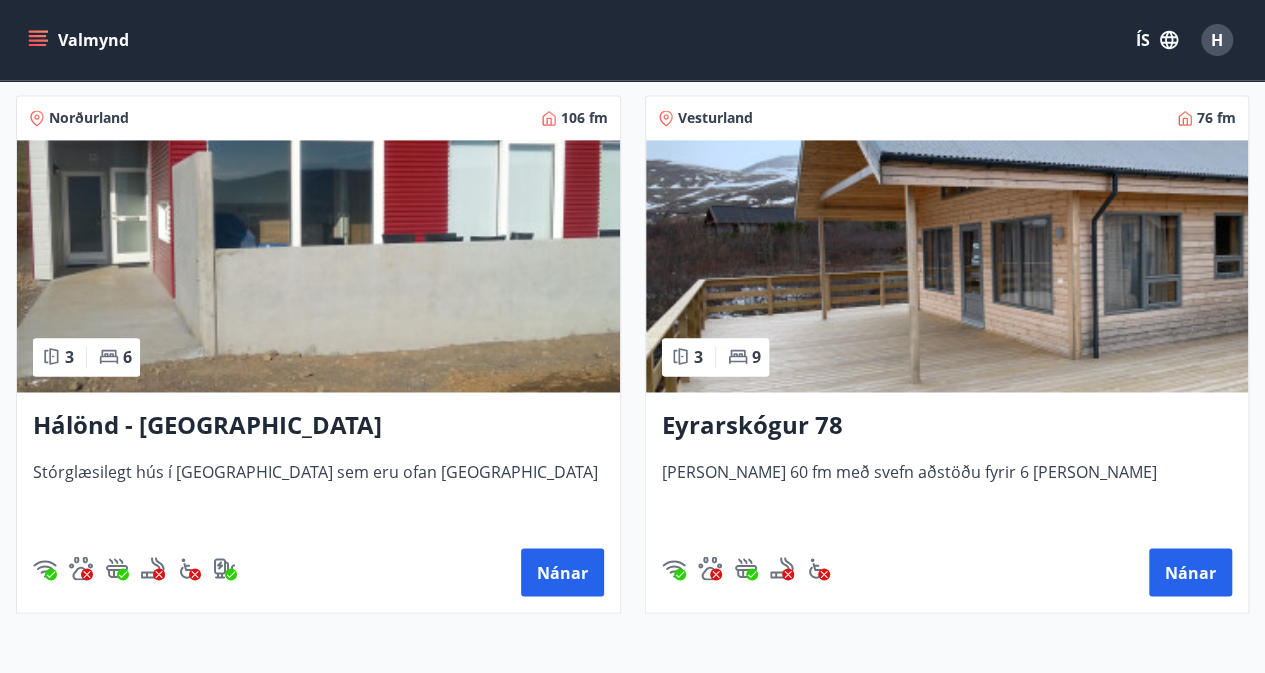 scroll, scrollTop: 1434, scrollLeft: 0, axis: vertical 